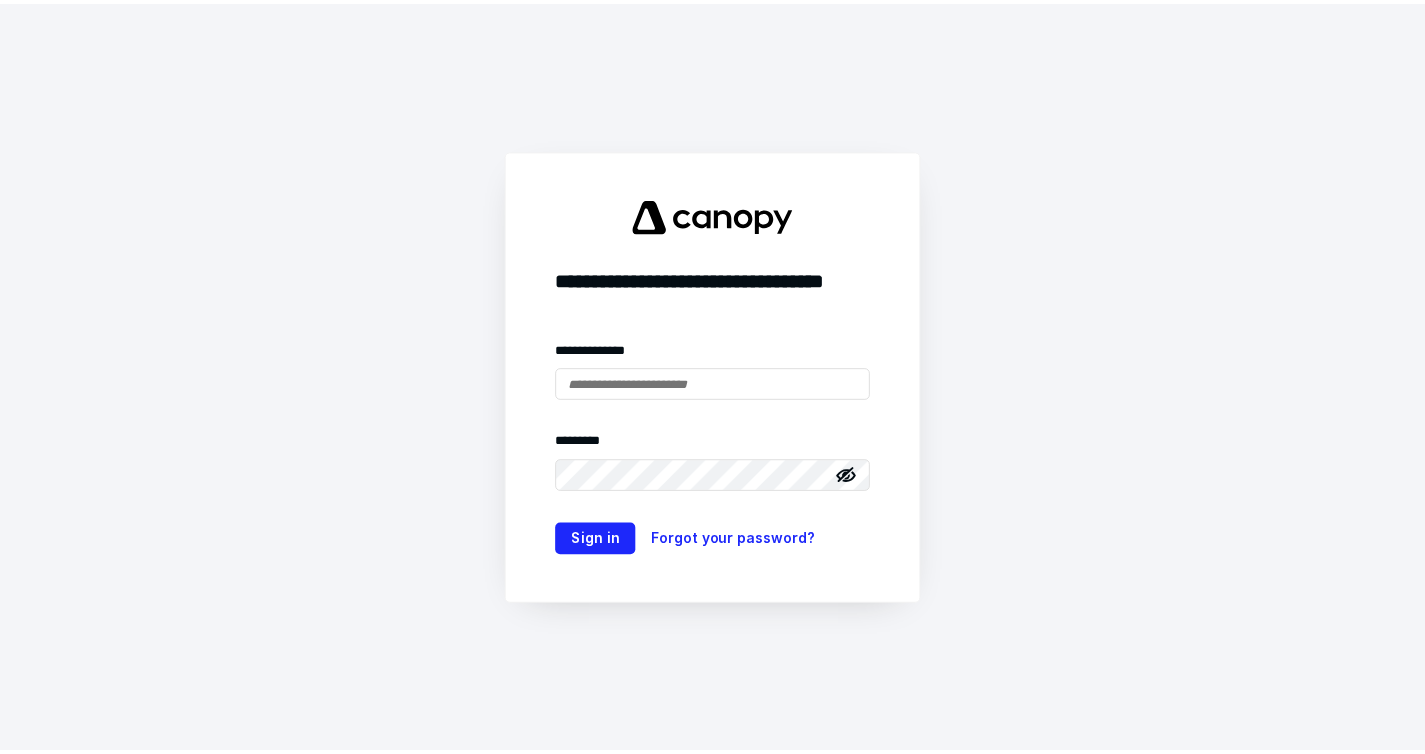 scroll, scrollTop: 0, scrollLeft: 0, axis: both 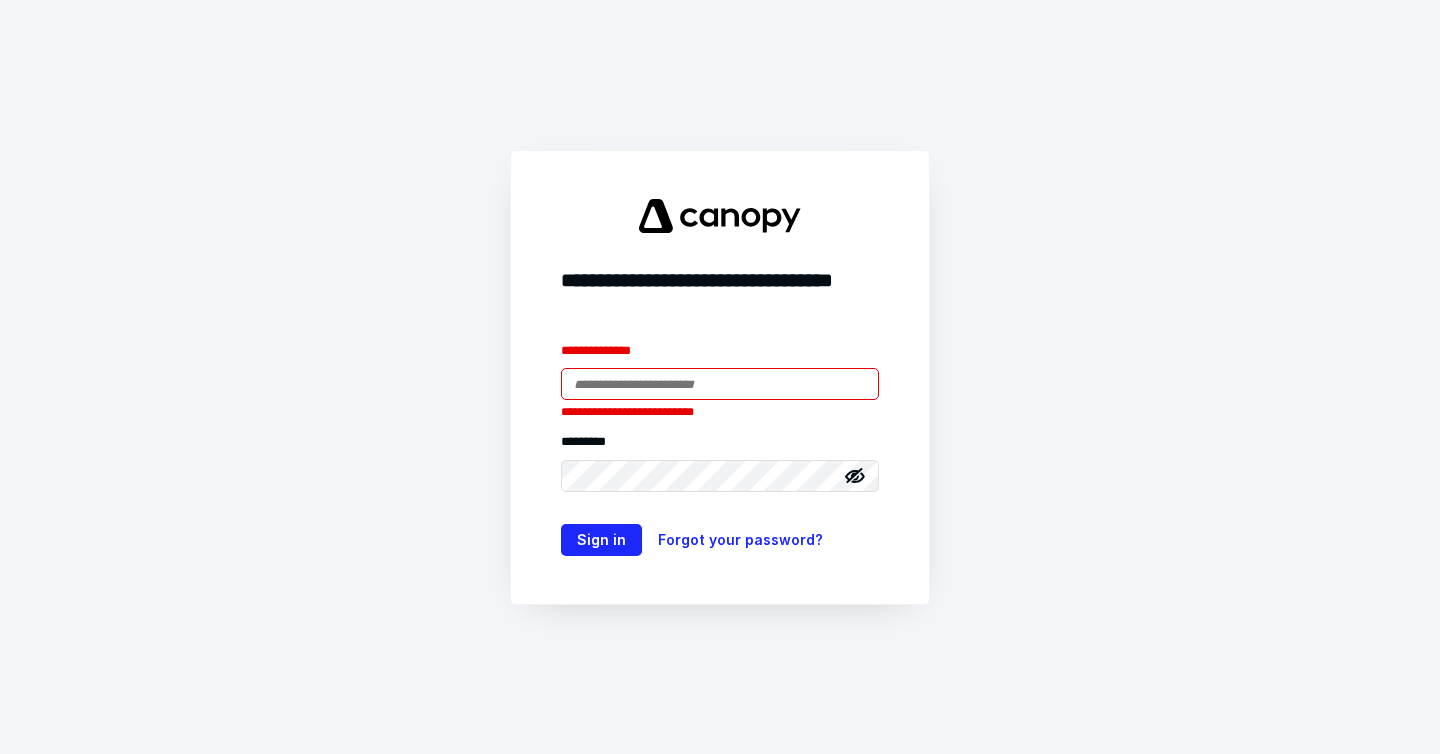 type on "**********" 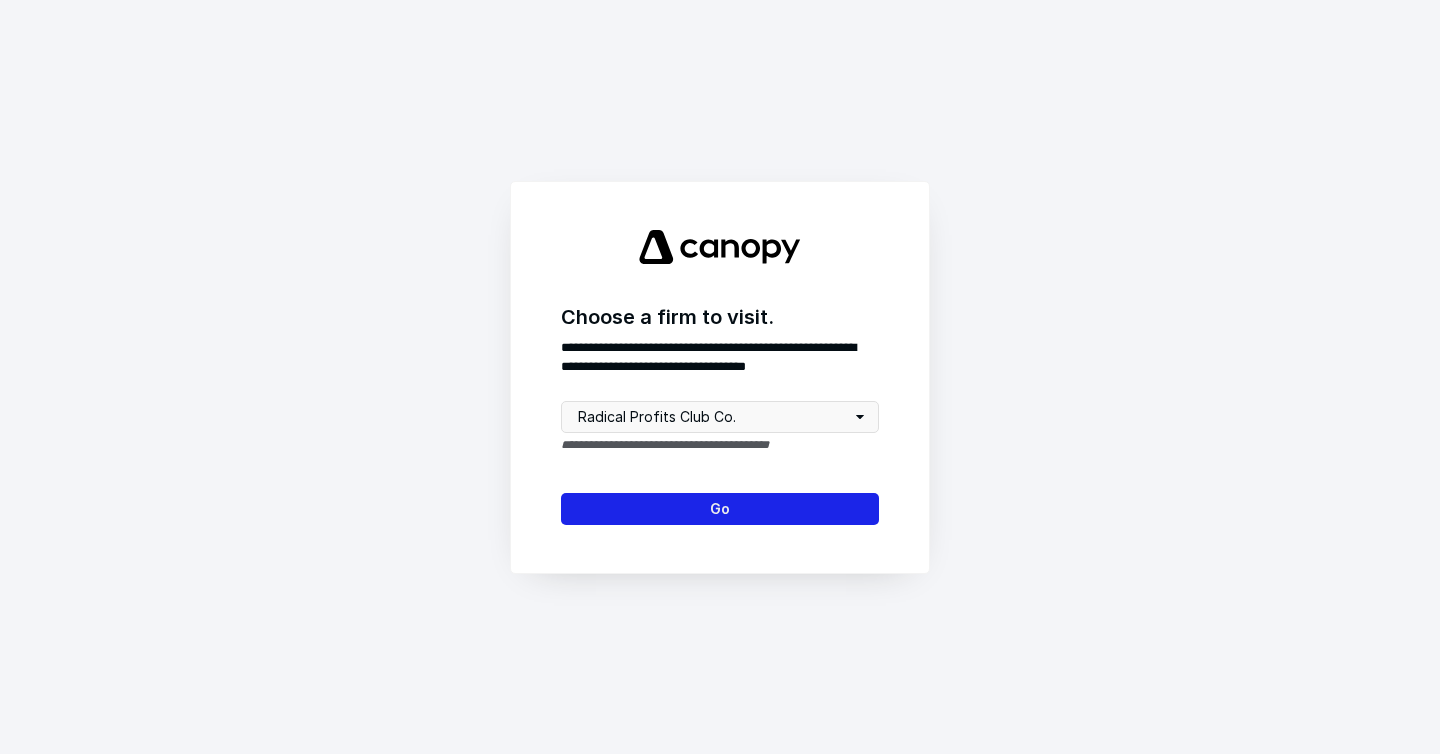 click on "Go" at bounding box center [720, 509] 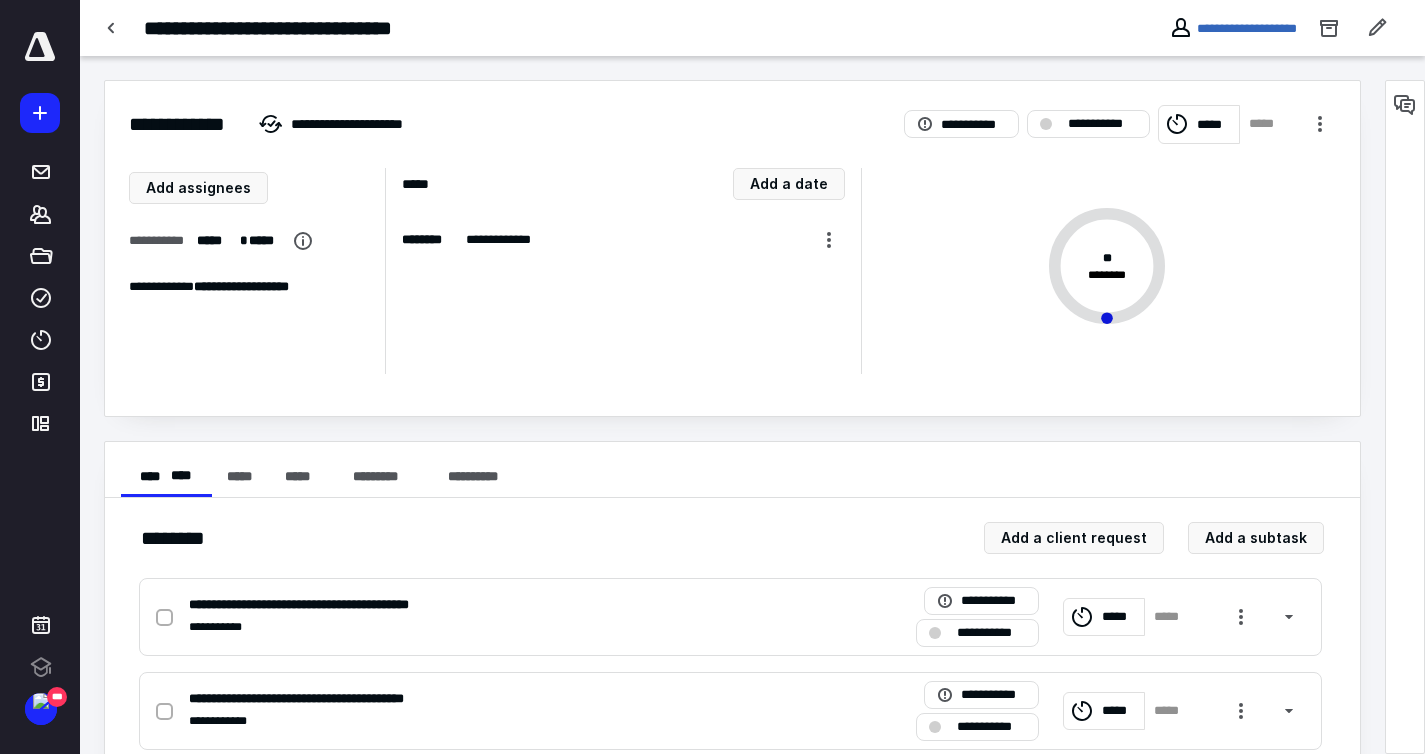 scroll, scrollTop: 0, scrollLeft: 0, axis: both 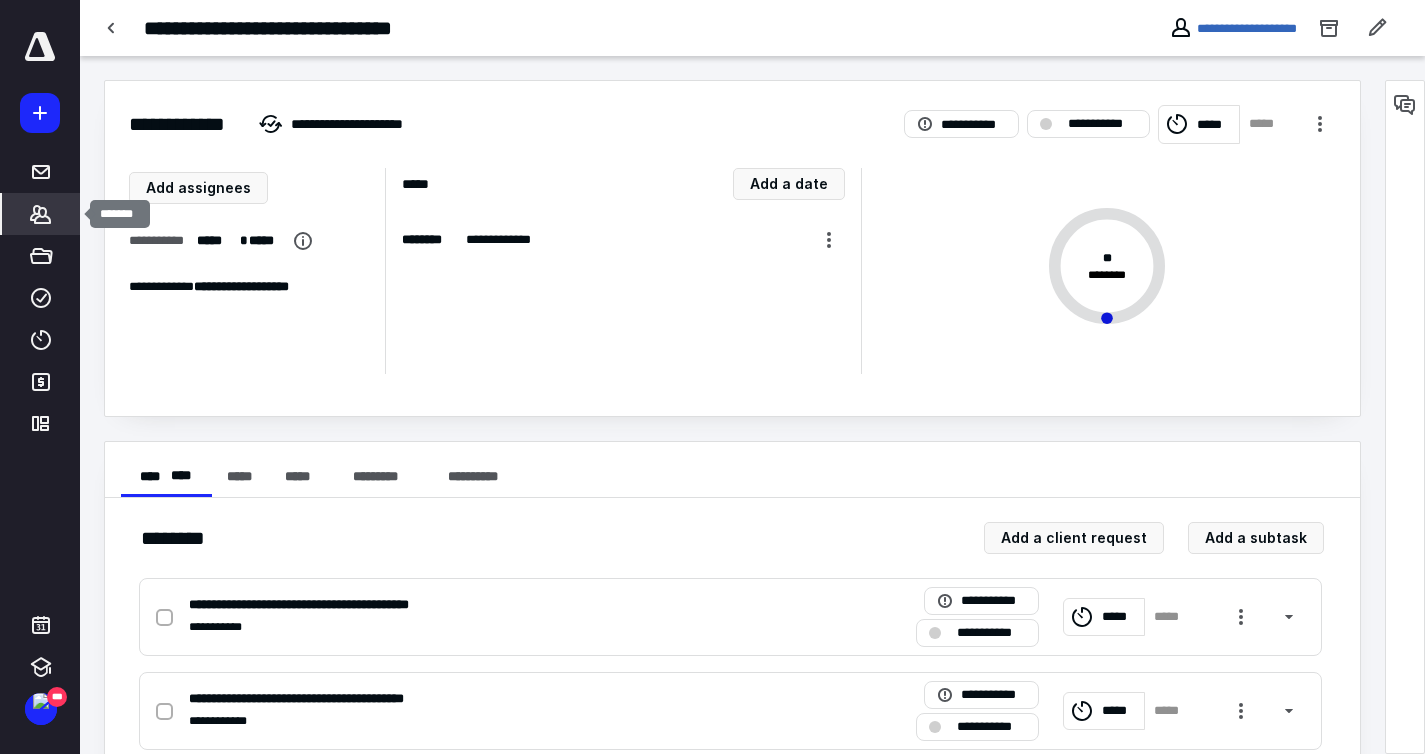 click 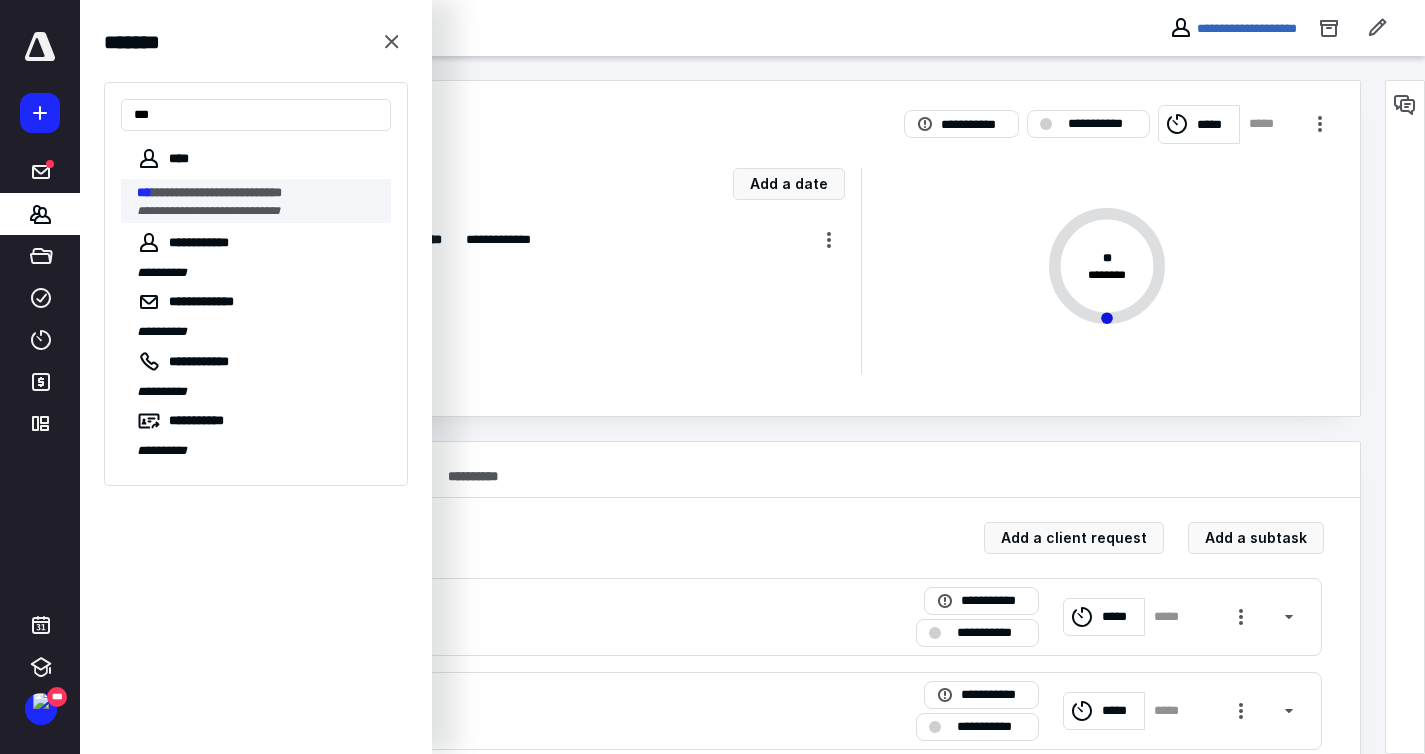 type on "***" 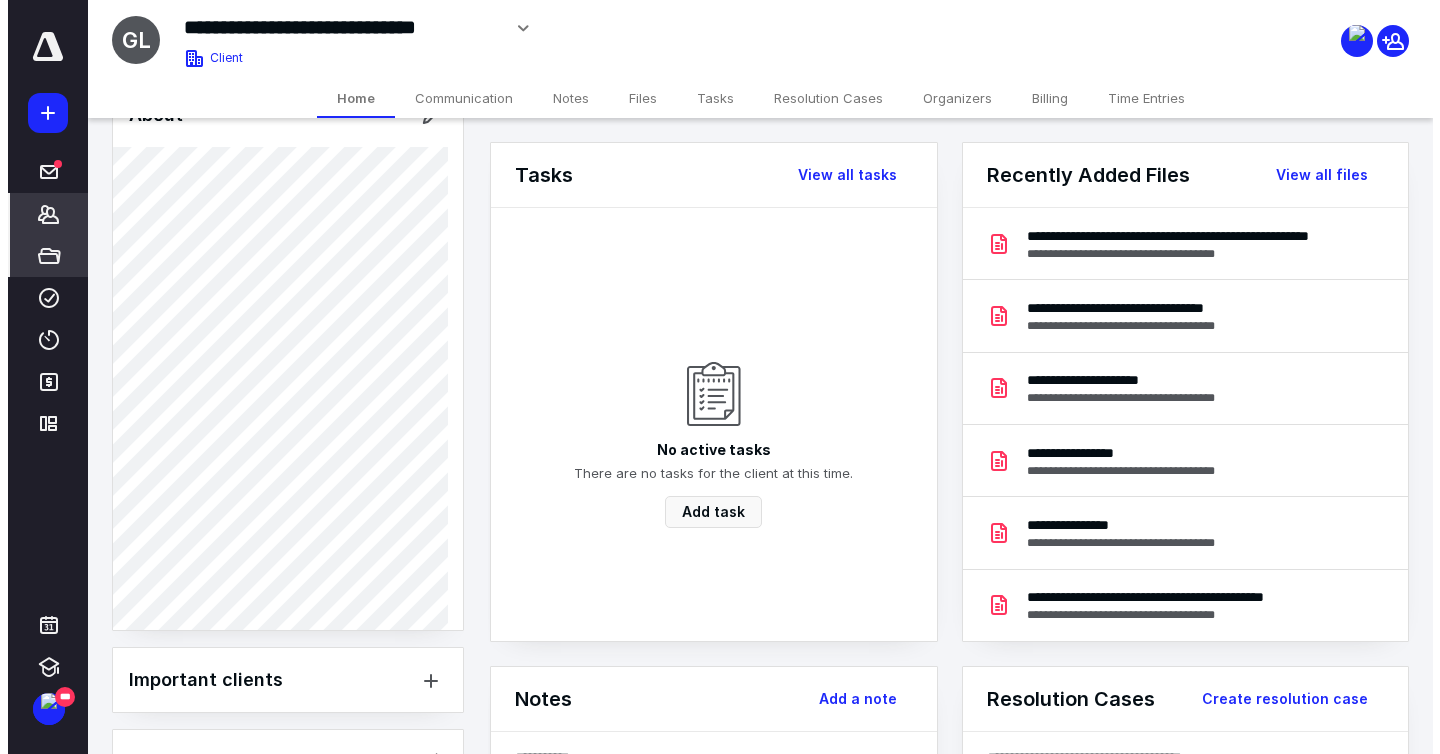 scroll, scrollTop: 585, scrollLeft: 0, axis: vertical 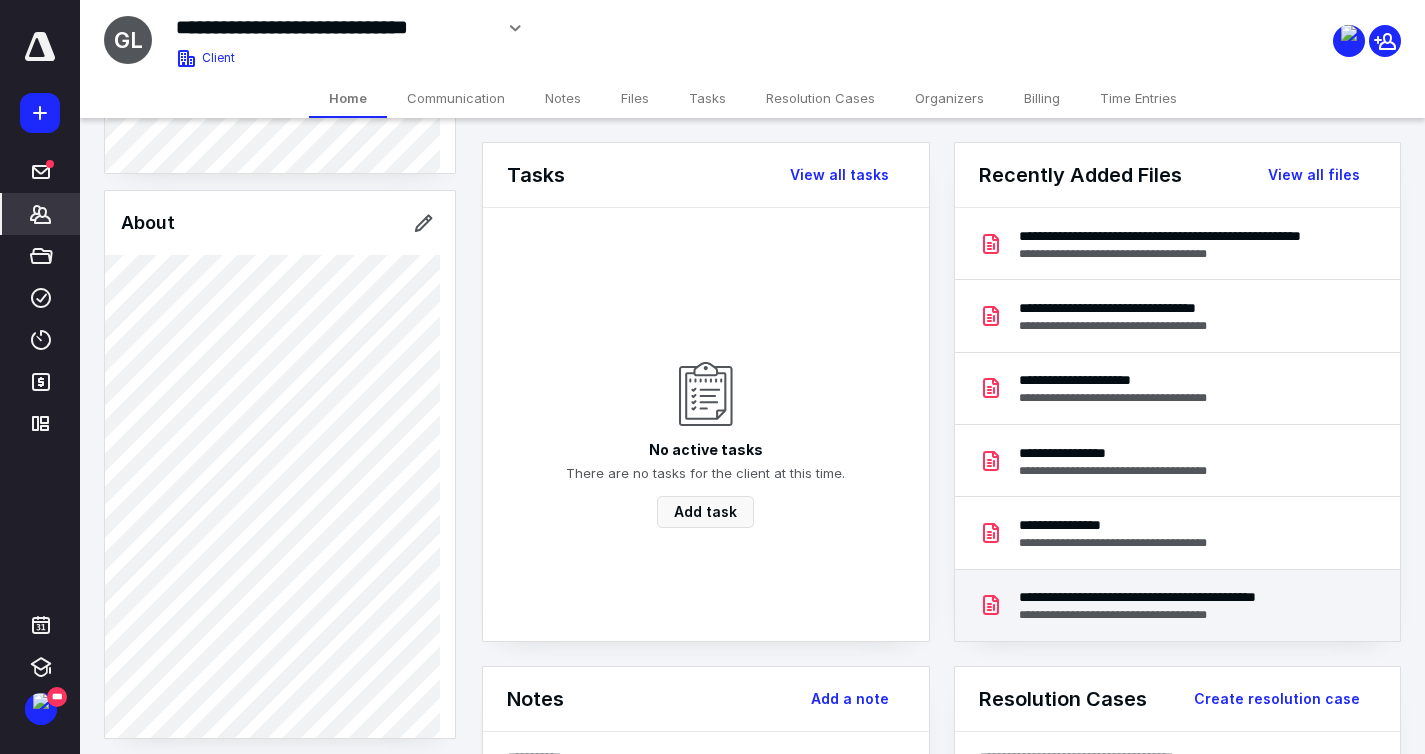 click on "**********" at bounding box center [1178, 615] 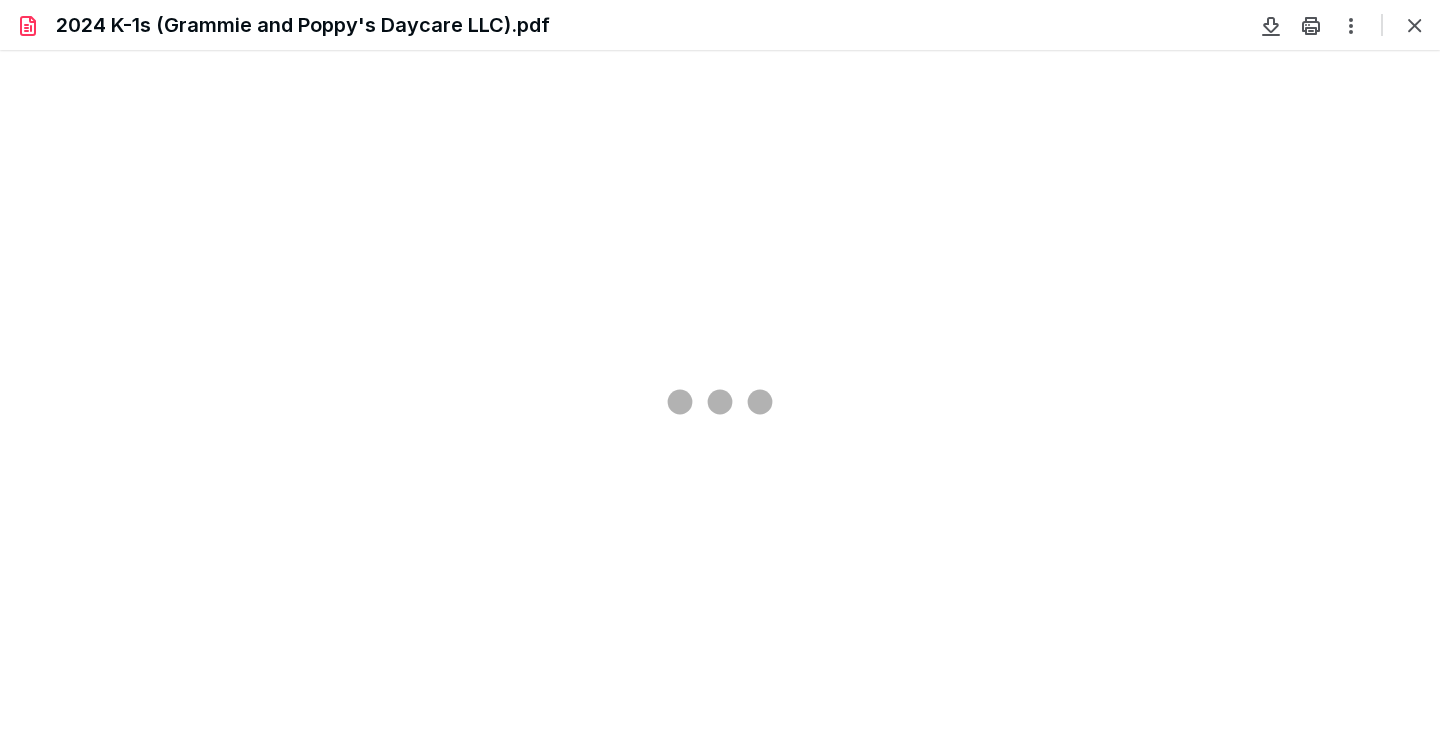 scroll, scrollTop: 0, scrollLeft: 0, axis: both 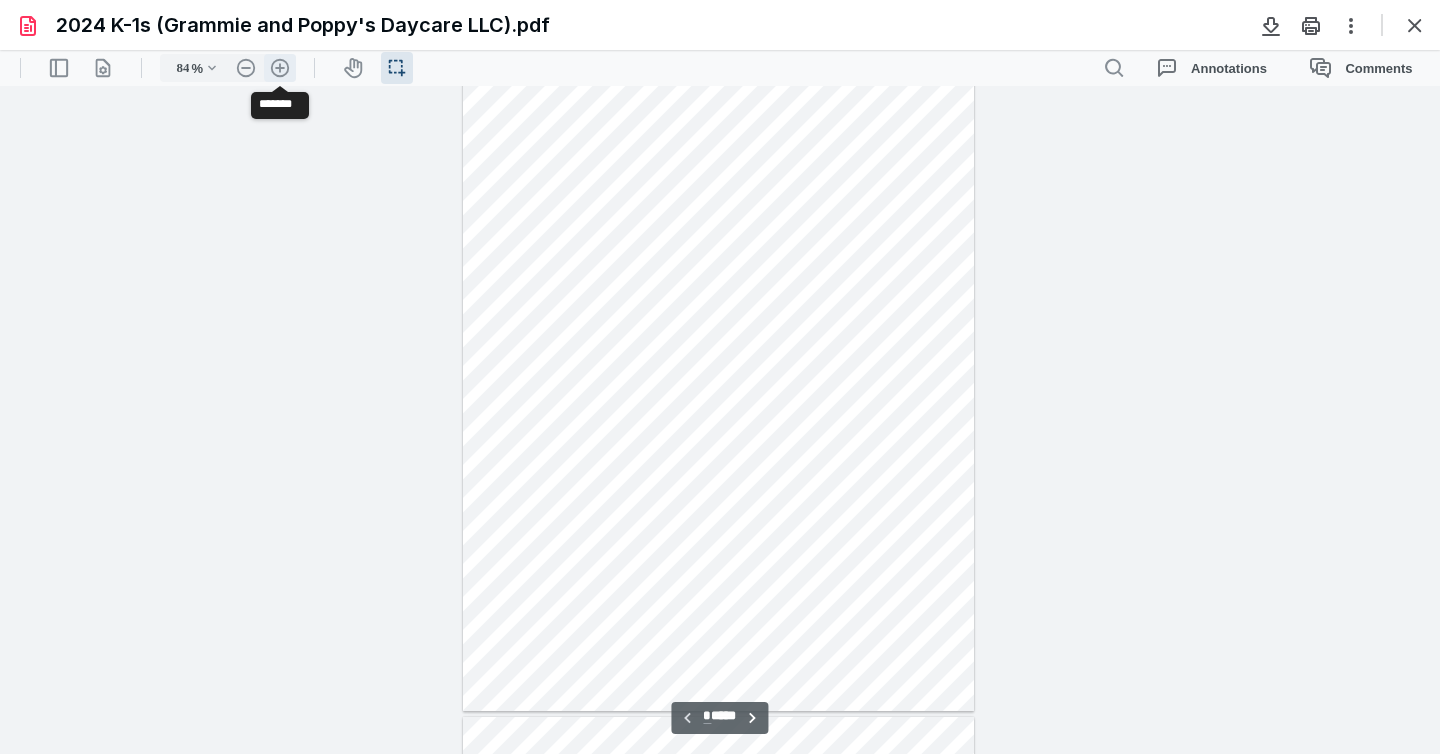 click on ".cls-1{fill:#abb0c4;} icon - header - zoom - in - line" at bounding box center (280, 68) 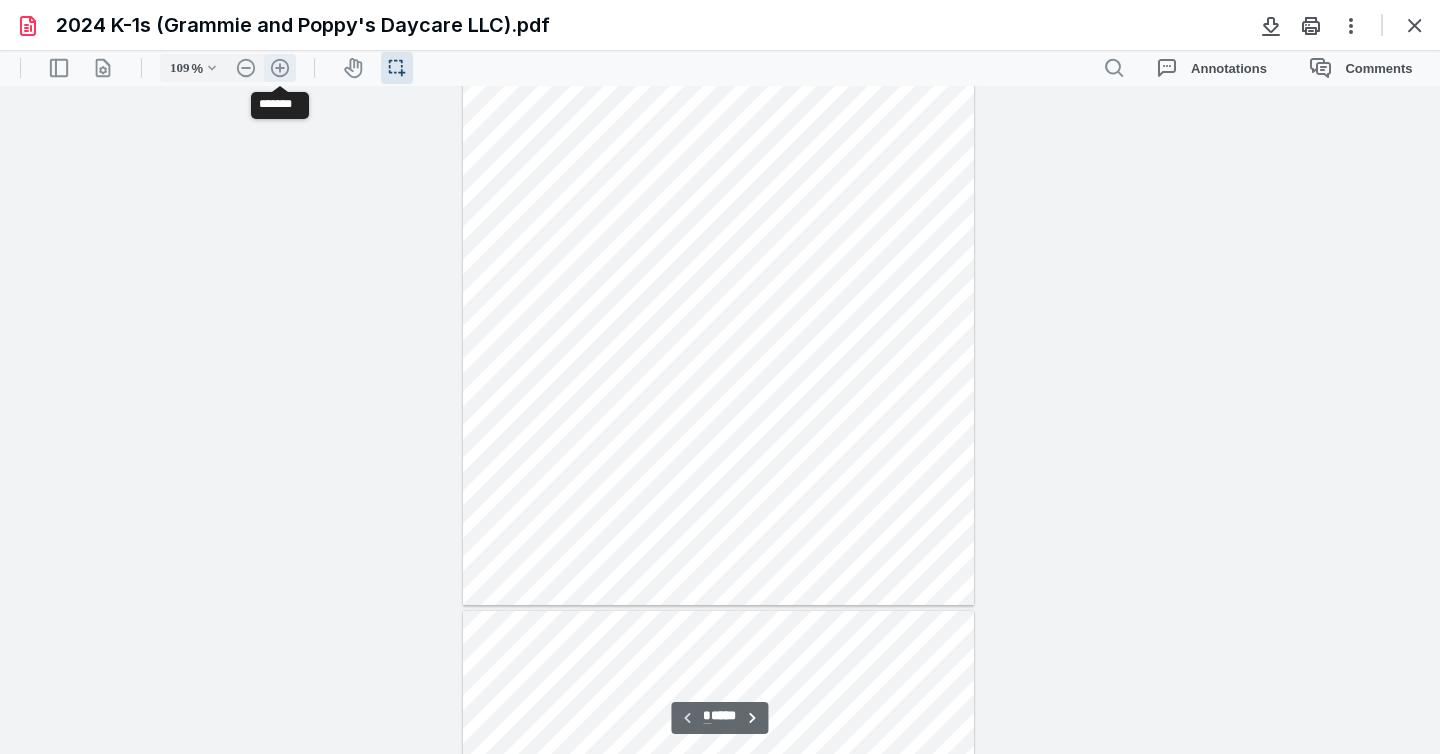 click on ".cls-1{fill:#abb0c4;} icon - header - zoom - in - line" at bounding box center [280, 68] 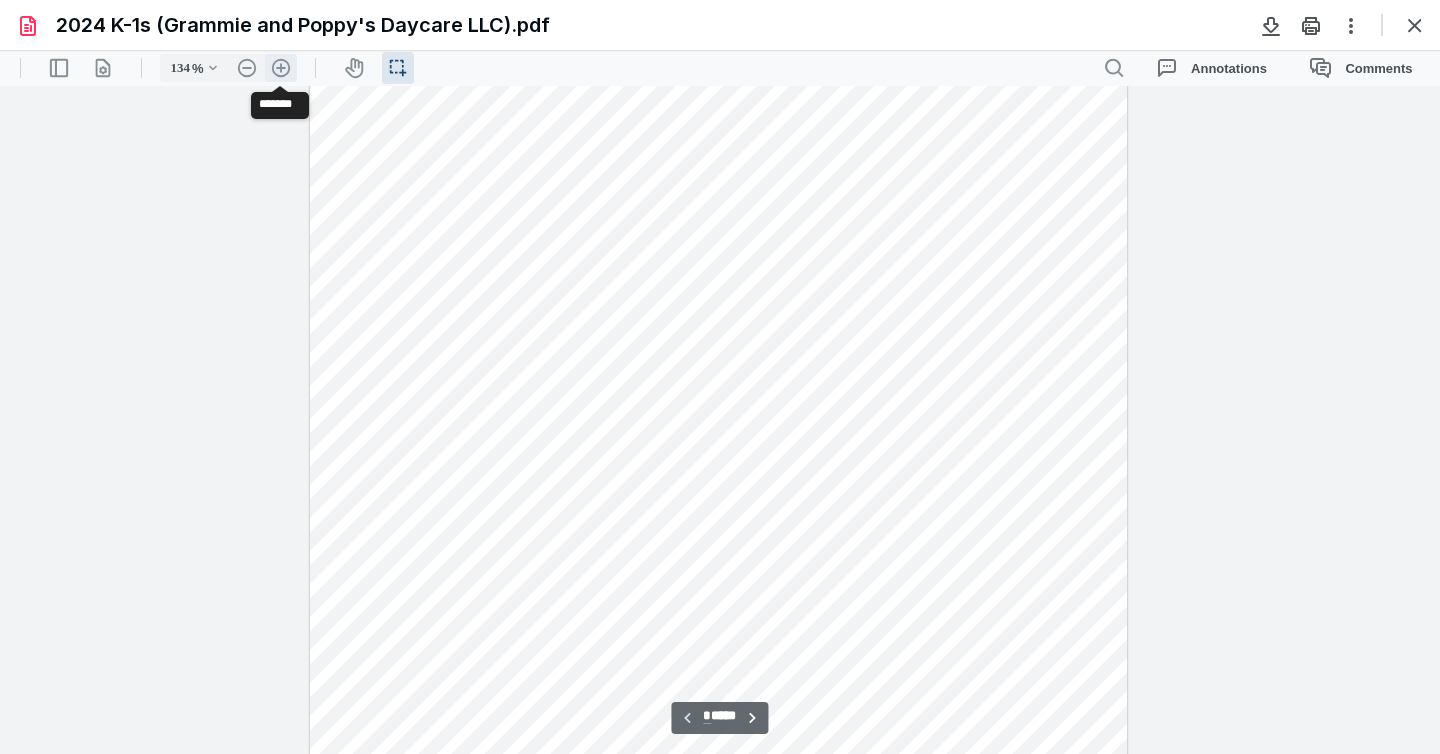 click on ".cls-1{fill:#abb0c4;} icon - header - zoom - in - line" at bounding box center (281, 68) 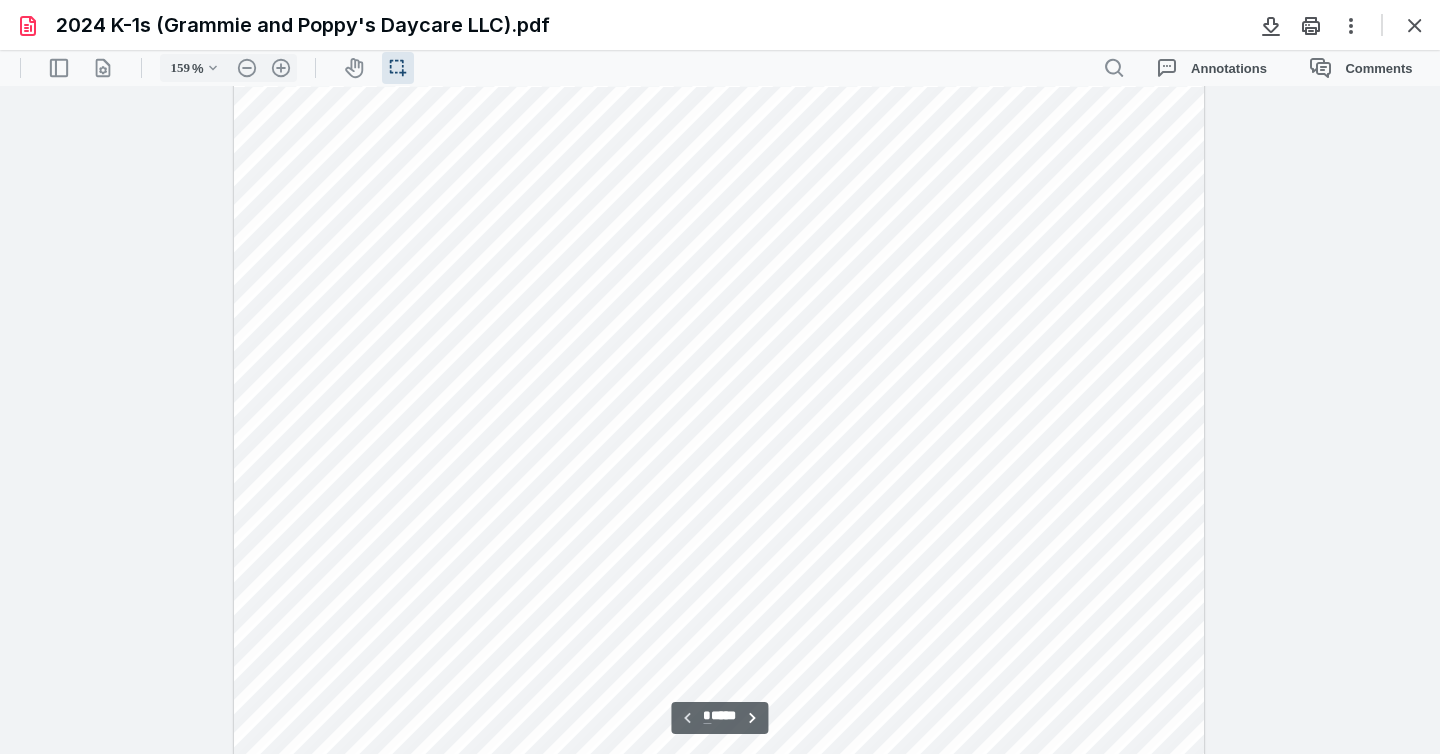 scroll, scrollTop: 119, scrollLeft: 0, axis: vertical 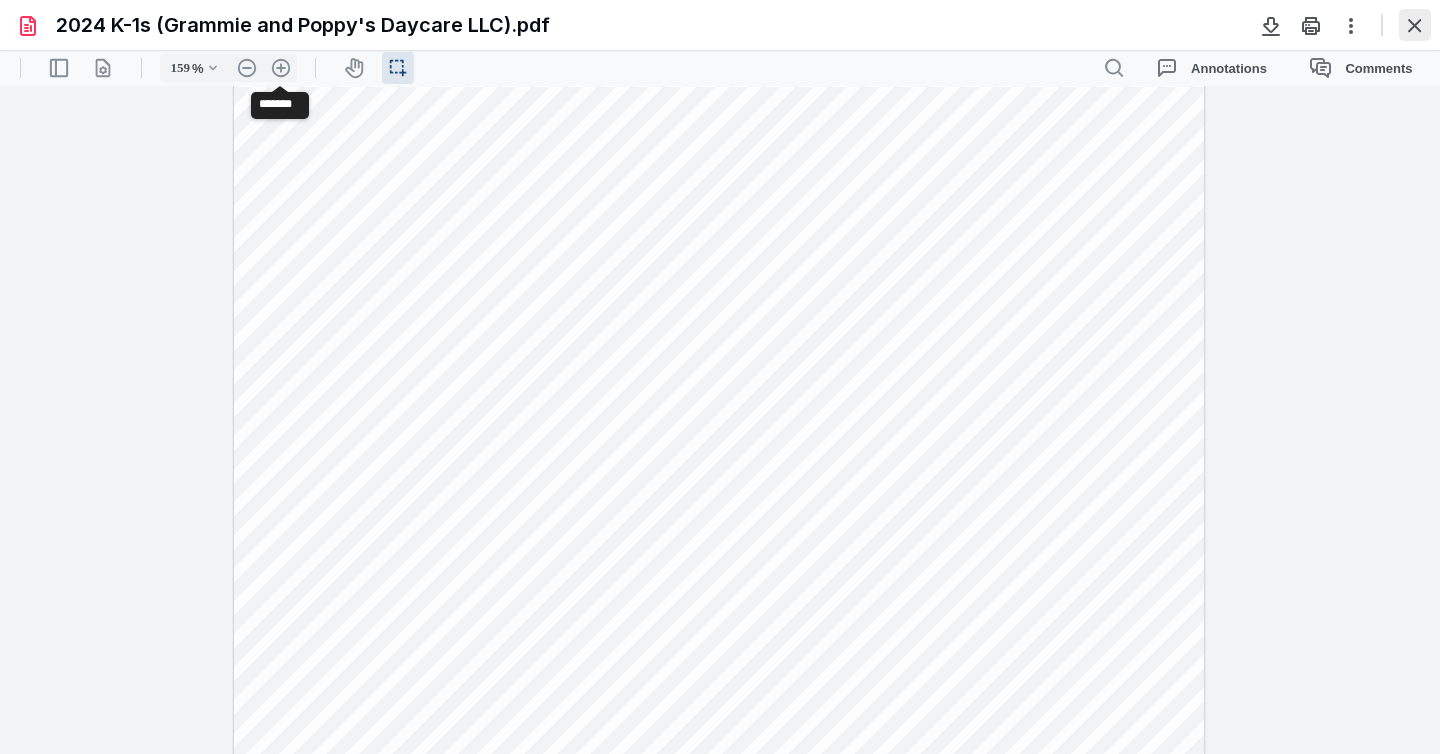 click at bounding box center (1415, 25) 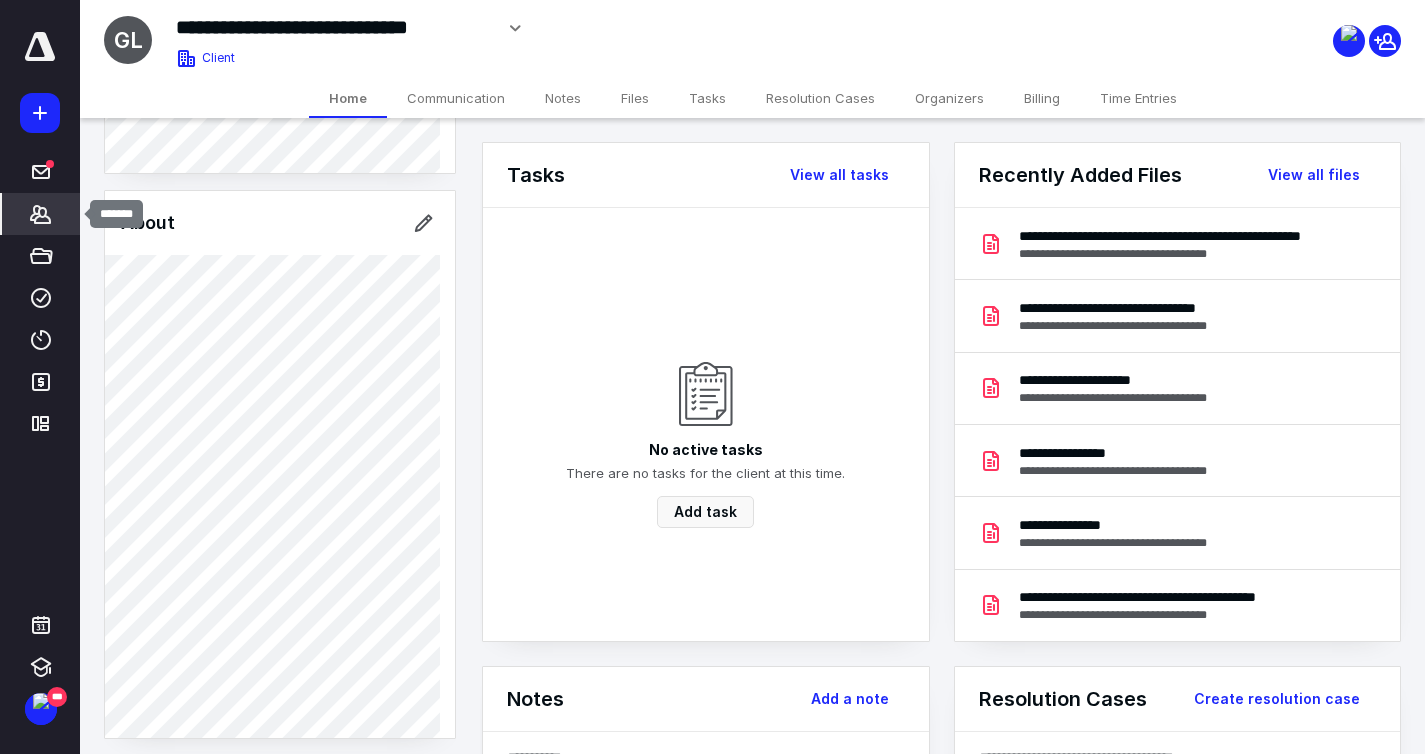 click 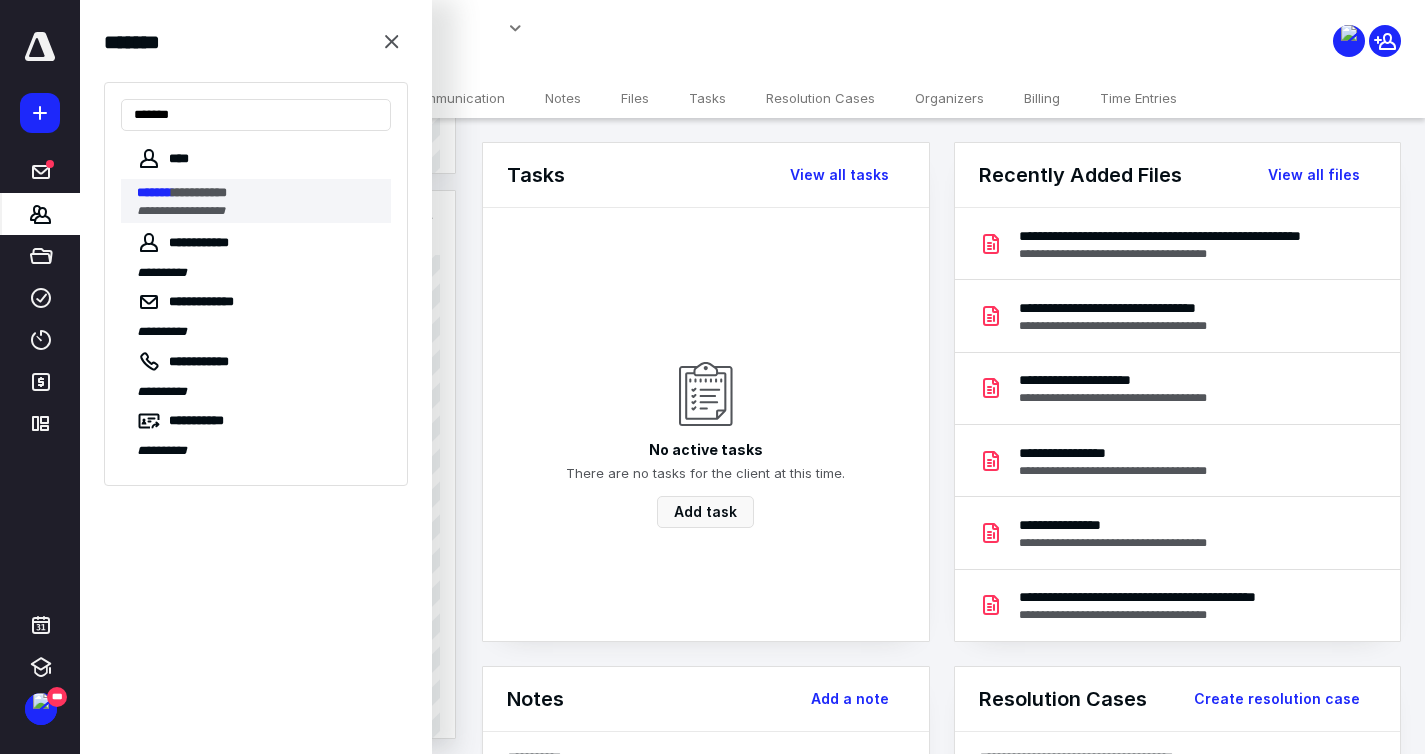 type on "*******" 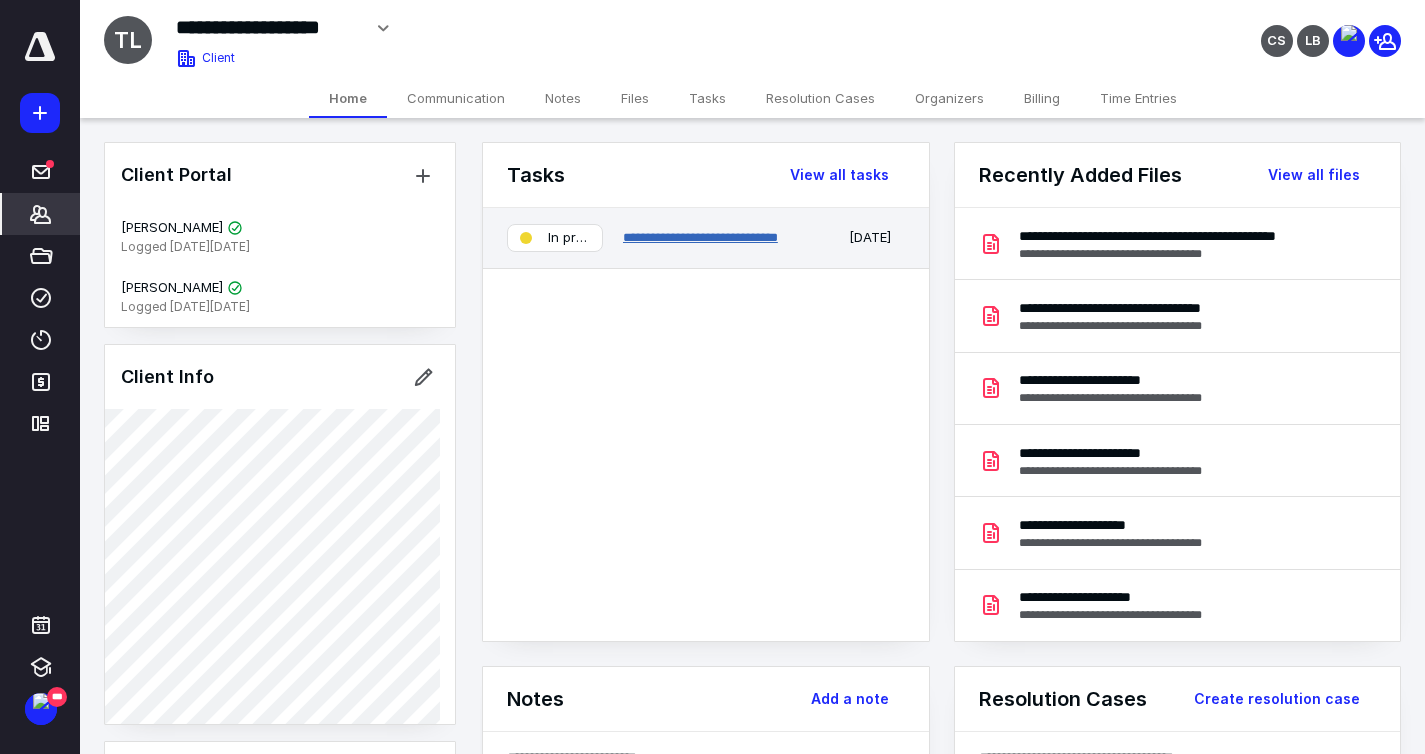 click on "**********" at bounding box center (700, 237) 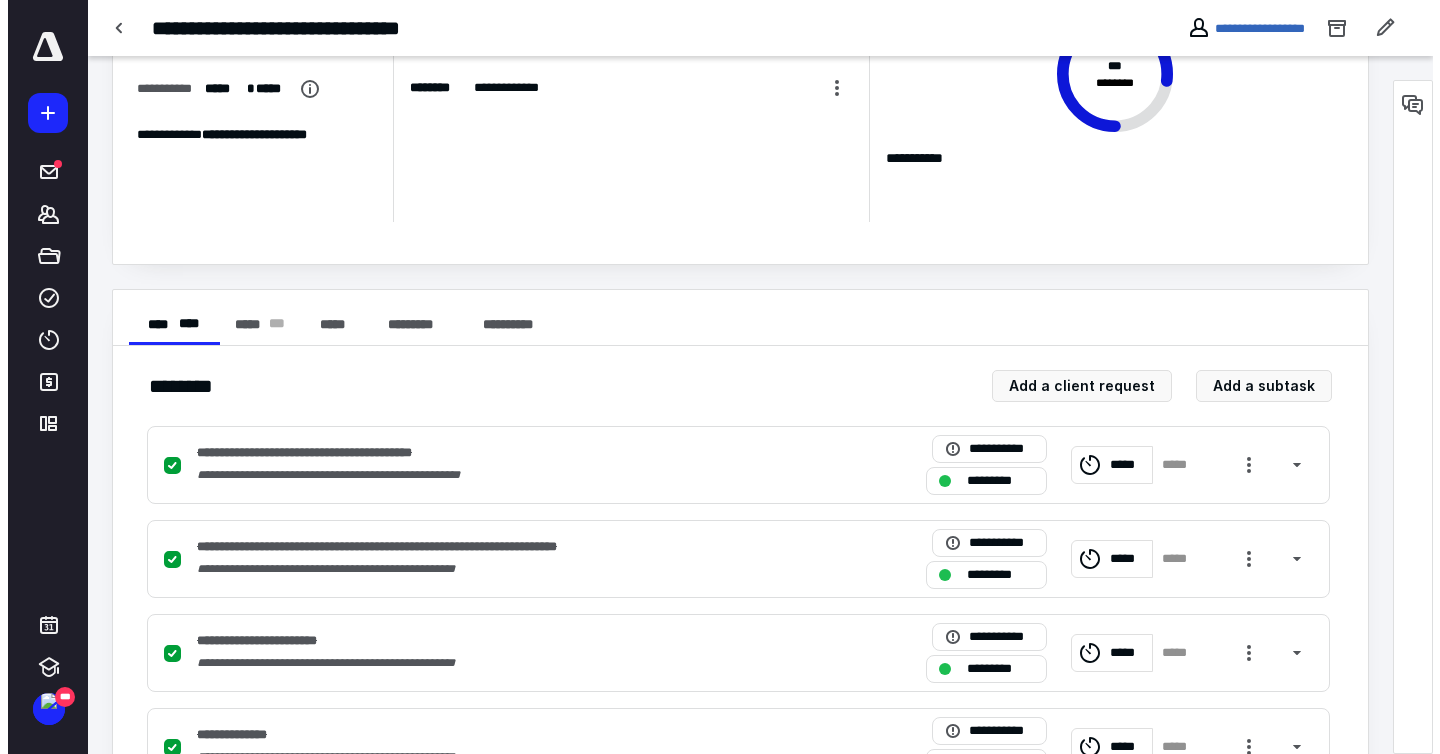scroll, scrollTop: 0, scrollLeft: 0, axis: both 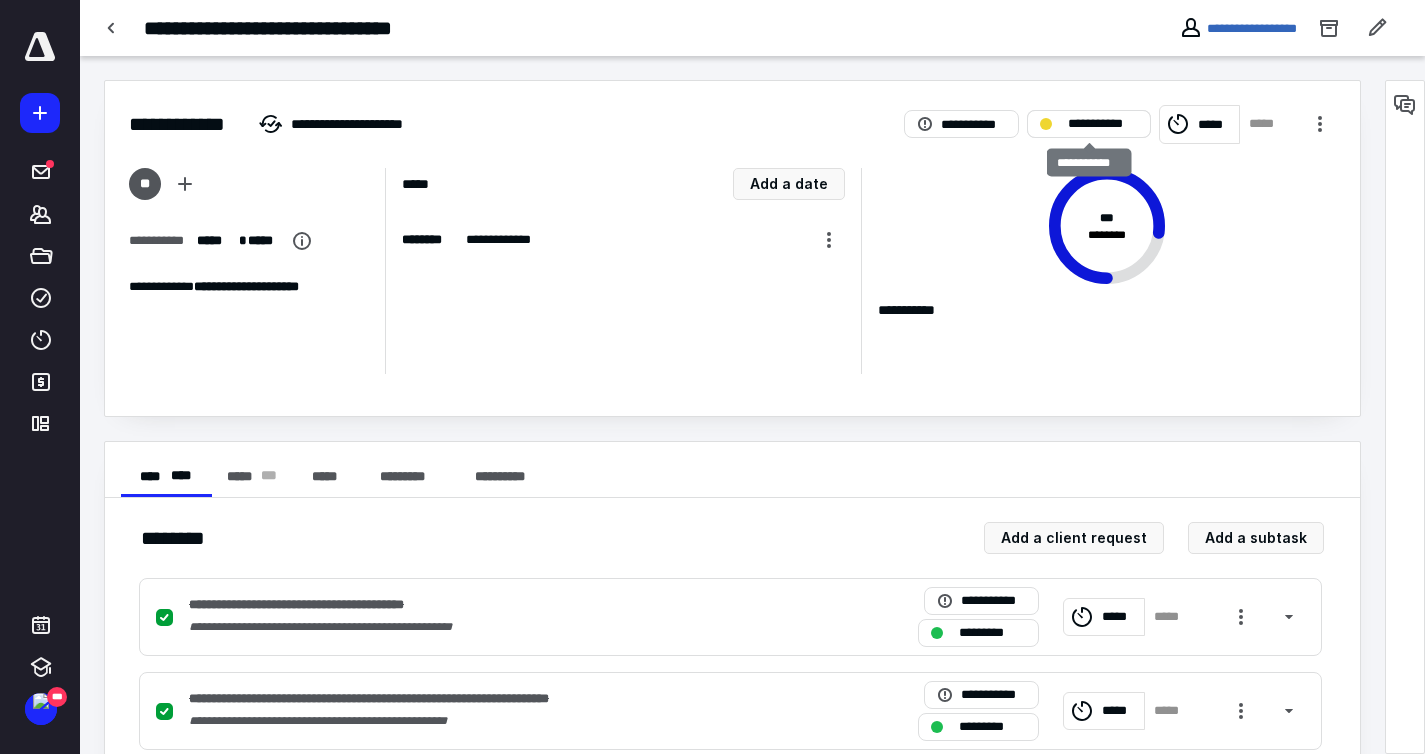 click on "**********" at bounding box center (1102, 124) 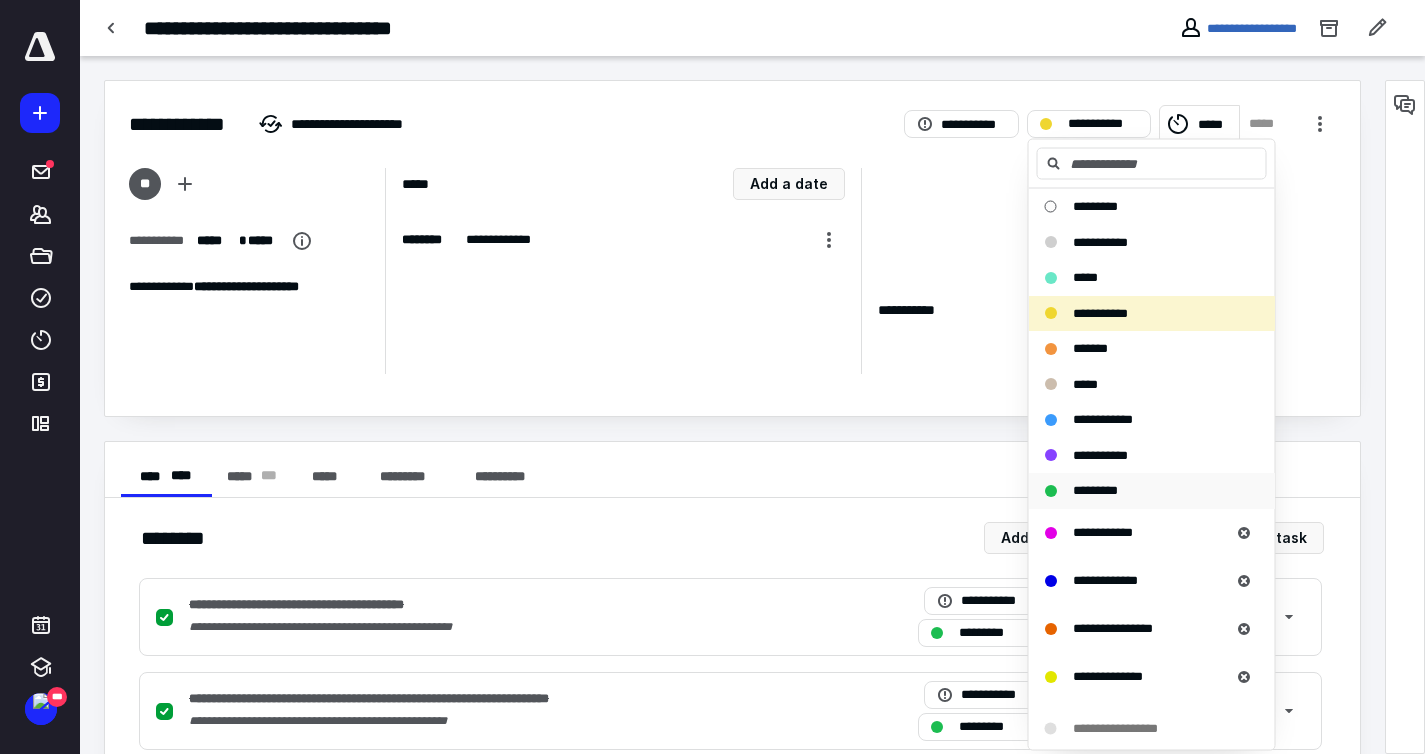click on "*********" at bounding box center (1095, 490) 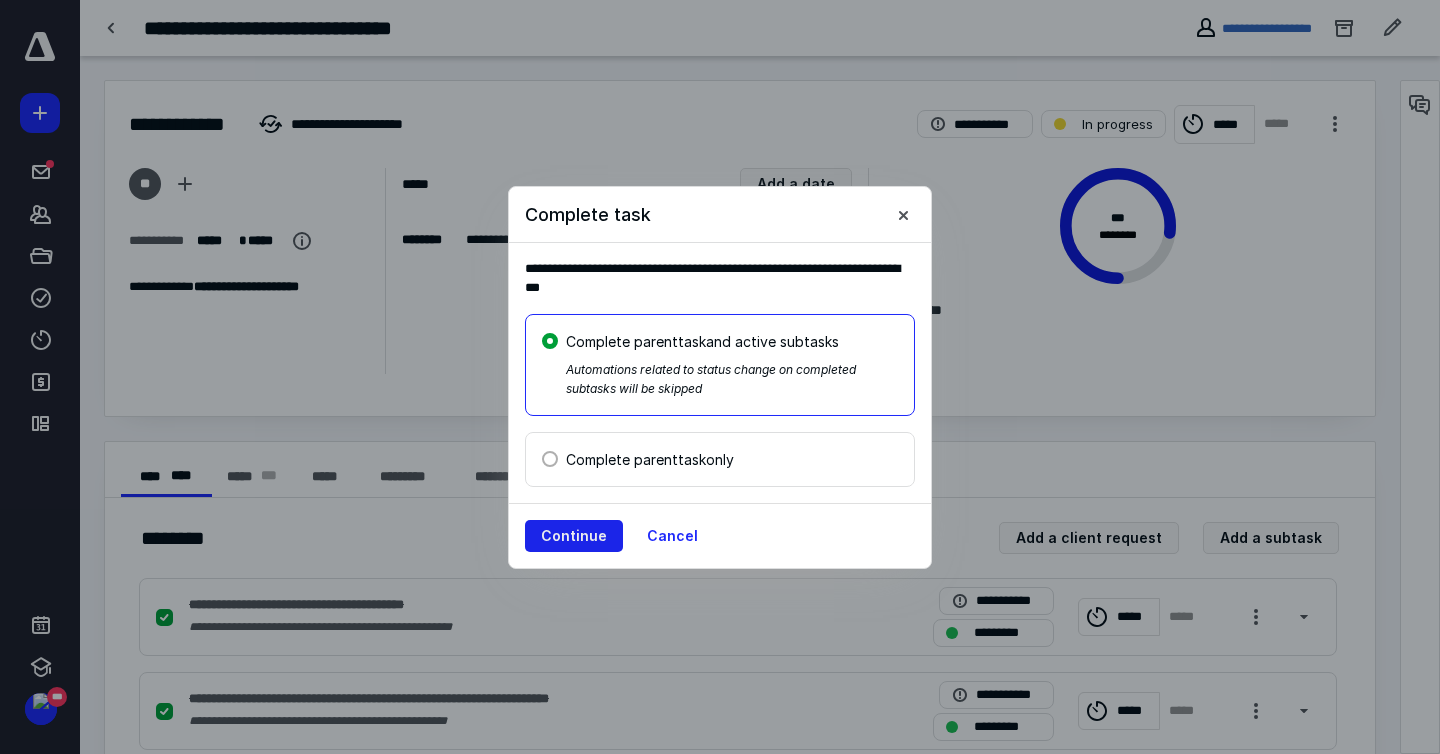 click on "Continue" at bounding box center [574, 536] 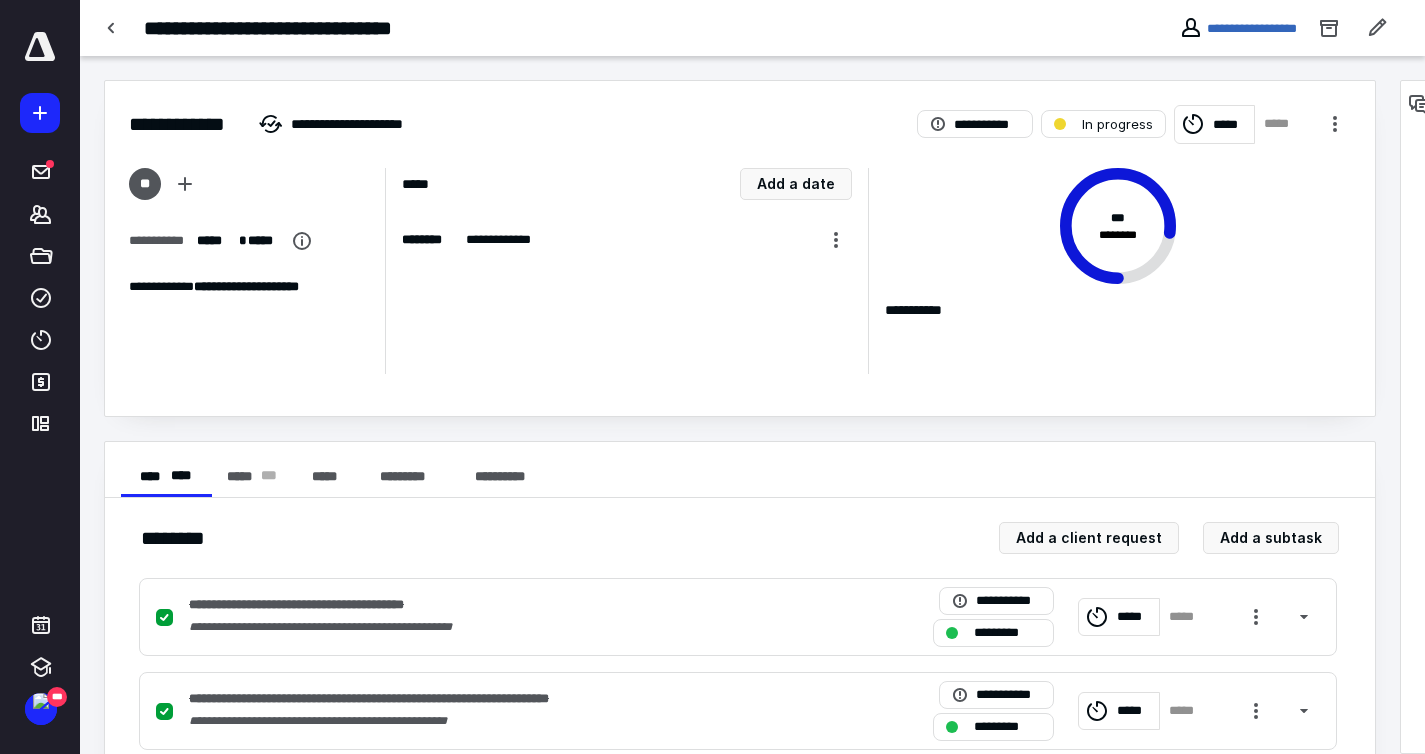 checkbox on "true" 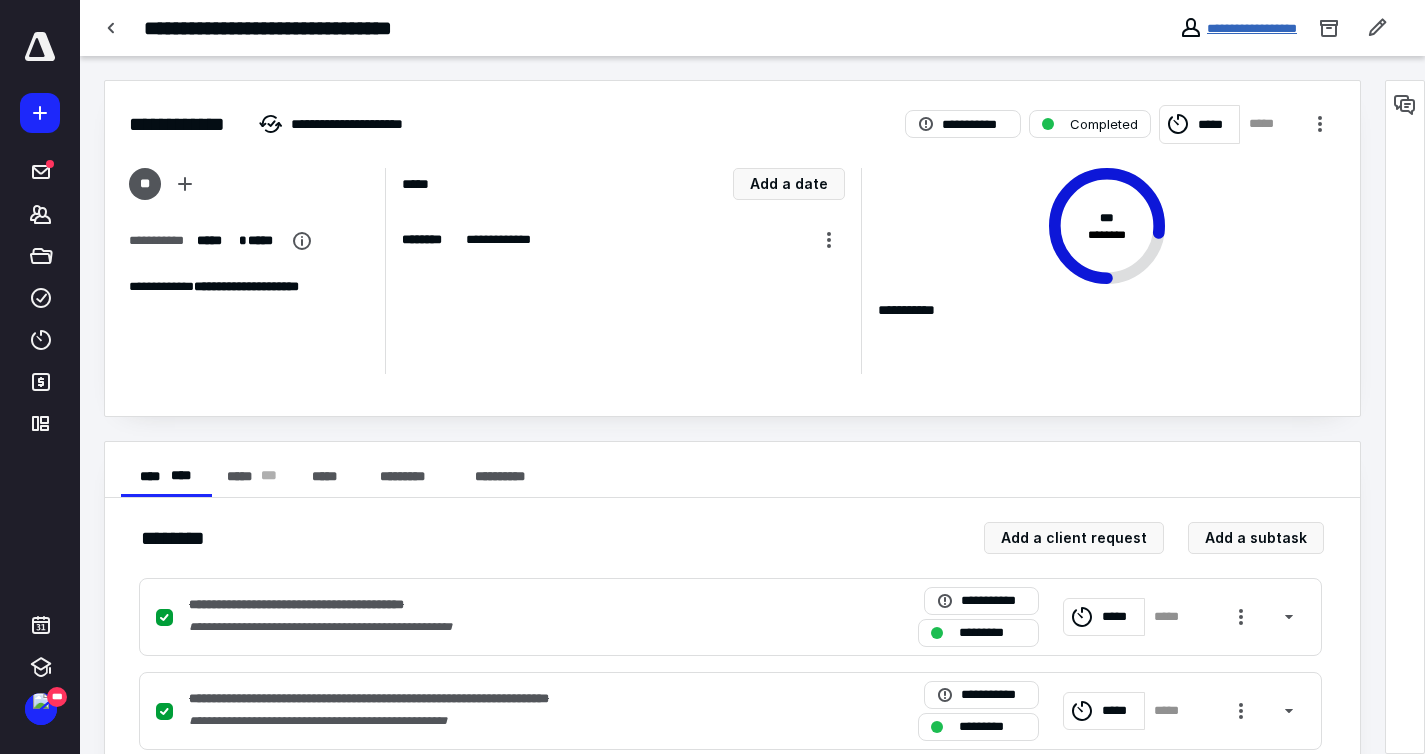 click on "**********" at bounding box center (1252, 28) 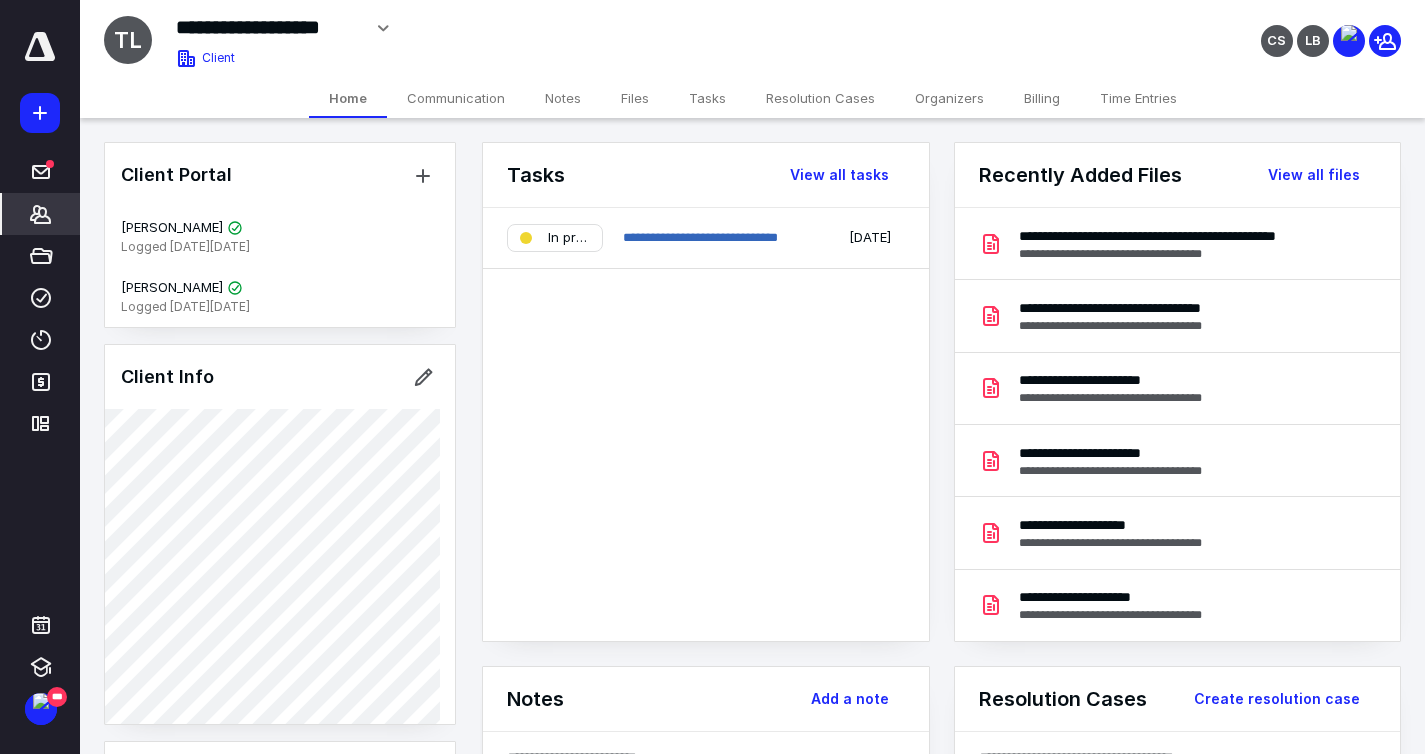 click on "Files" at bounding box center [635, 98] 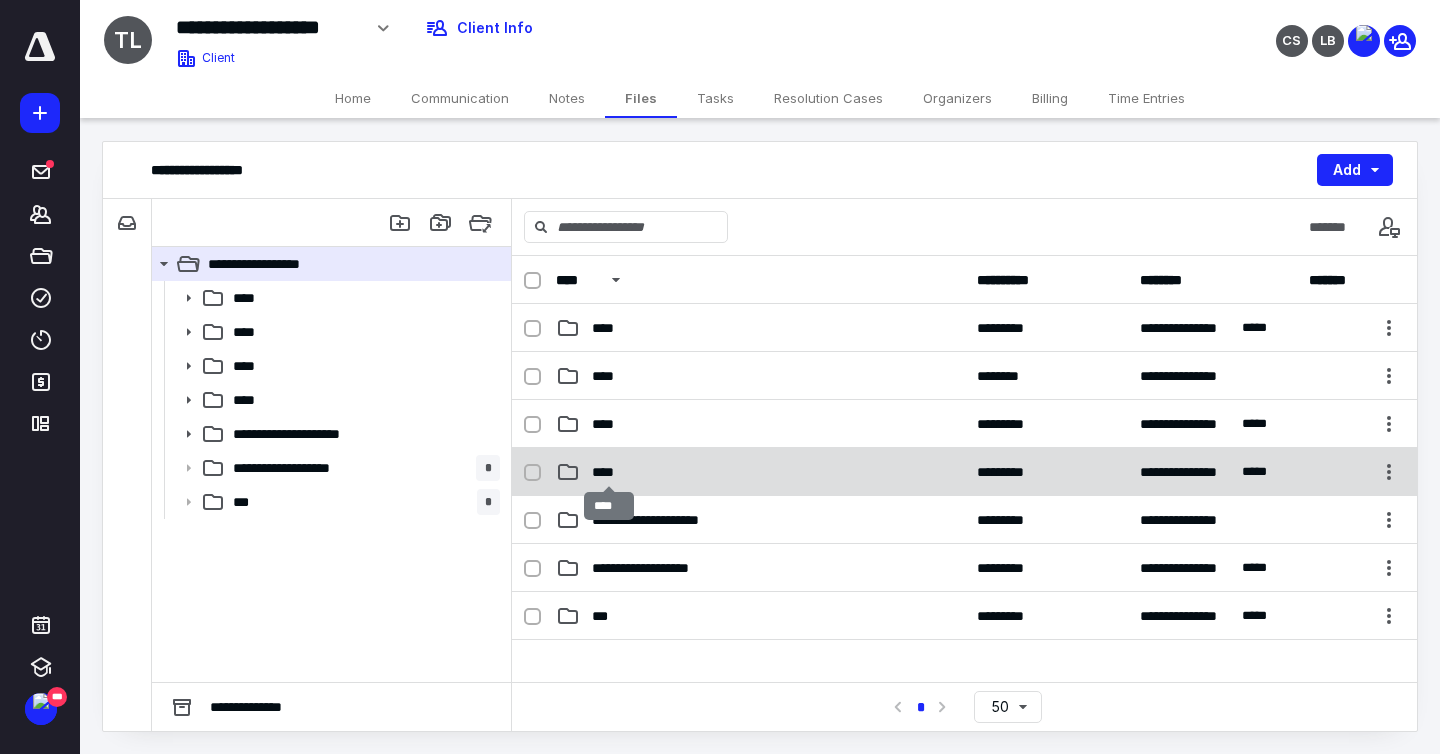 click on "****" at bounding box center (609, 472) 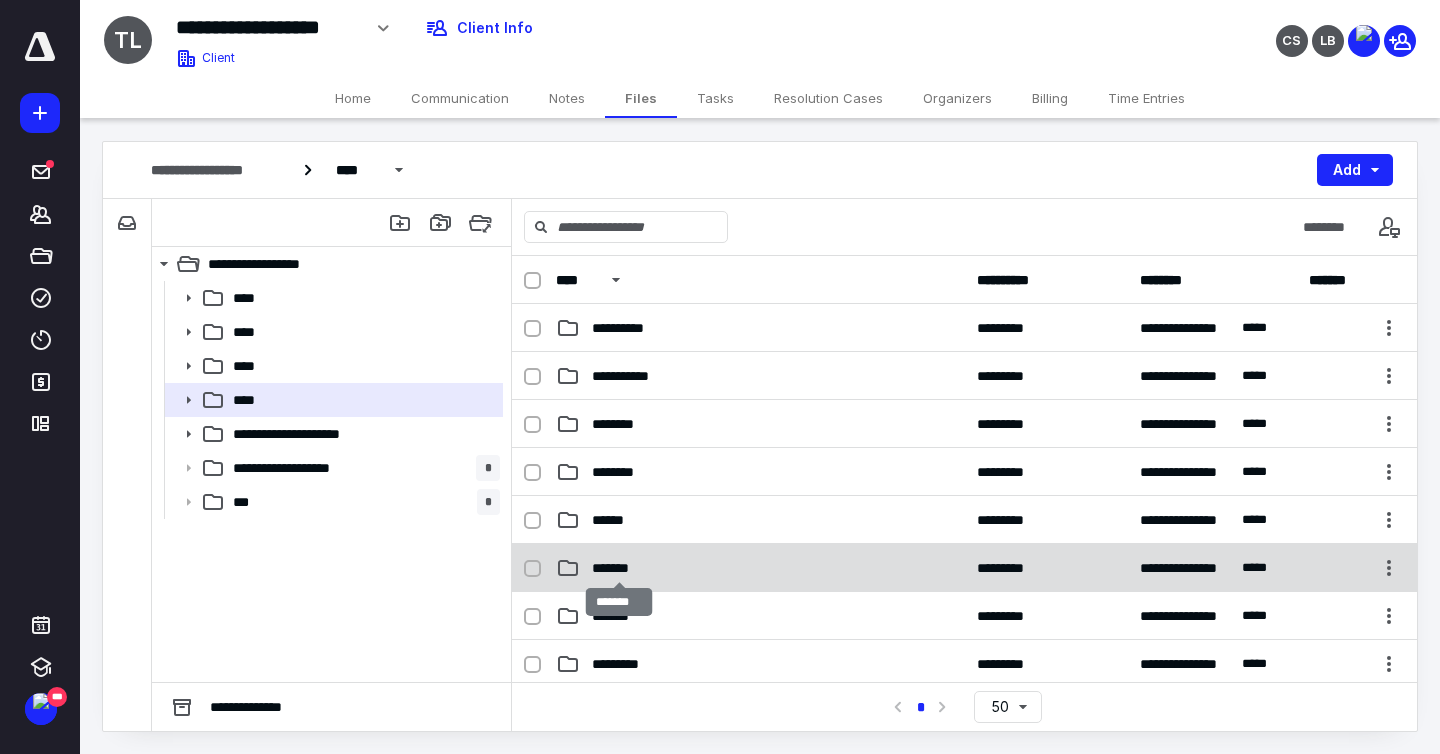 click on "*******" at bounding box center [619, 568] 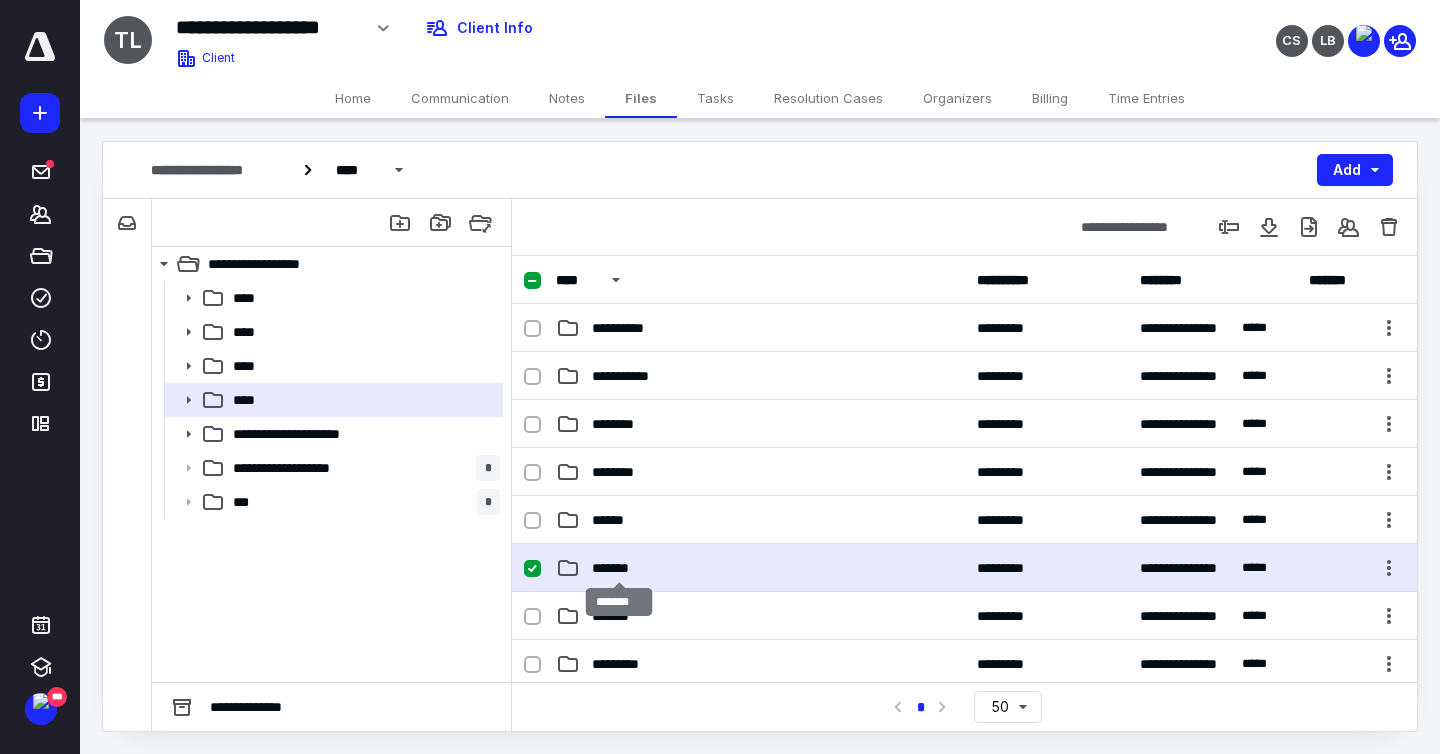 click on "*******" at bounding box center [619, 568] 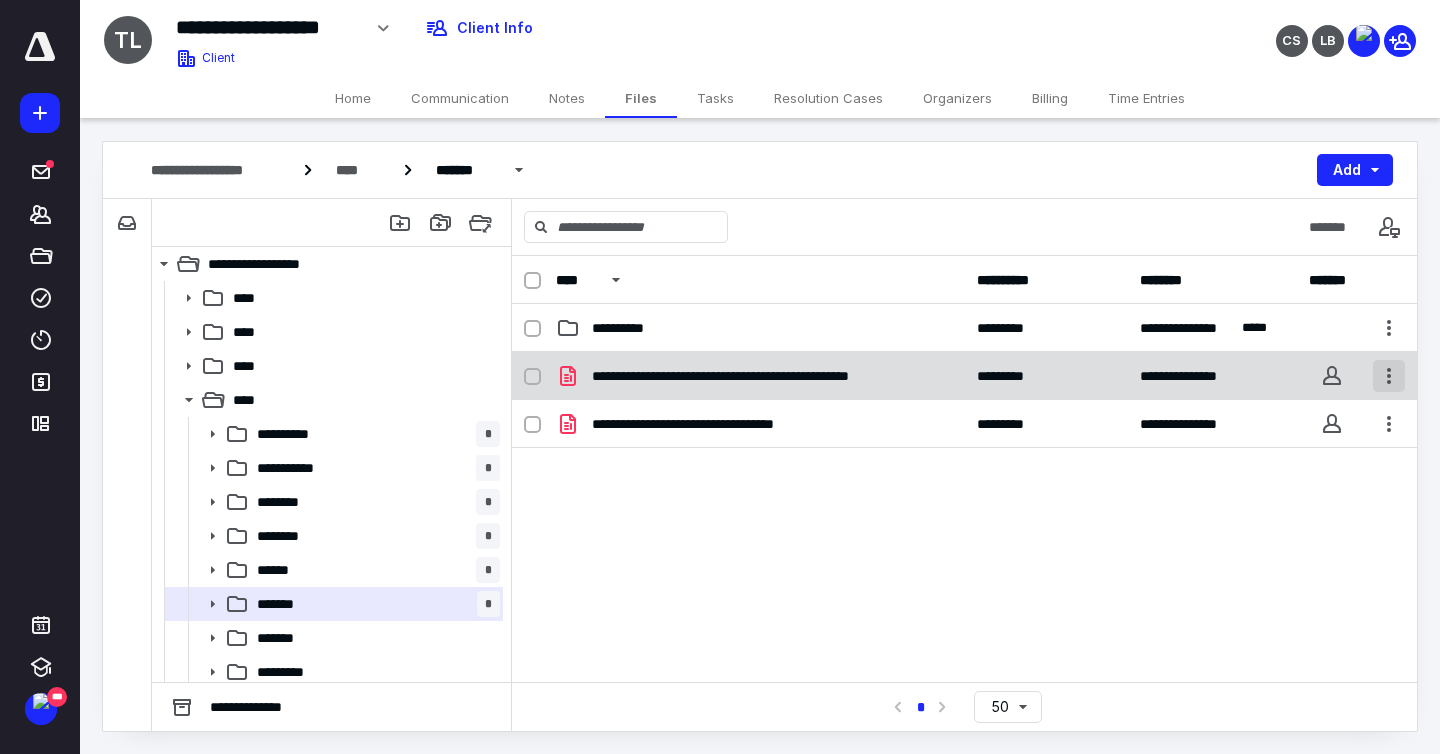 click at bounding box center [1389, 376] 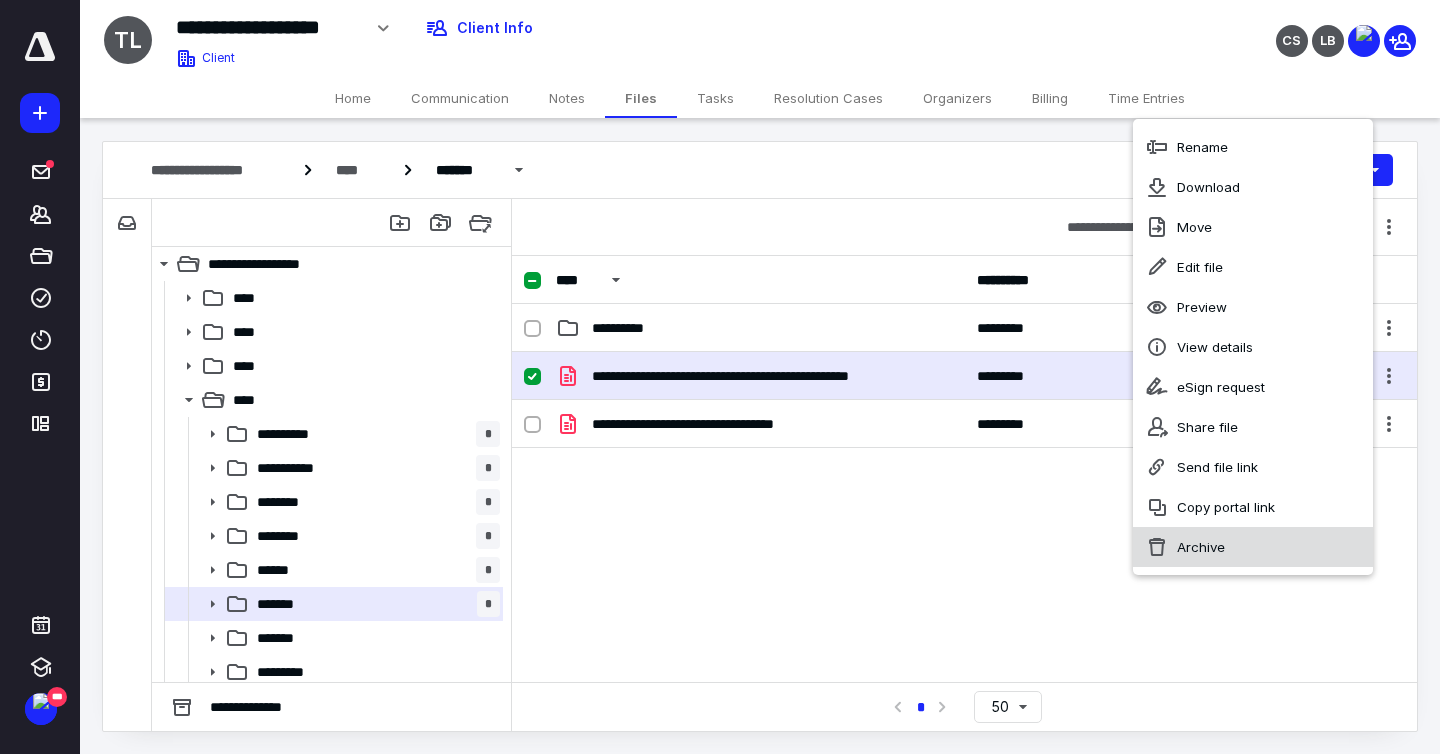click on "Archive" at bounding box center [1253, 547] 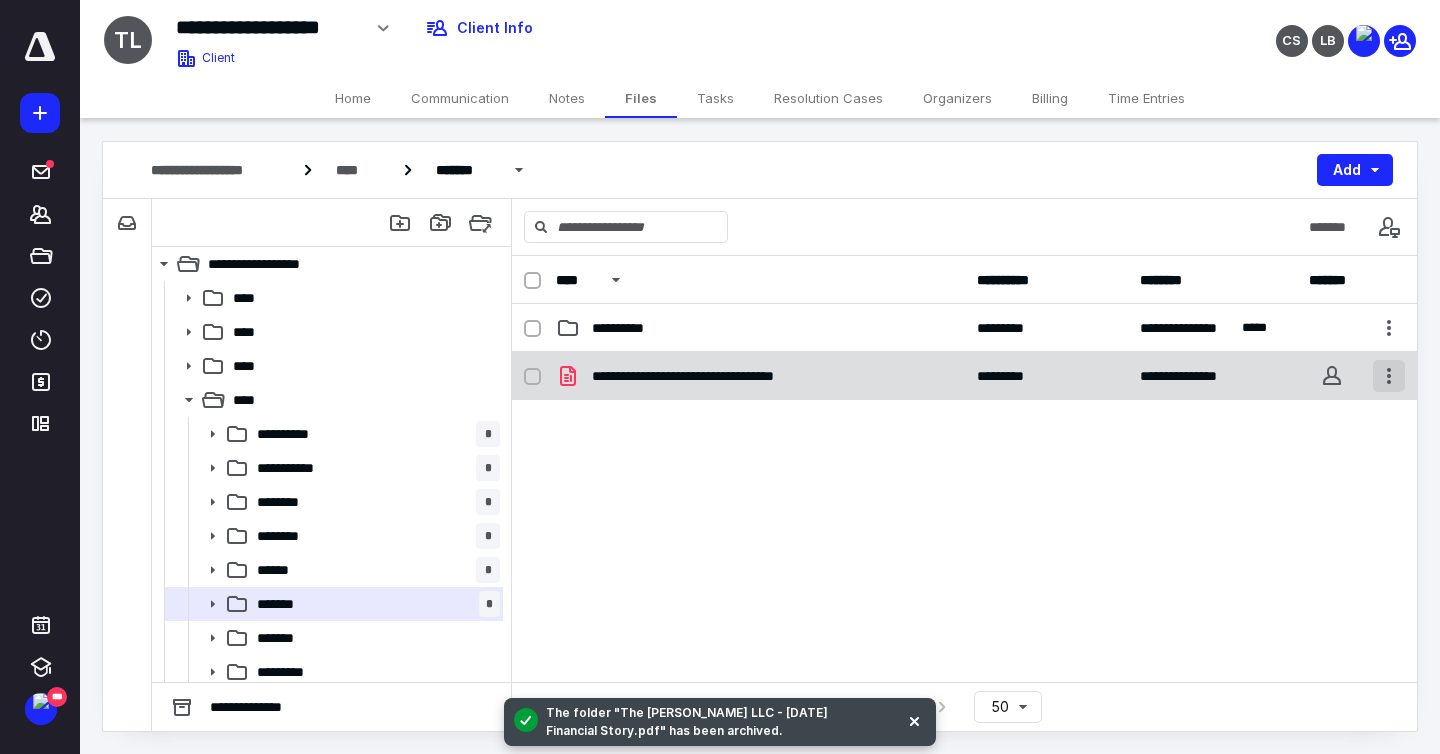 click at bounding box center (1389, 376) 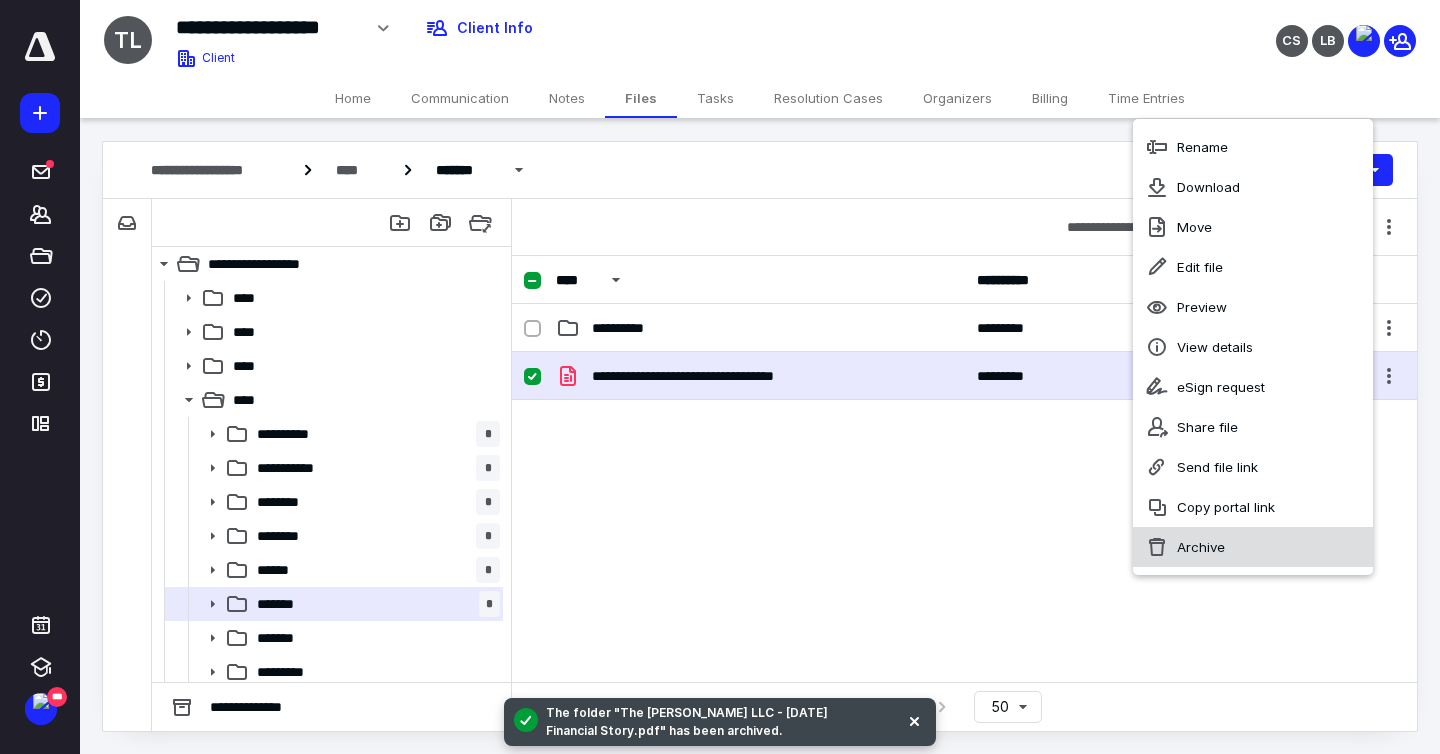 click on "Archive" at bounding box center [1253, 547] 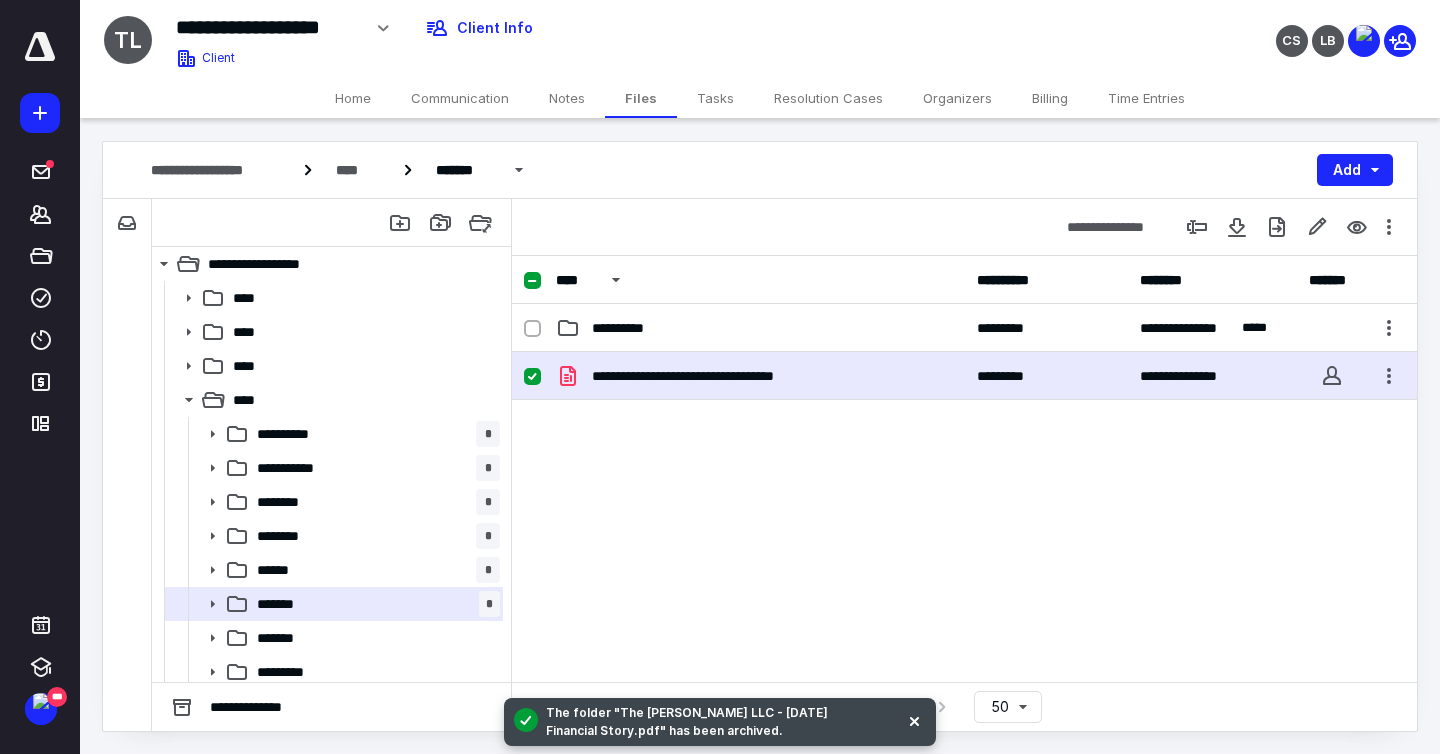 checkbox on "false" 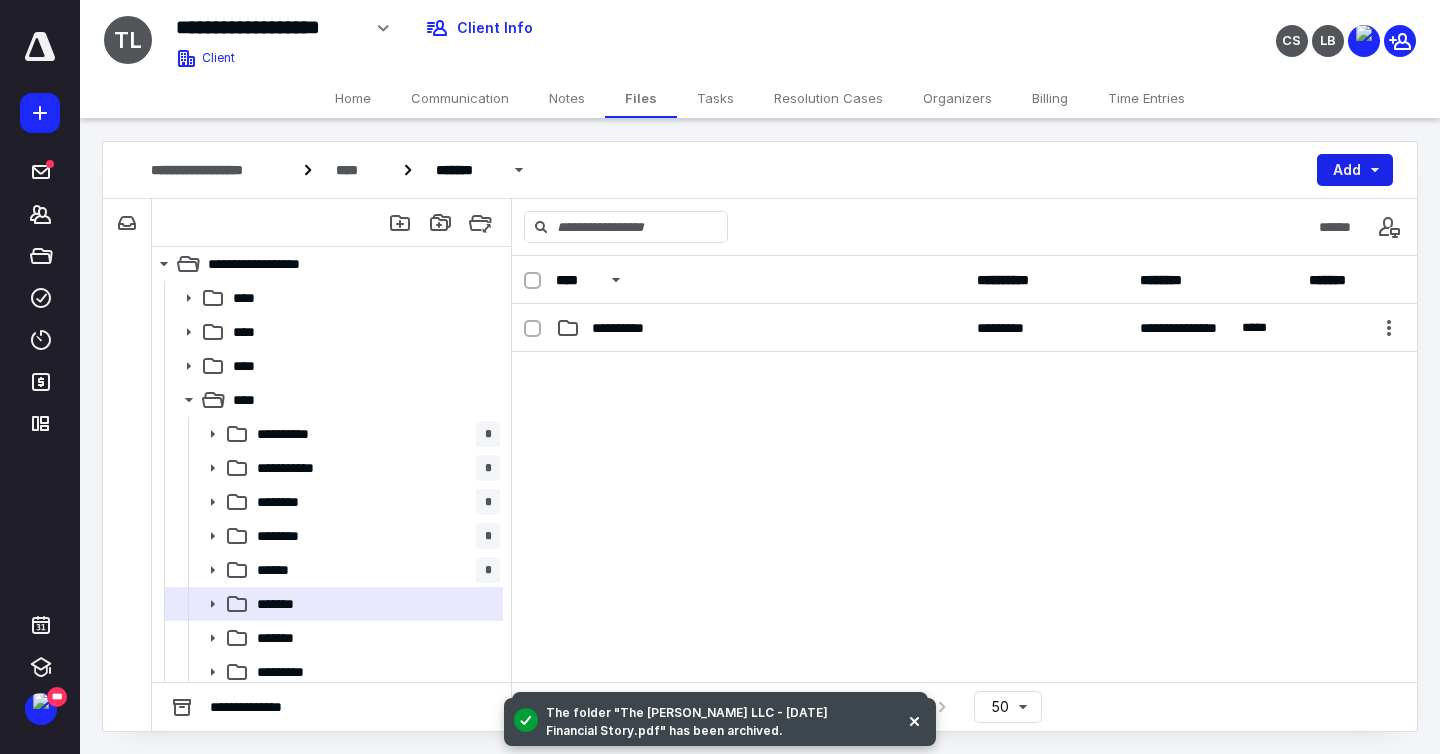 click on "Add" at bounding box center (1355, 170) 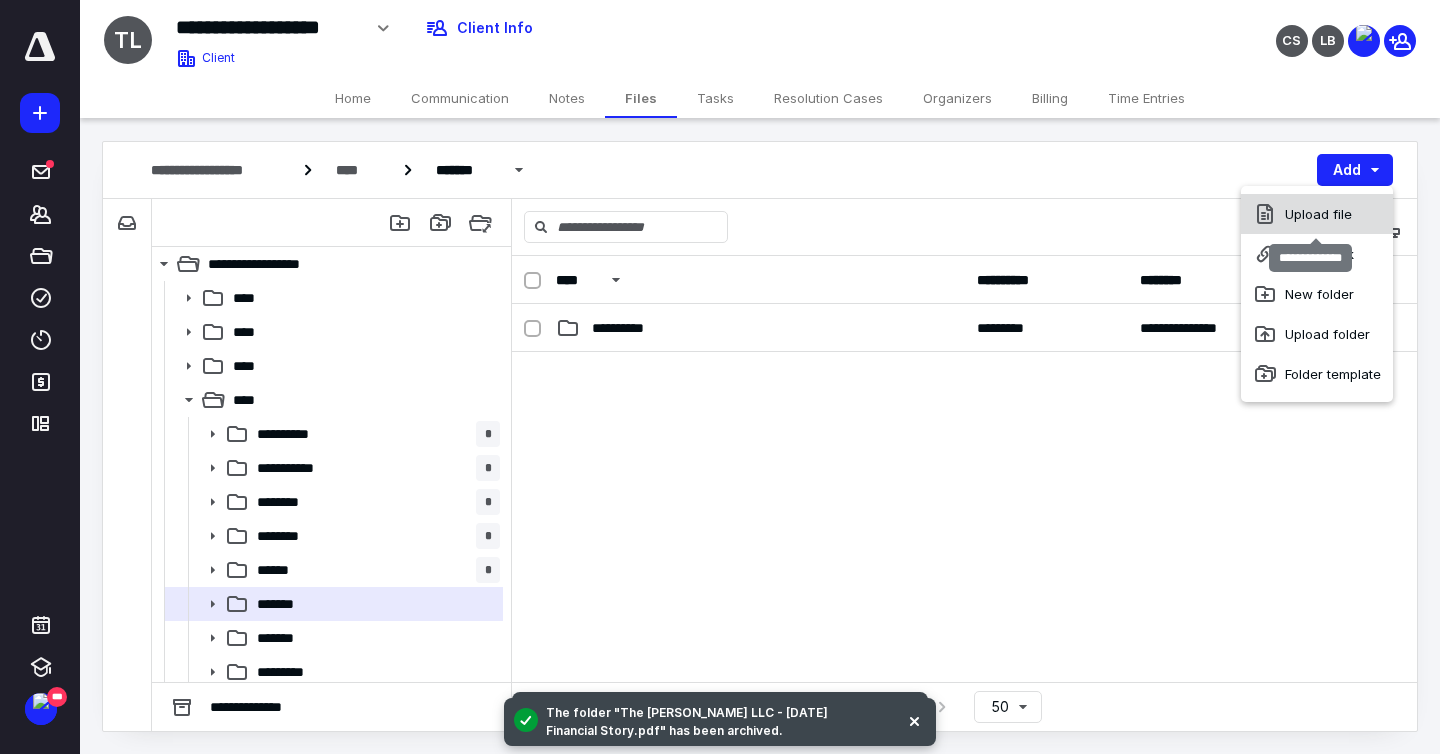 click on "Upload file" at bounding box center [1317, 214] 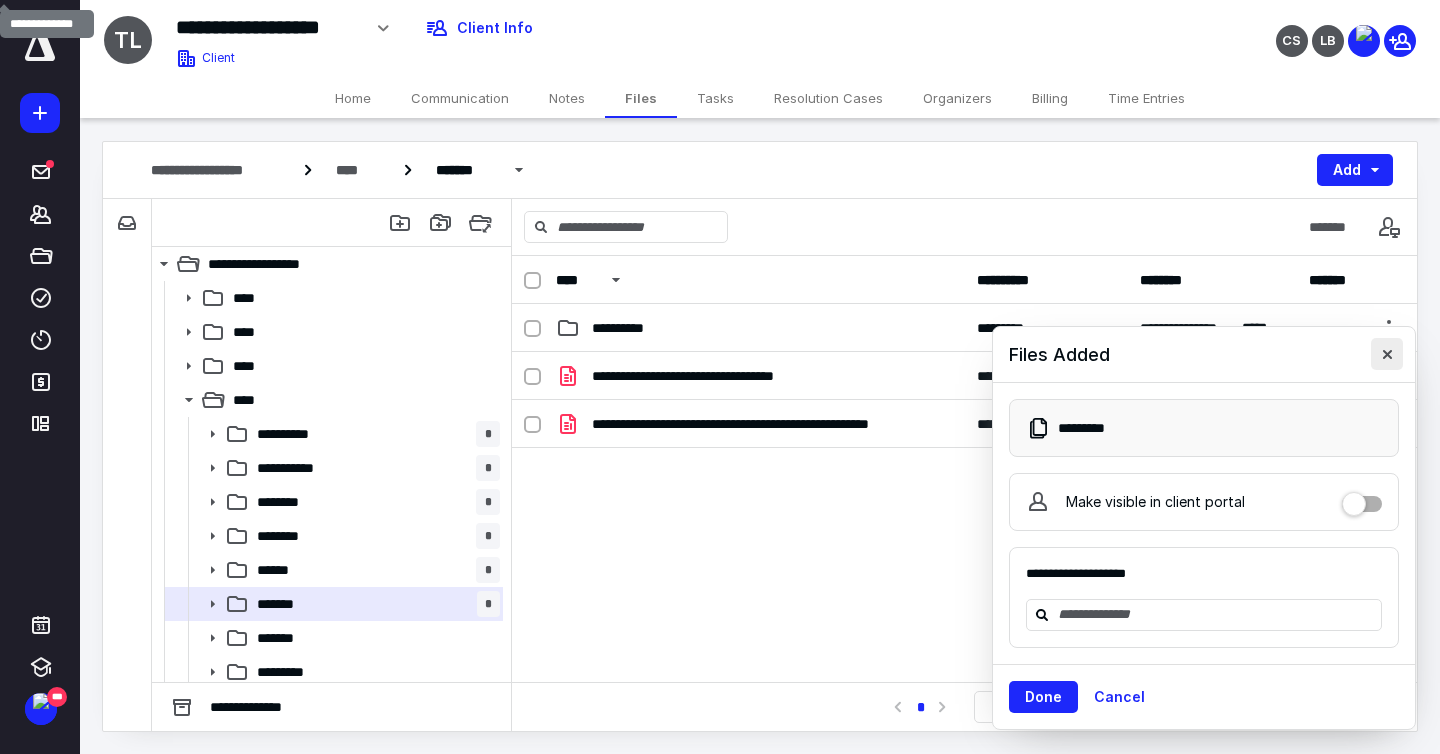 click at bounding box center (1387, 354) 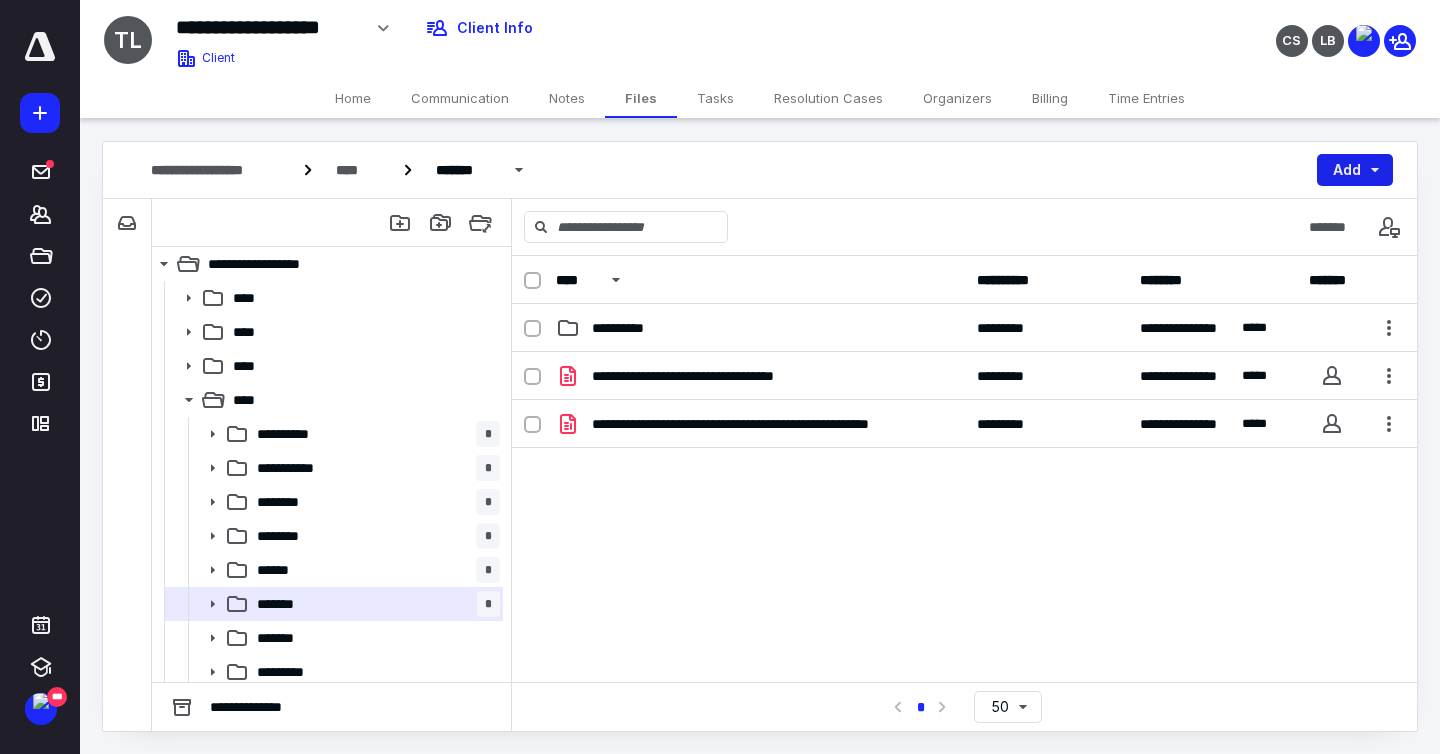 click on "Add" at bounding box center (1355, 170) 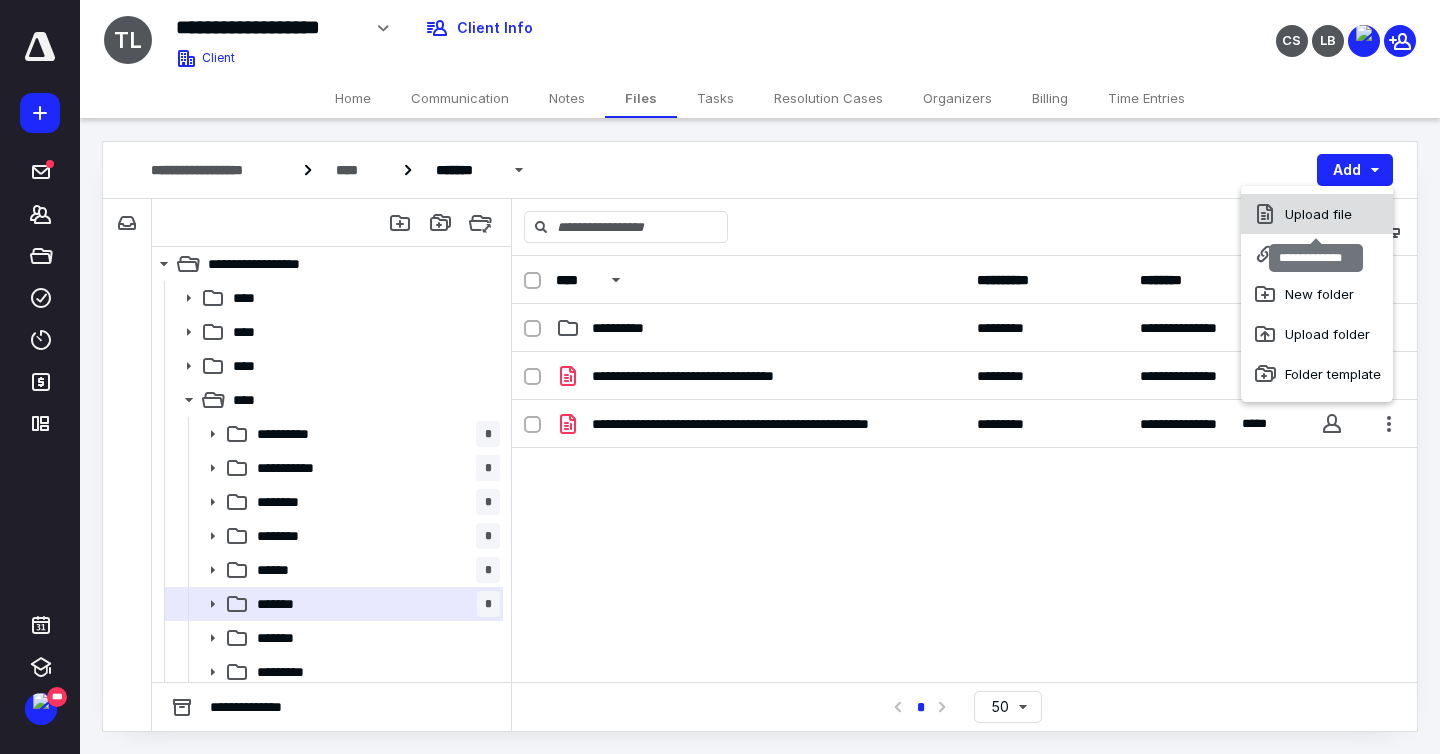 click on "Upload file" at bounding box center [1317, 214] 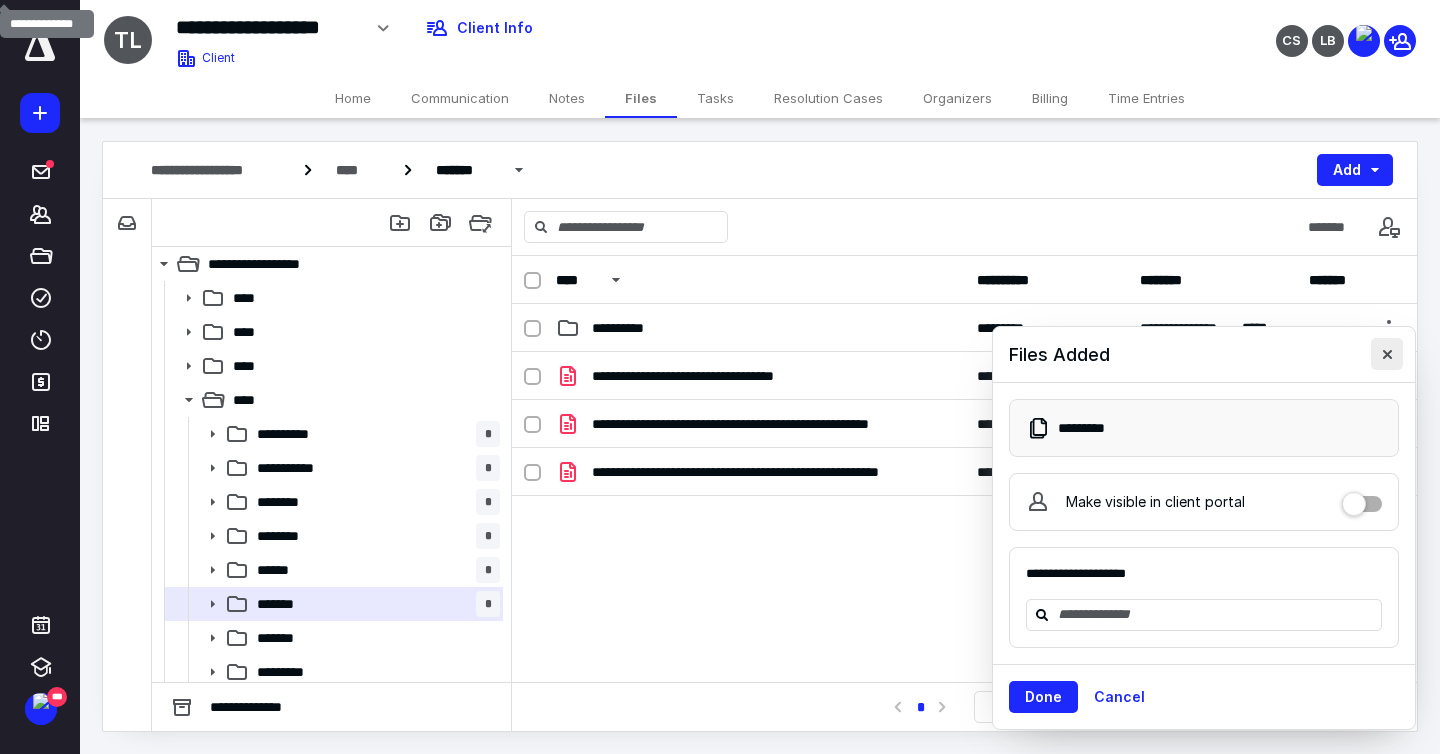 click at bounding box center [1387, 354] 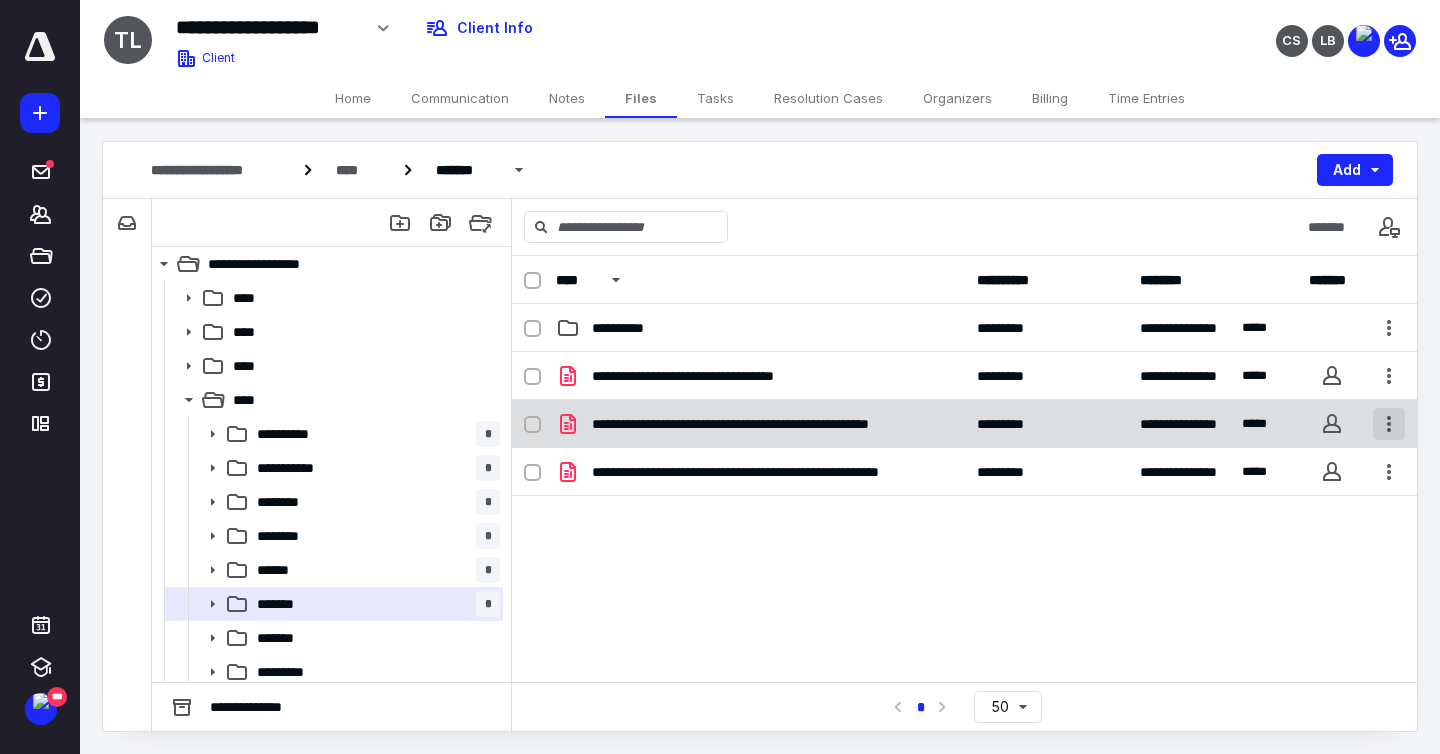 click at bounding box center [1389, 424] 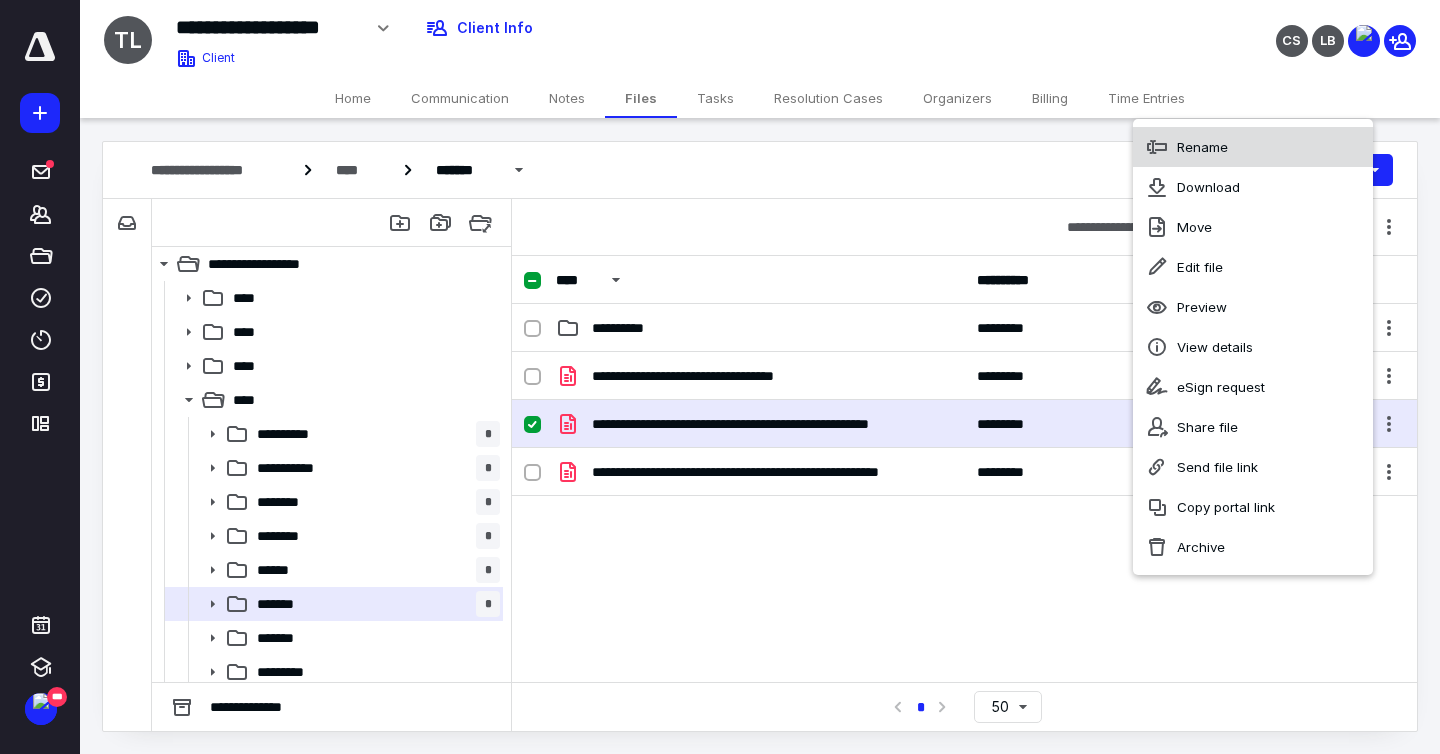 click on "Rename" at bounding box center (1253, 147) 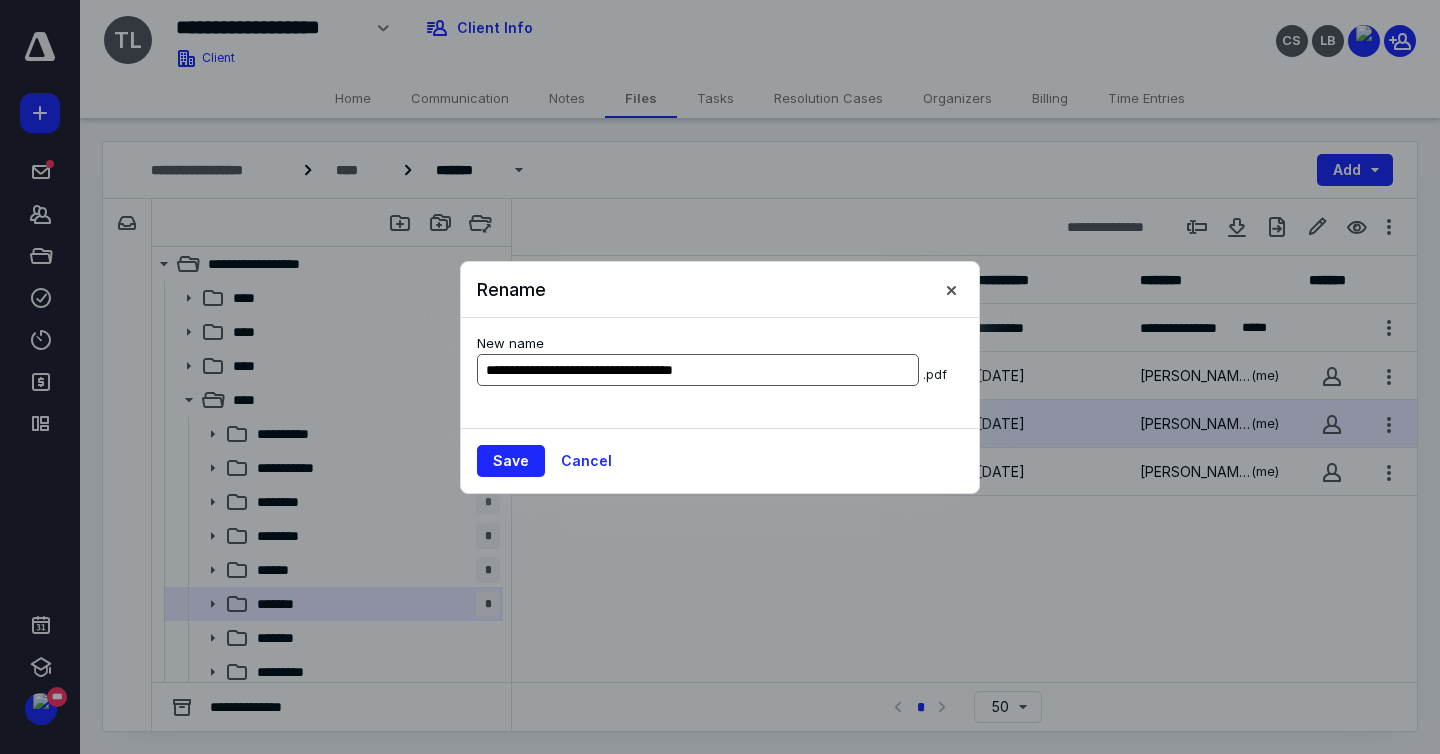 click on "**********" at bounding box center [698, 370] 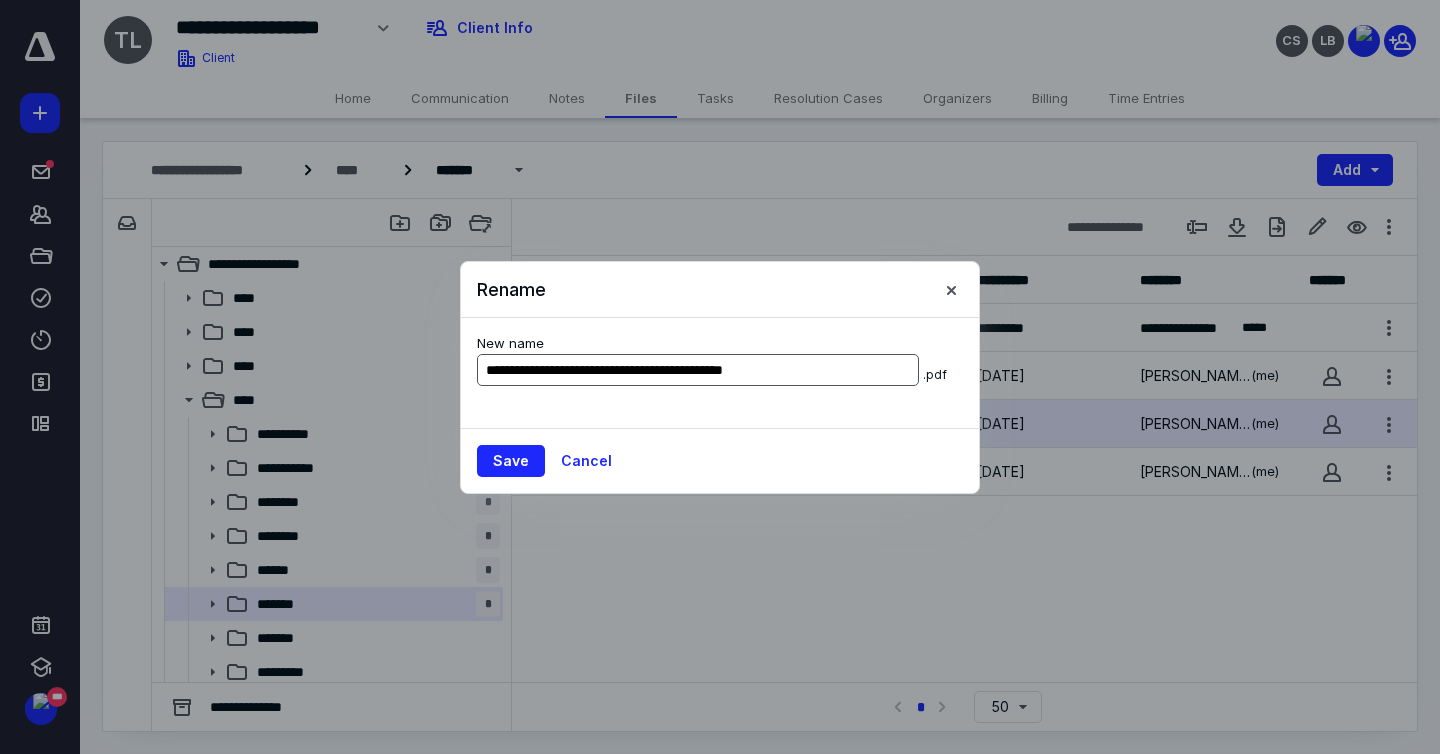type on "**********" 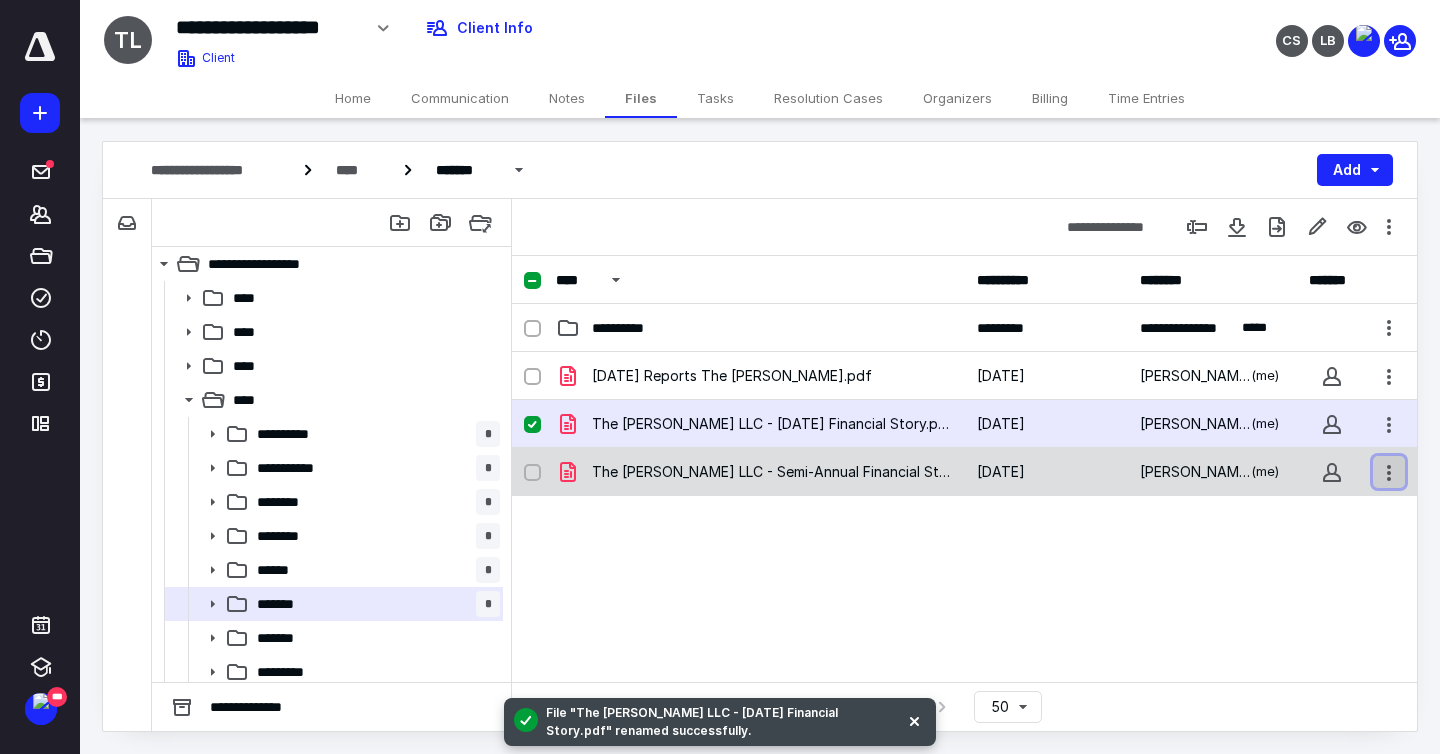 click at bounding box center [1389, 472] 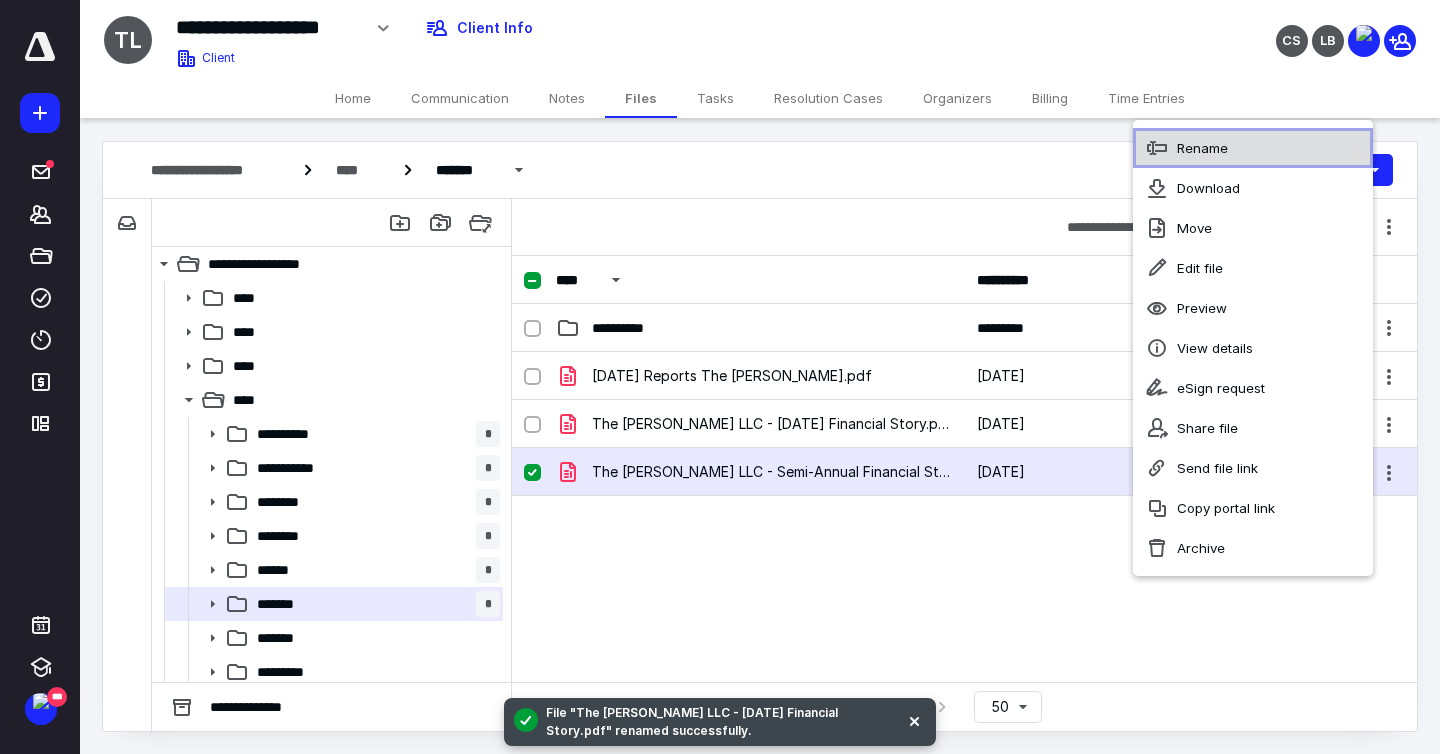 click on "Rename" at bounding box center (1253, 148) 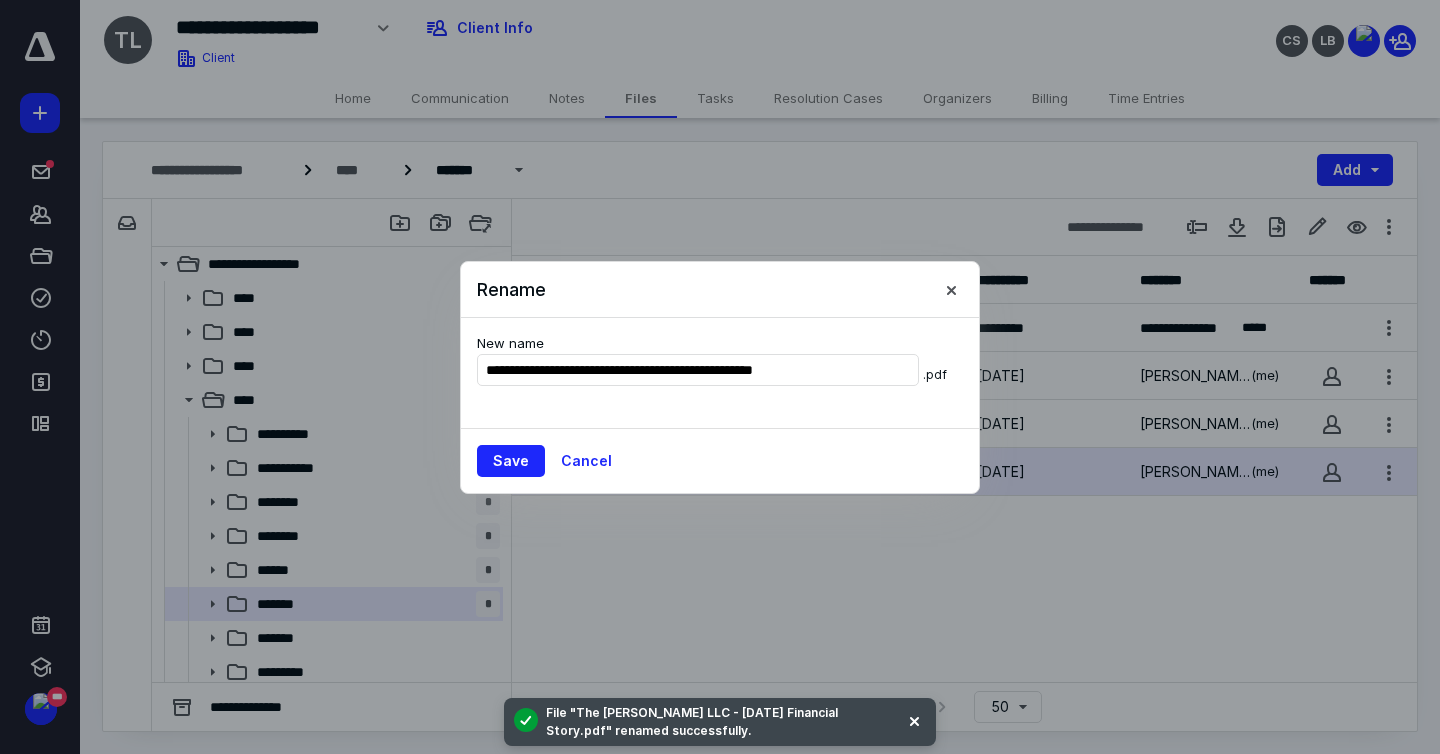 drag, startPoint x: 674, startPoint y: 421, endPoint x: 694, endPoint y: 405, distance: 25.612497 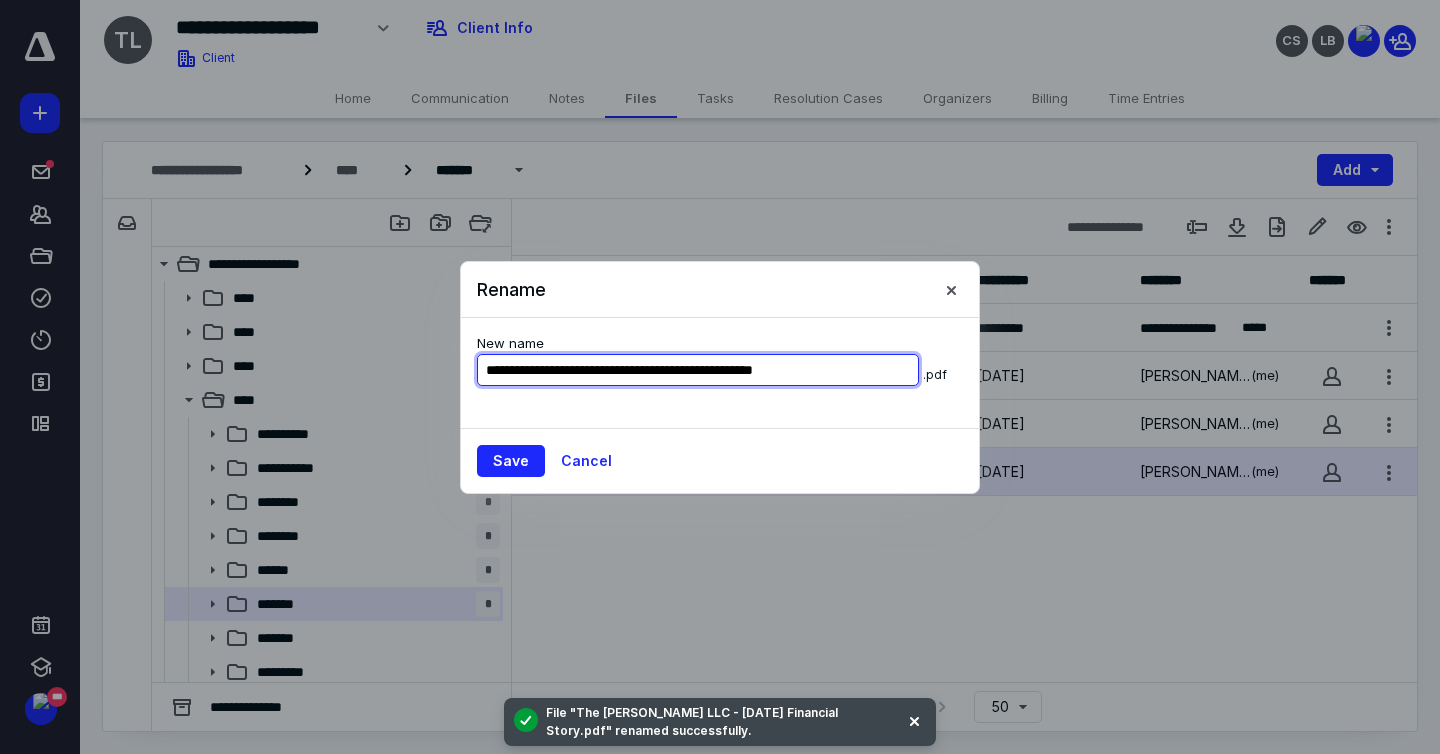 click on "**********" at bounding box center [698, 370] 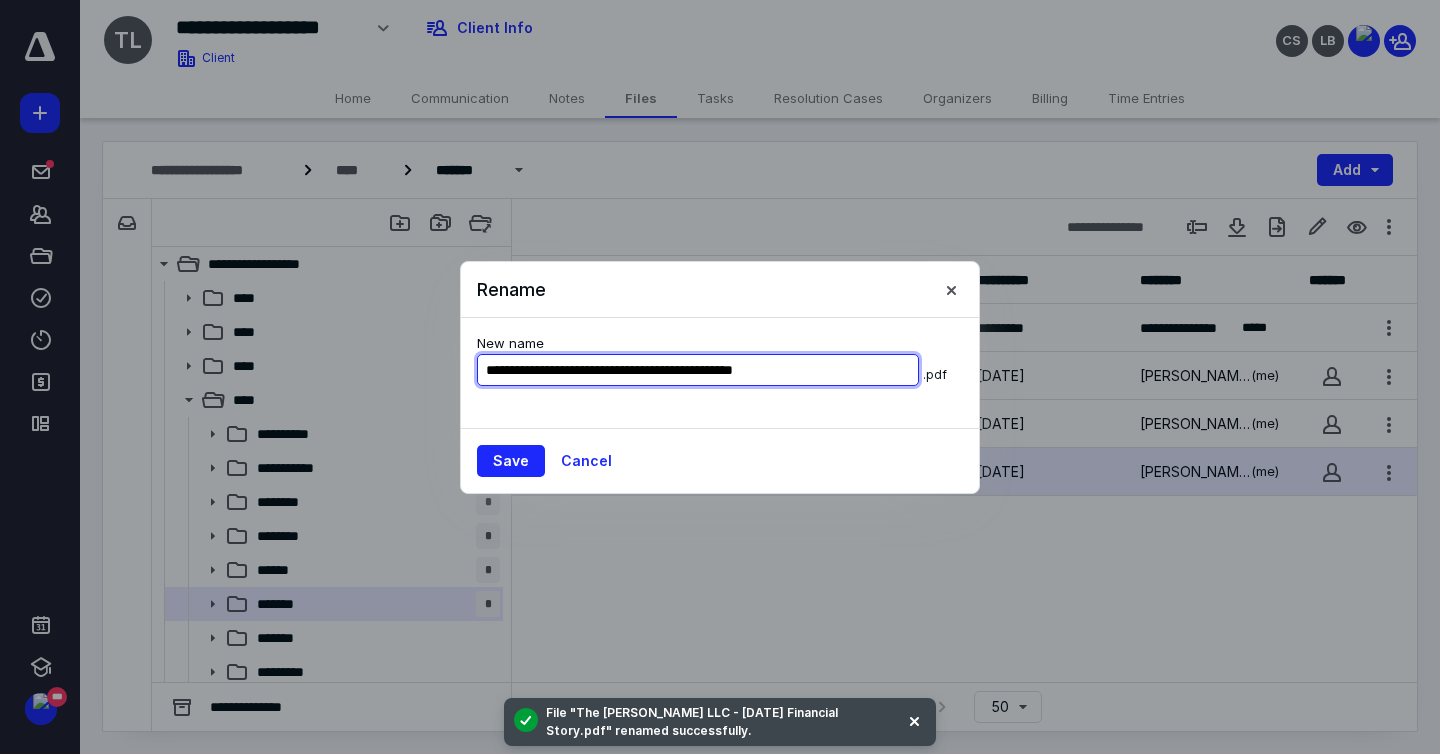 click on "**********" at bounding box center [698, 370] 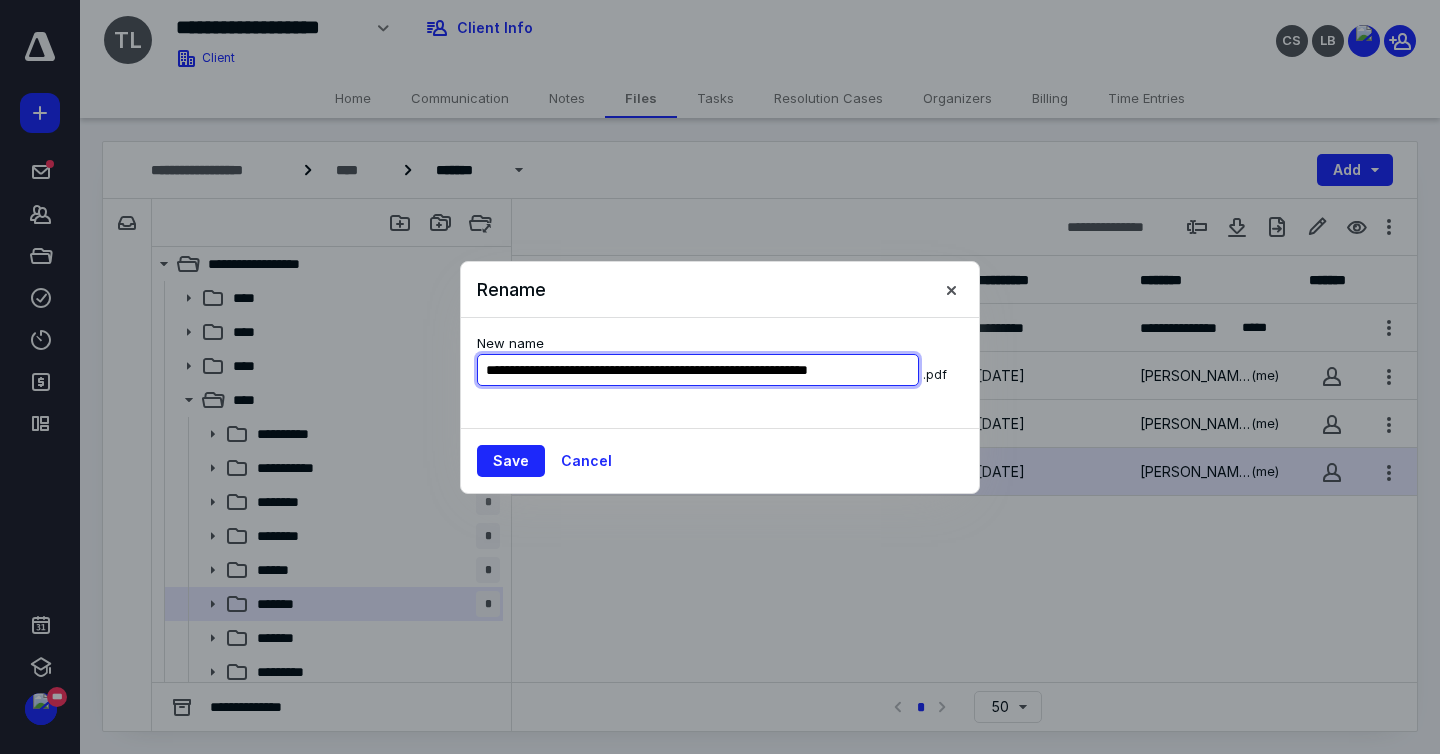 type on "**********" 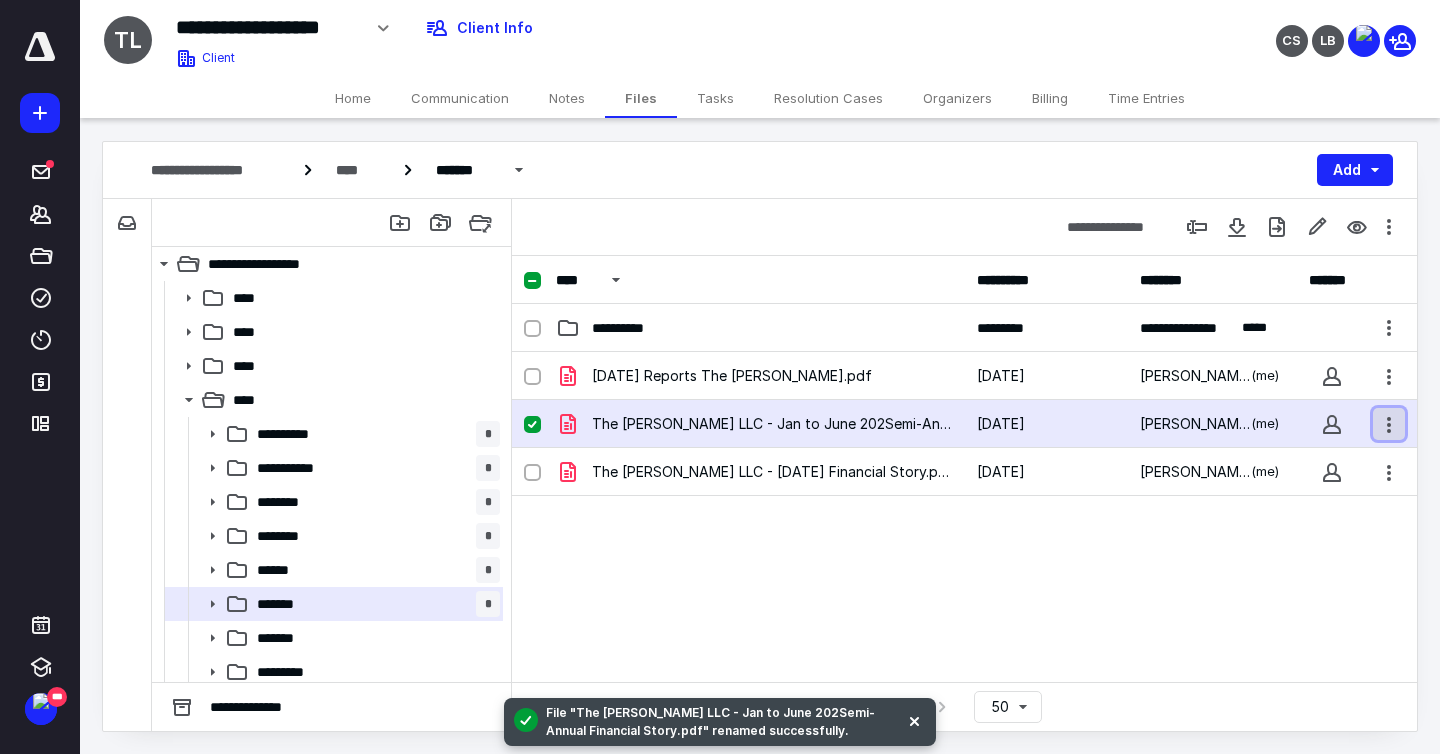 click at bounding box center (1389, 424) 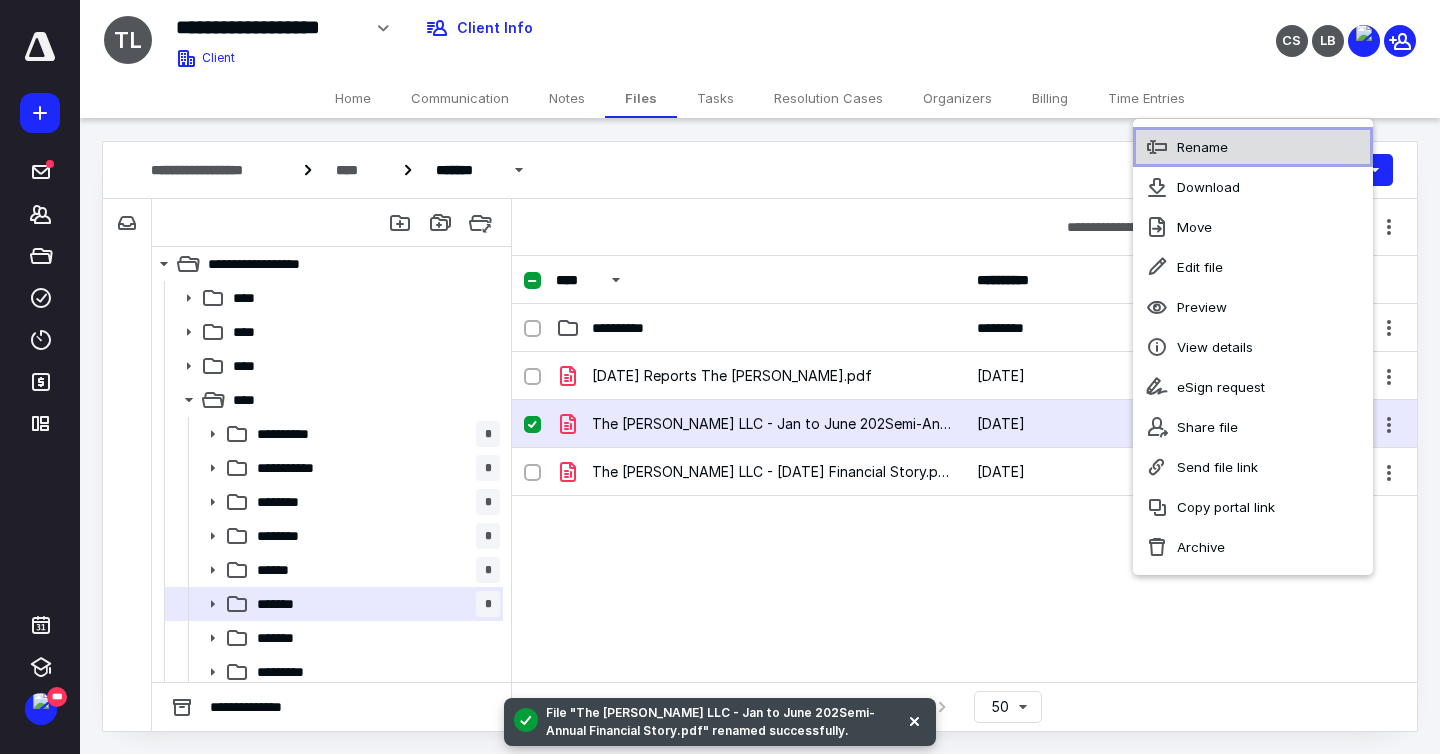 click on "Rename" at bounding box center [1253, 147] 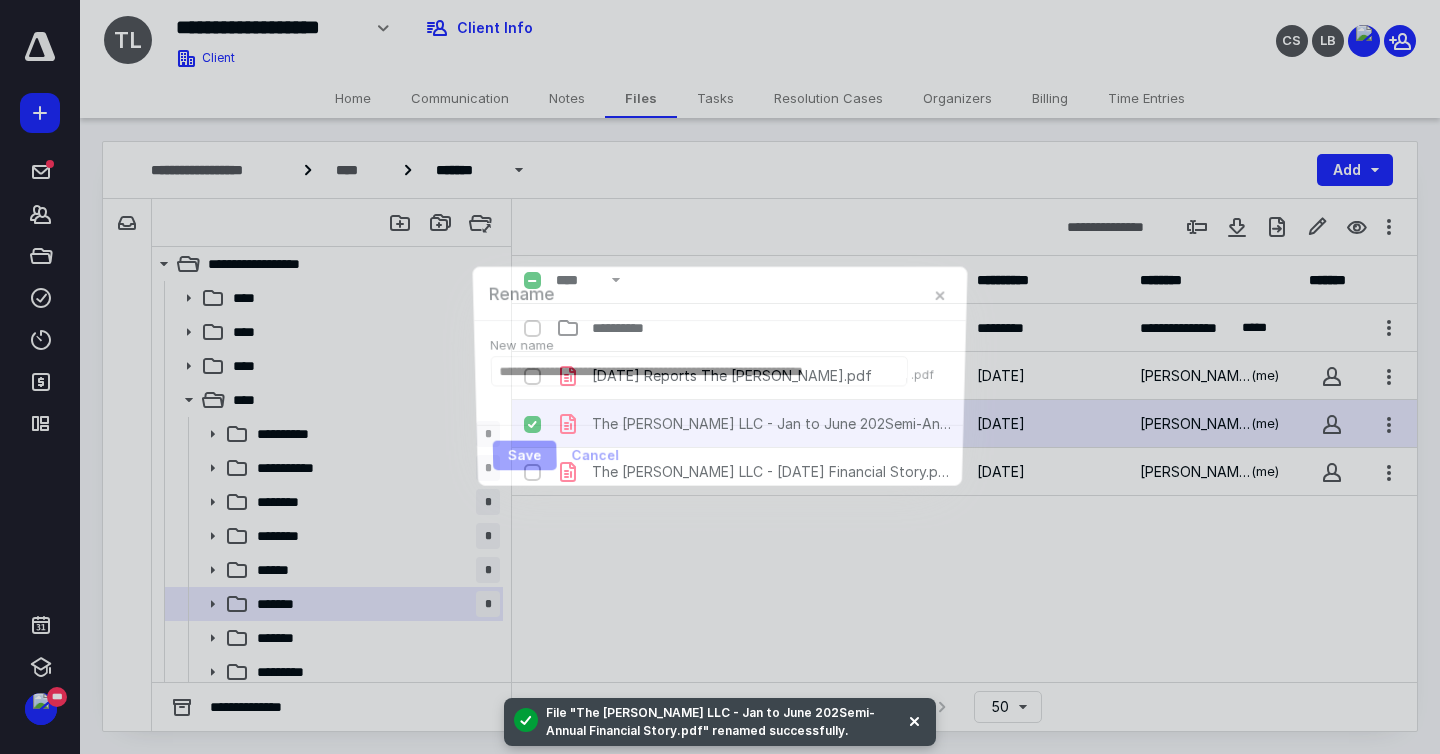 scroll, scrollTop: 0, scrollLeft: 15, axis: horizontal 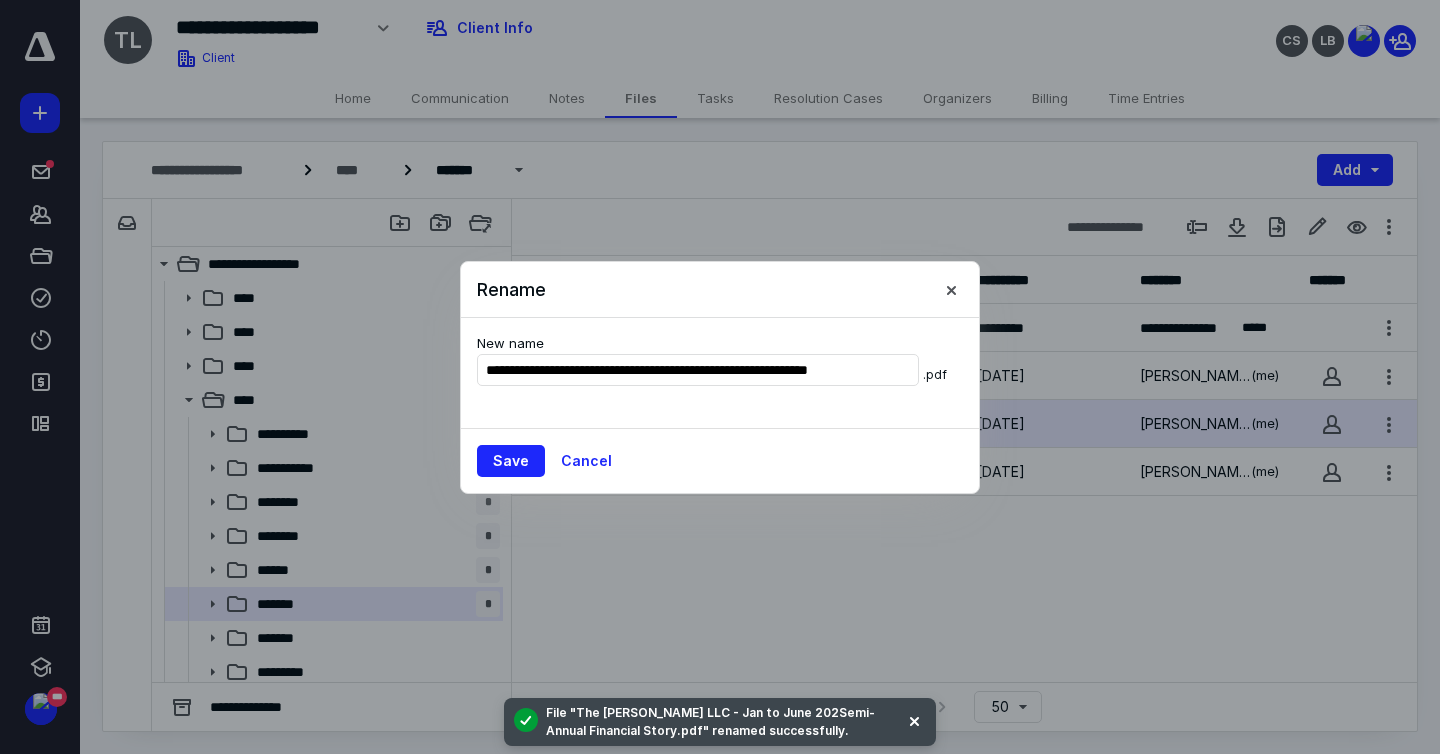 click on "**********" at bounding box center [720, 373] 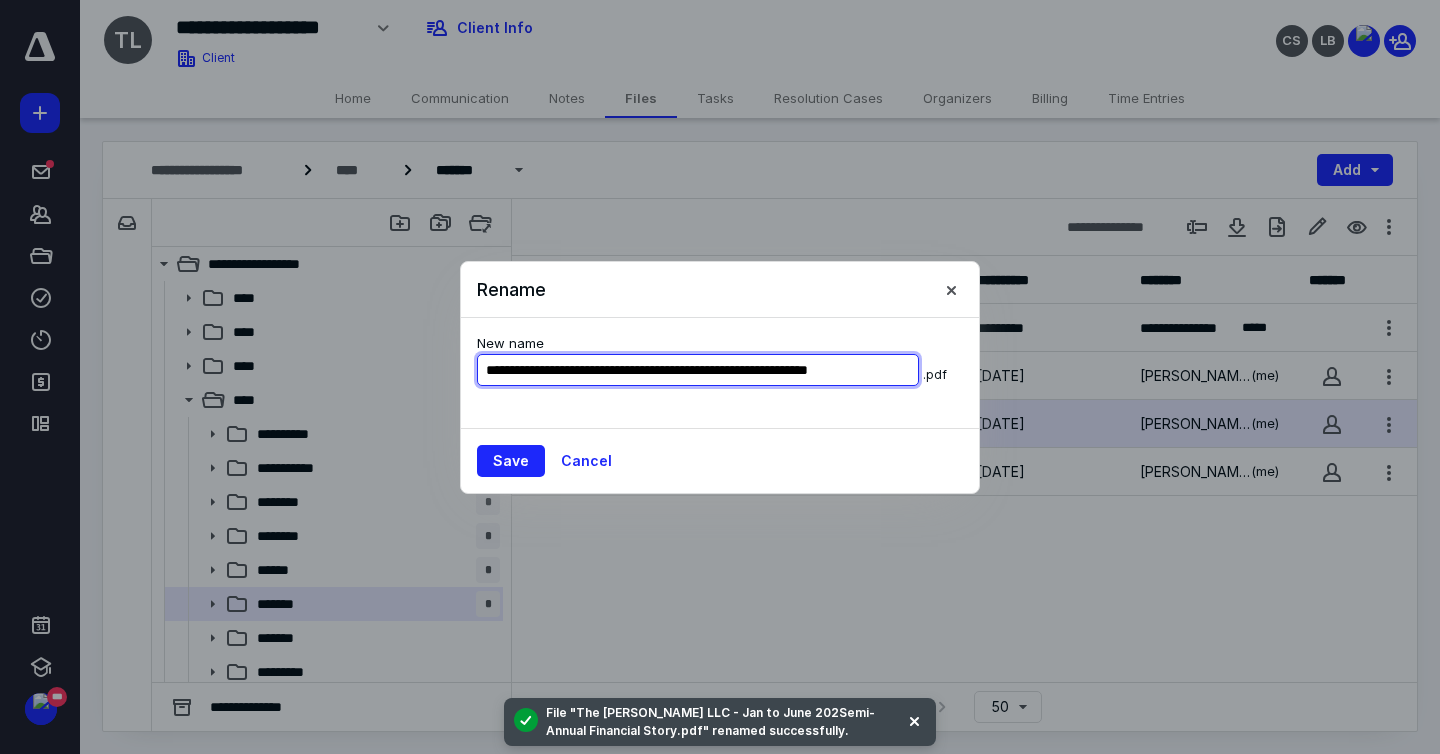 click on "**********" at bounding box center (698, 370) 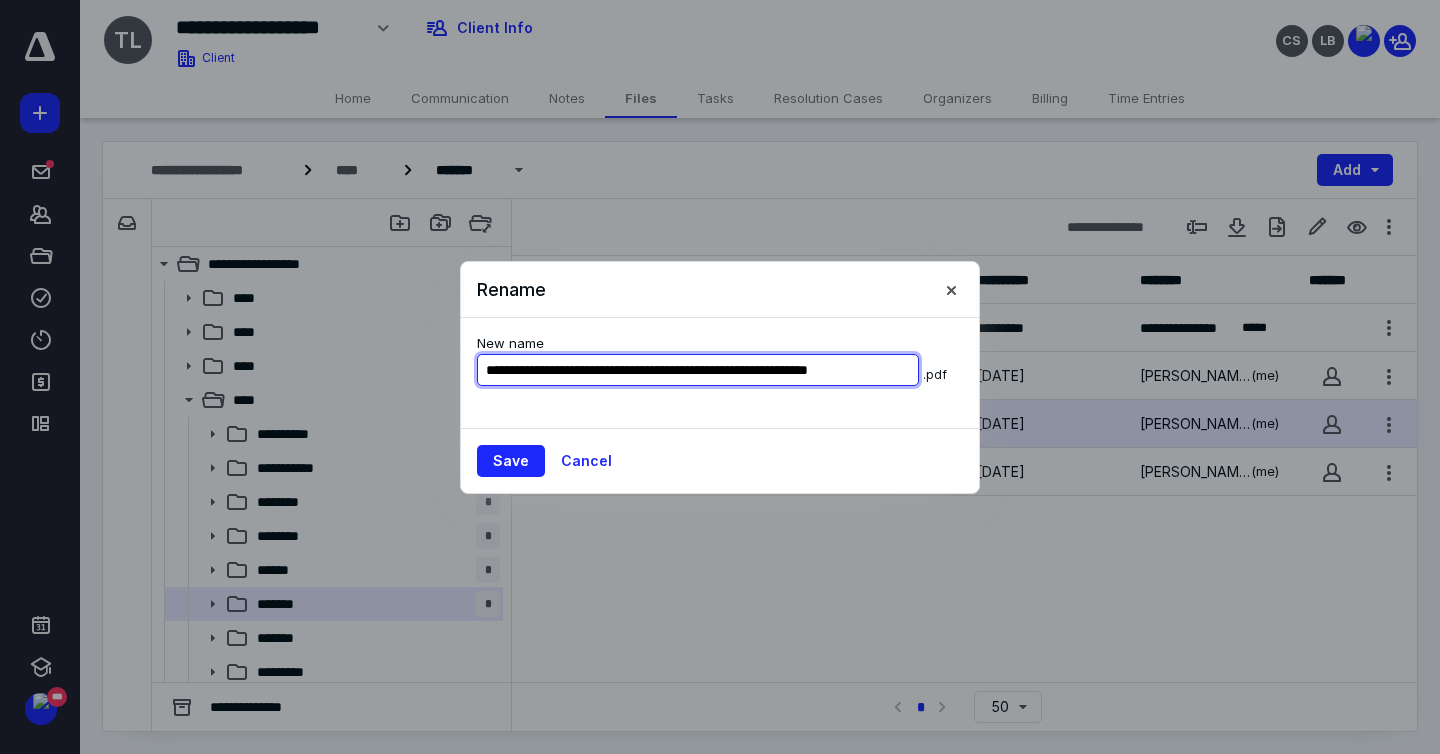 click on "**********" at bounding box center (698, 370) 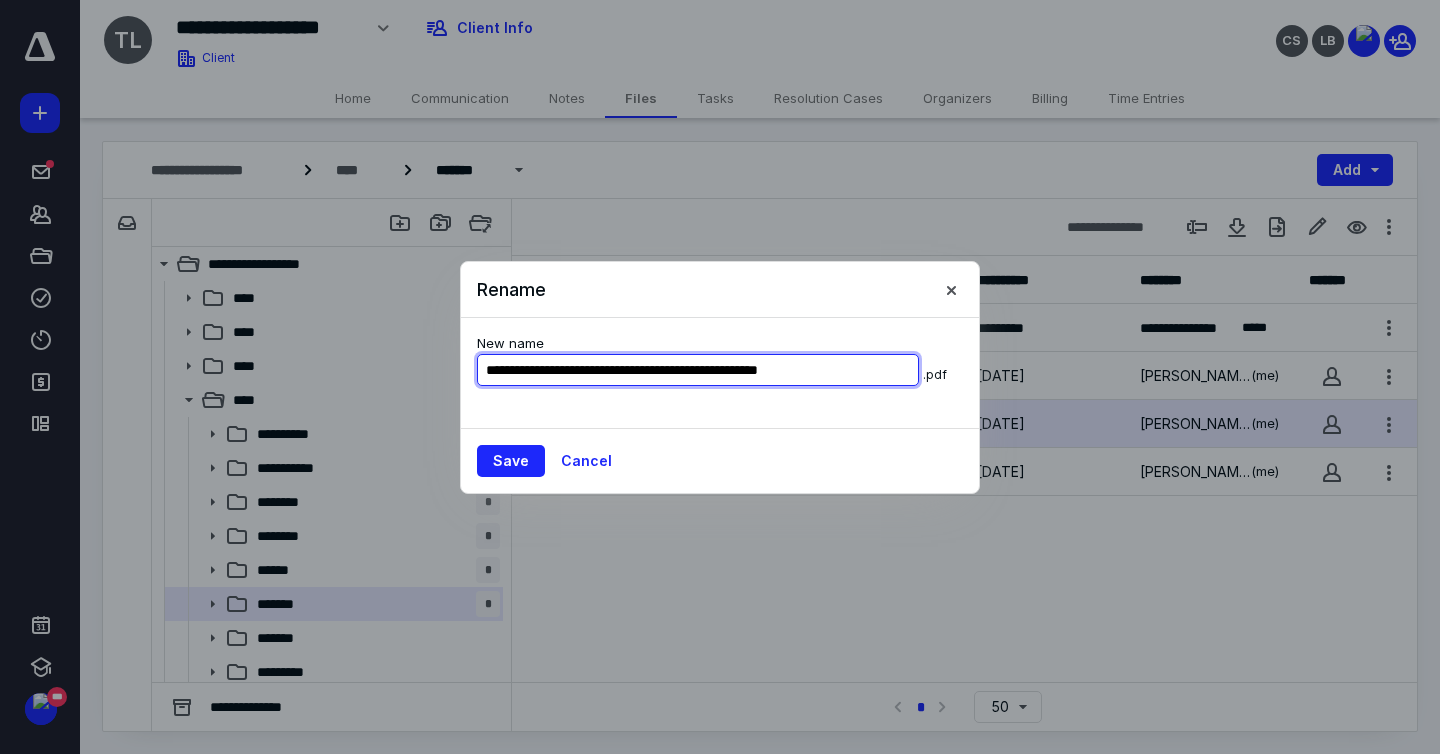 type on "**********" 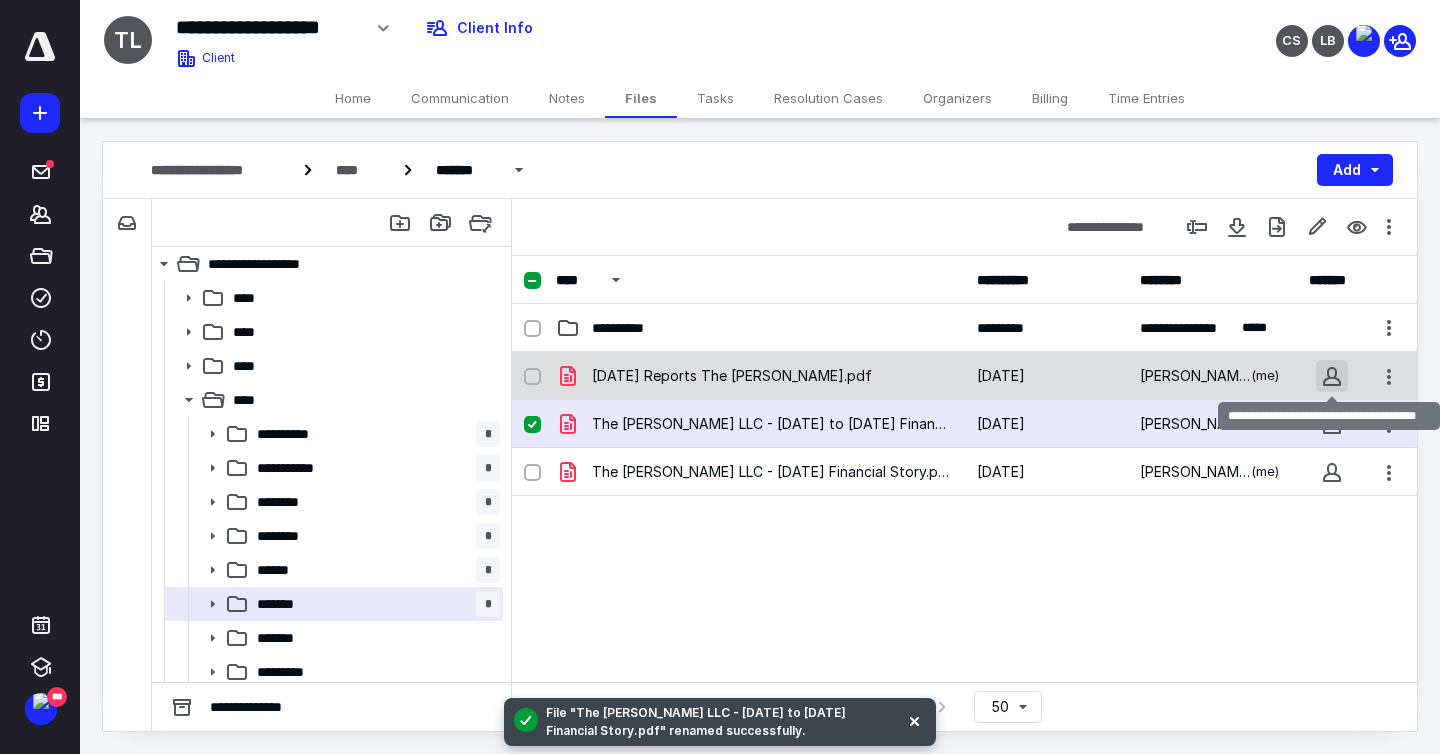 click at bounding box center [1332, 376] 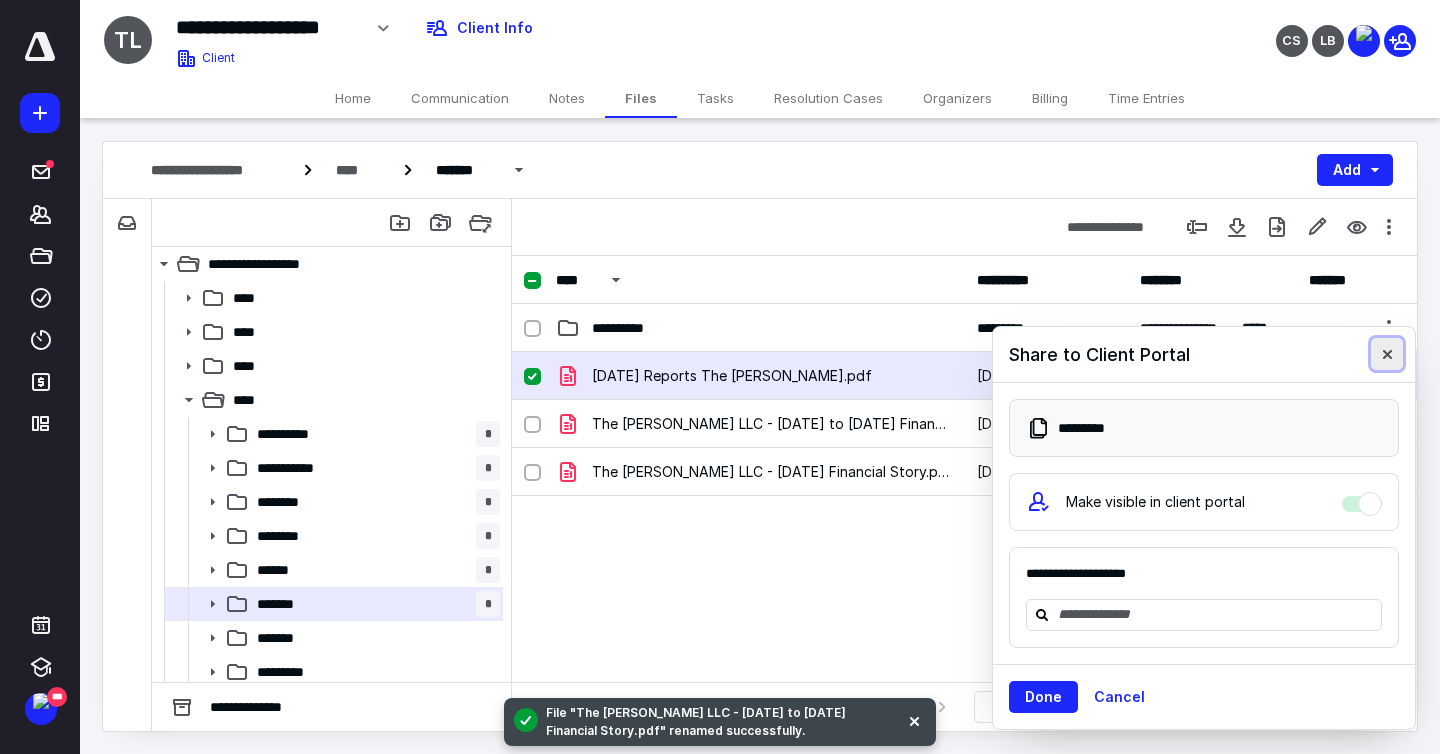 click at bounding box center (1387, 354) 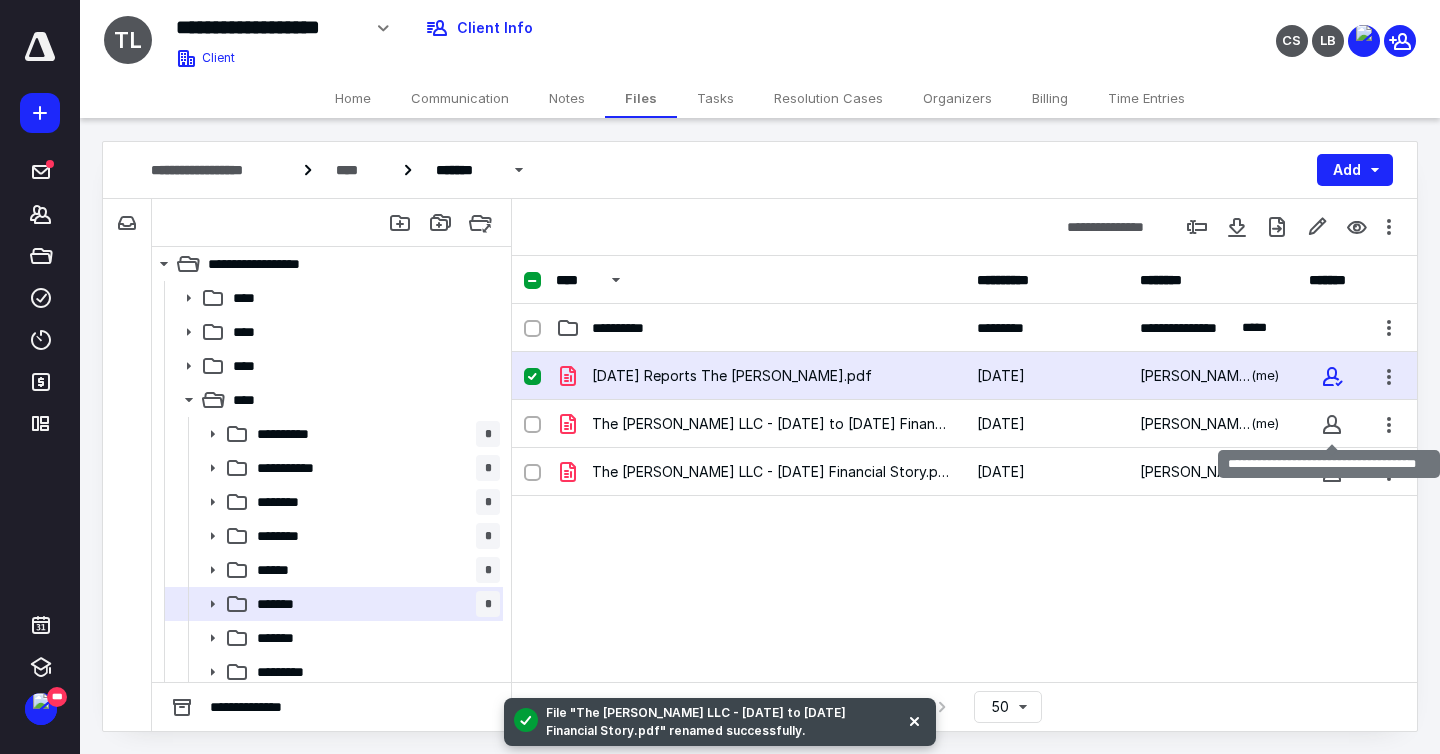 drag, startPoint x: 1333, startPoint y: 428, endPoint x: 1334, endPoint y: 459, distance: 31.016125 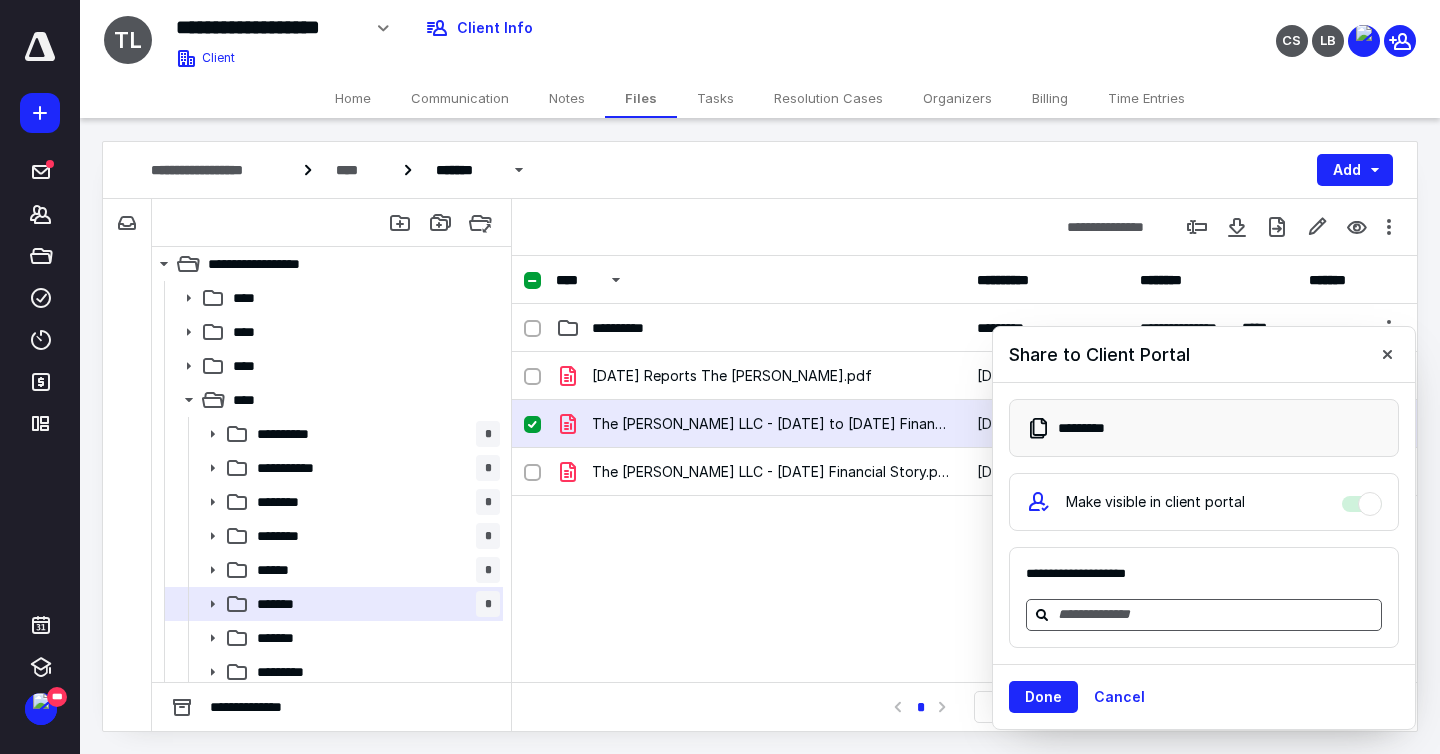 click at bounding box center [1216, 614] 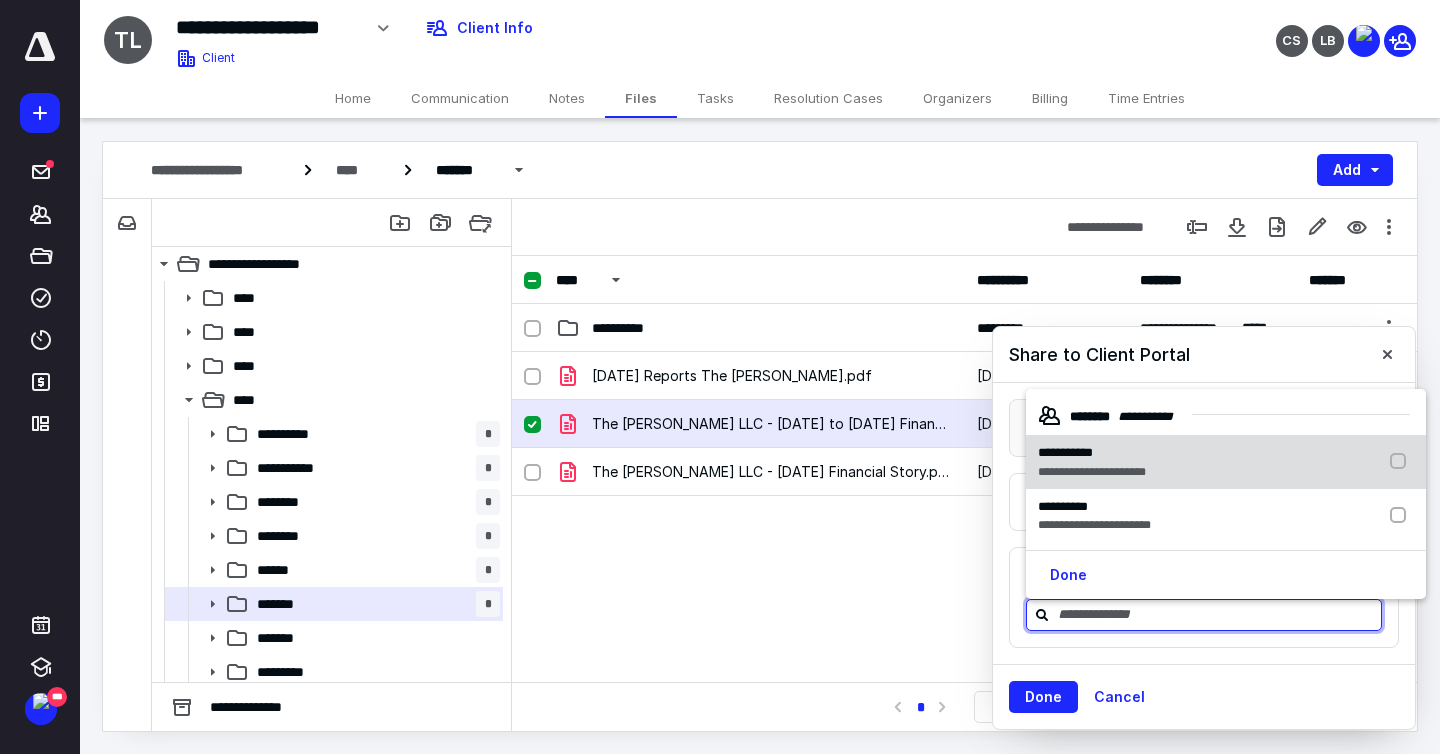click on "**********" at bounding box center [1092, 472] 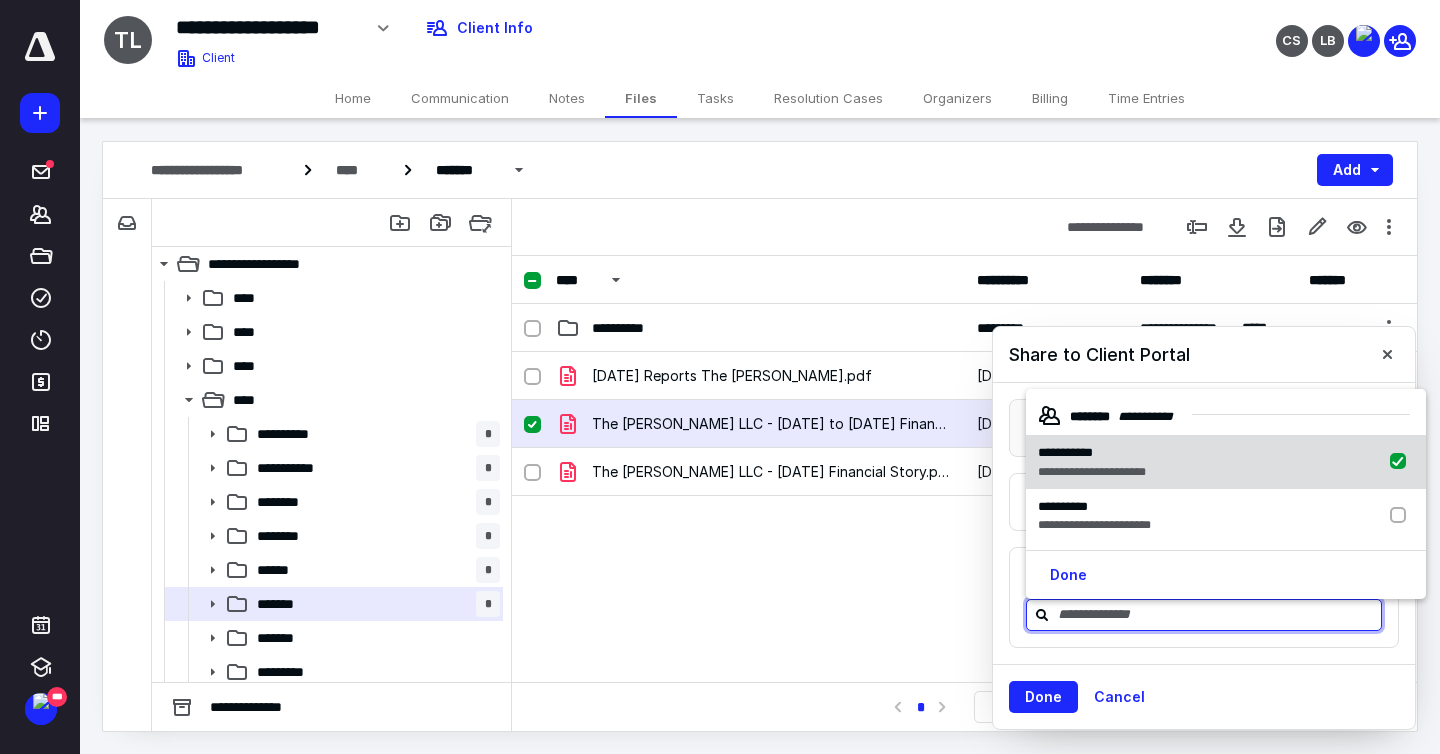 checkbox on "true" 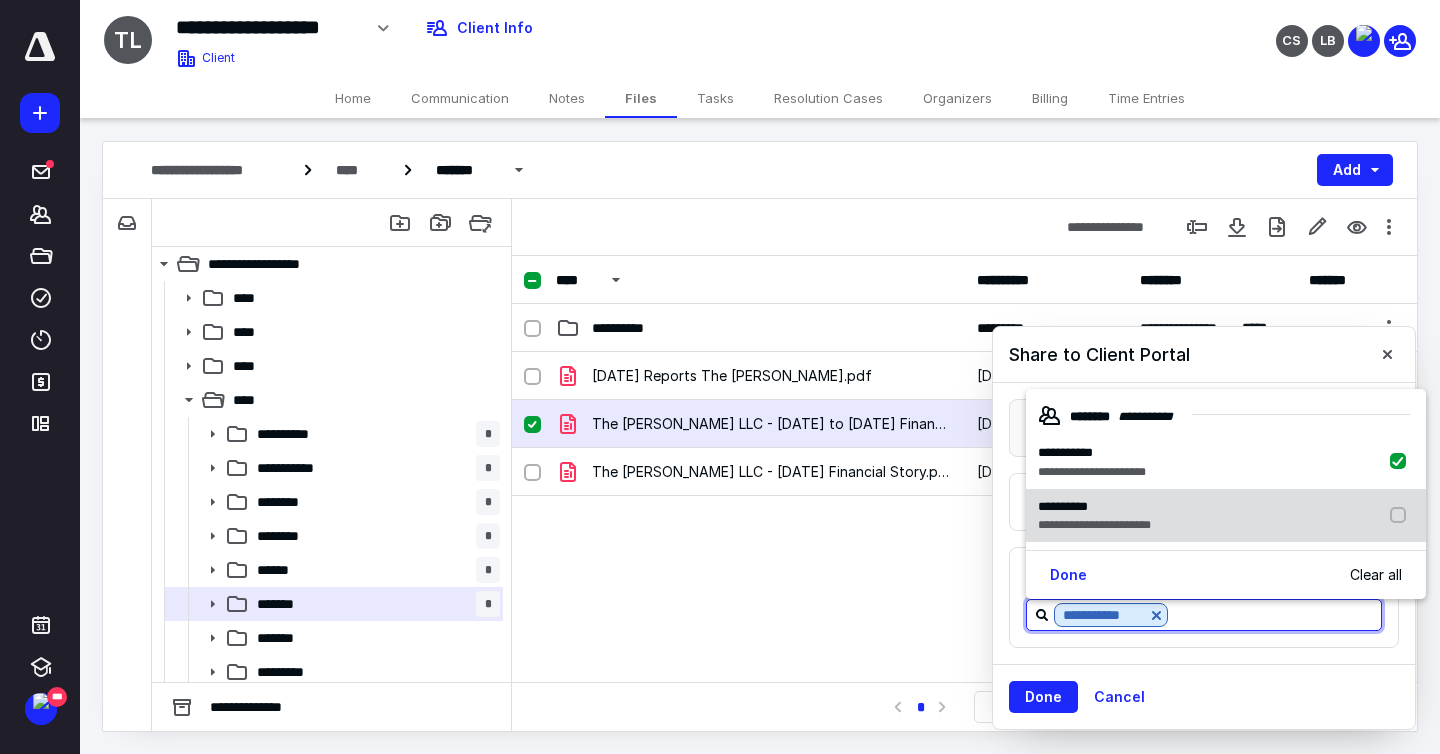 click on "**********" at bounding box center [1094, 507] 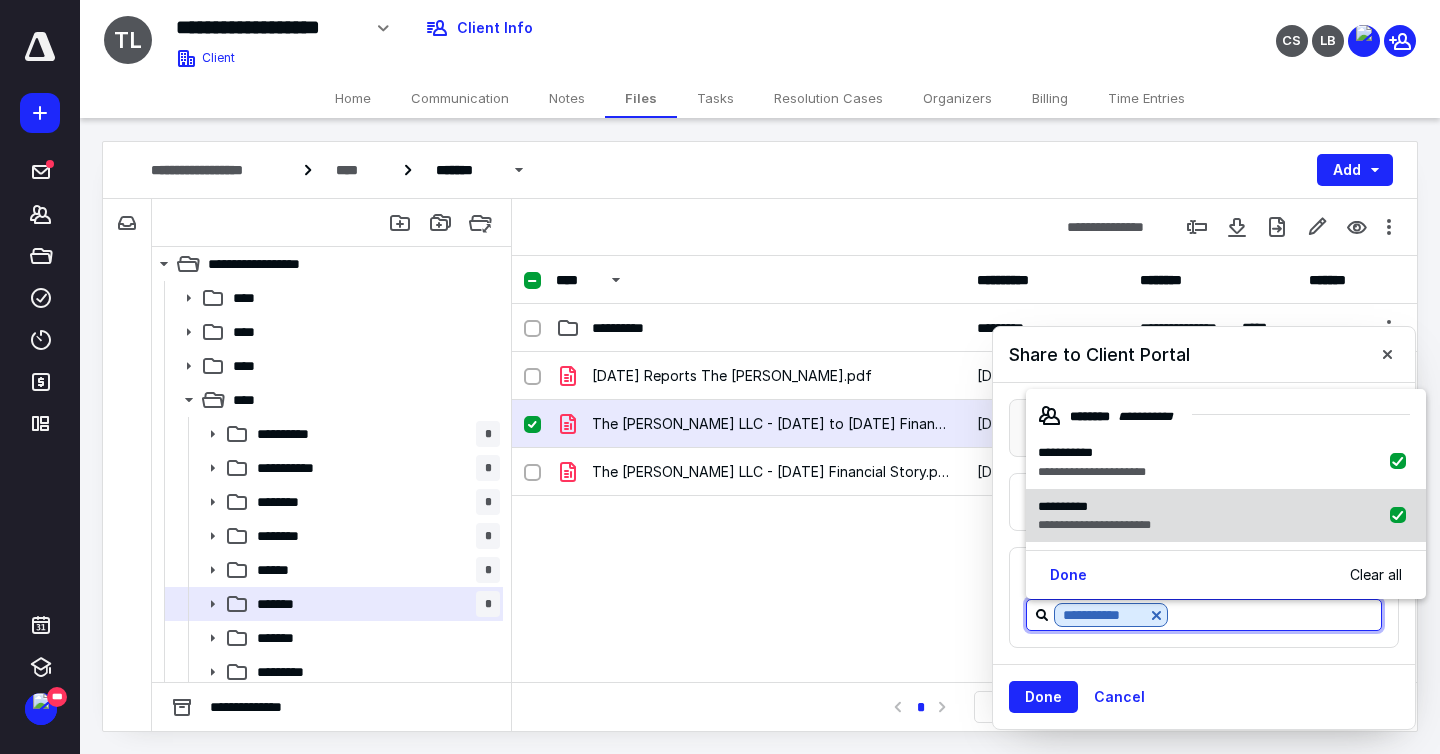 checkbox on "true" 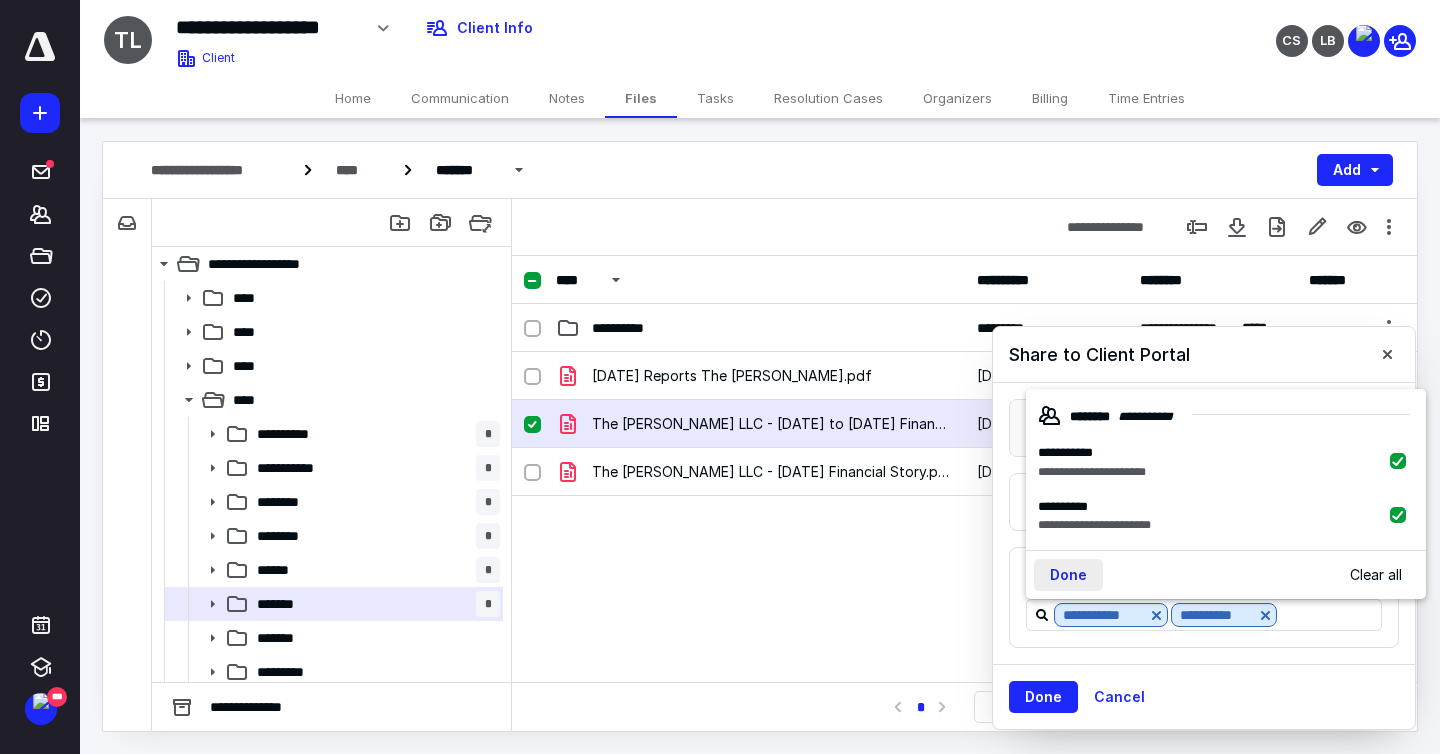 click on "Done" at bounding box center (1068, 575) 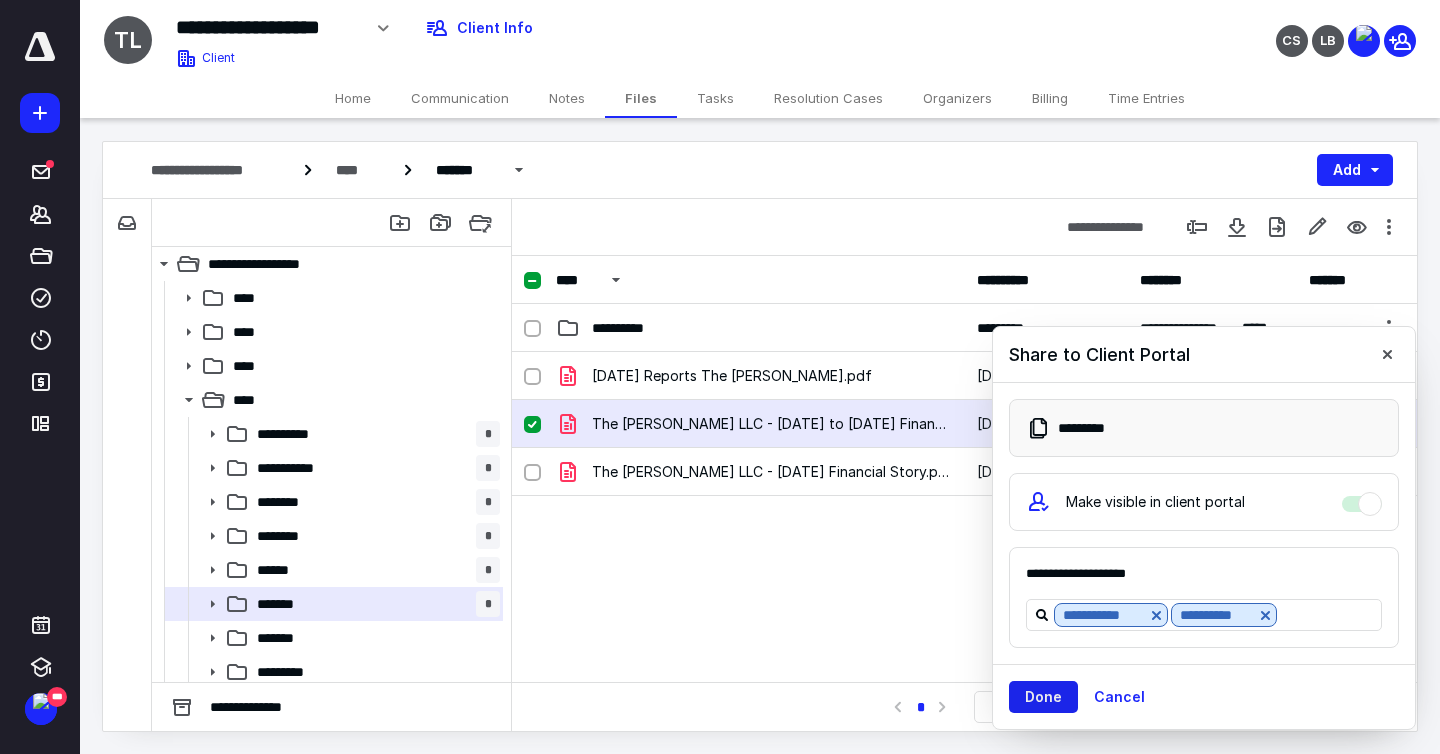 click on "Done" at bounding box center [1043, 697] 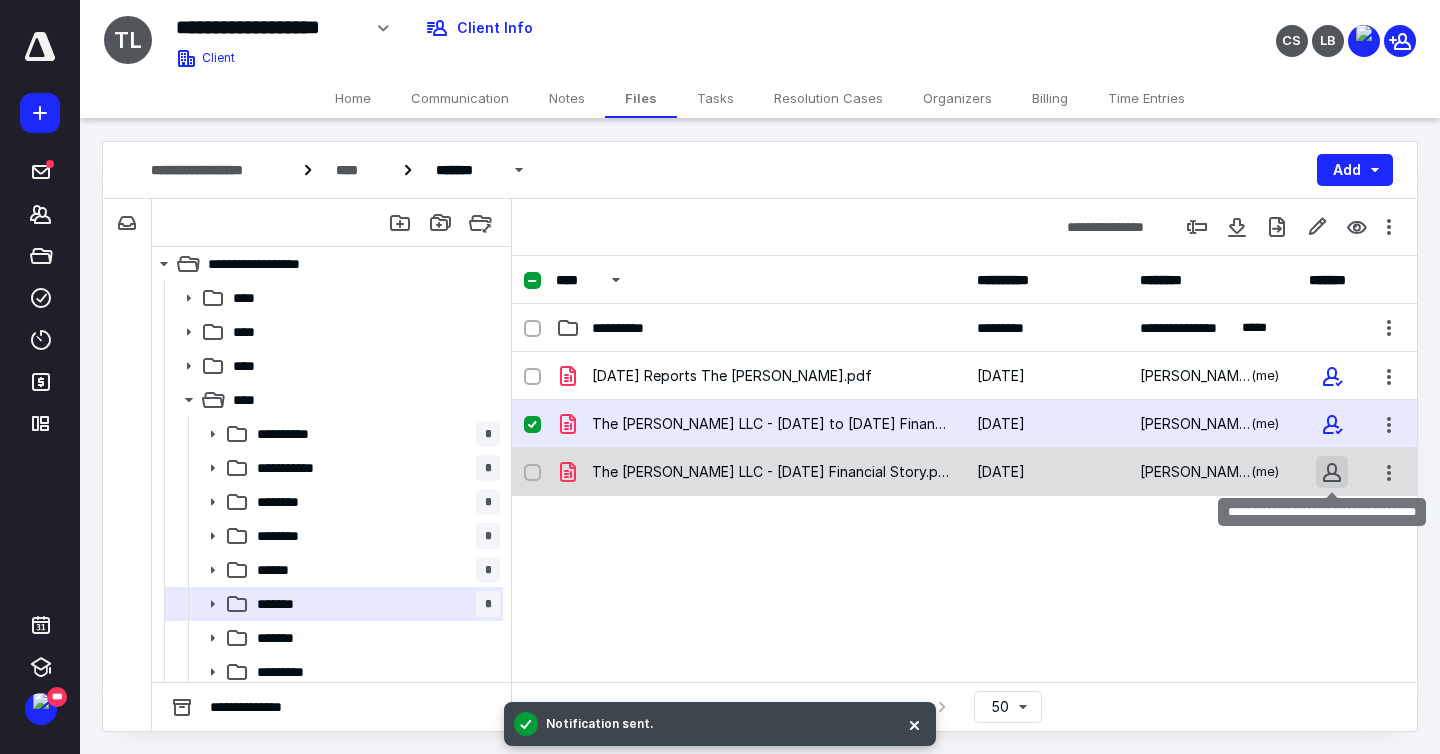 click at bounding box center [1332, 472] 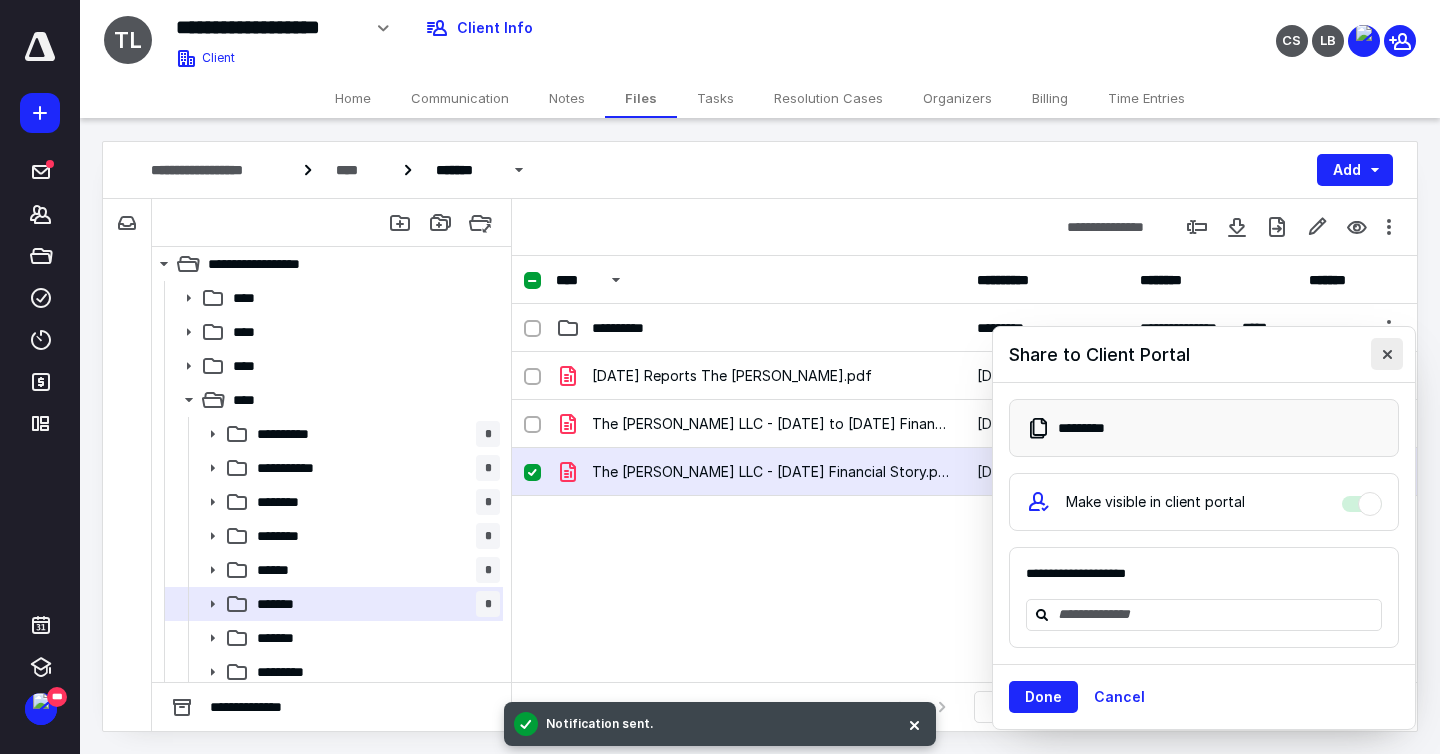 click at bounding box center [1387, 354] 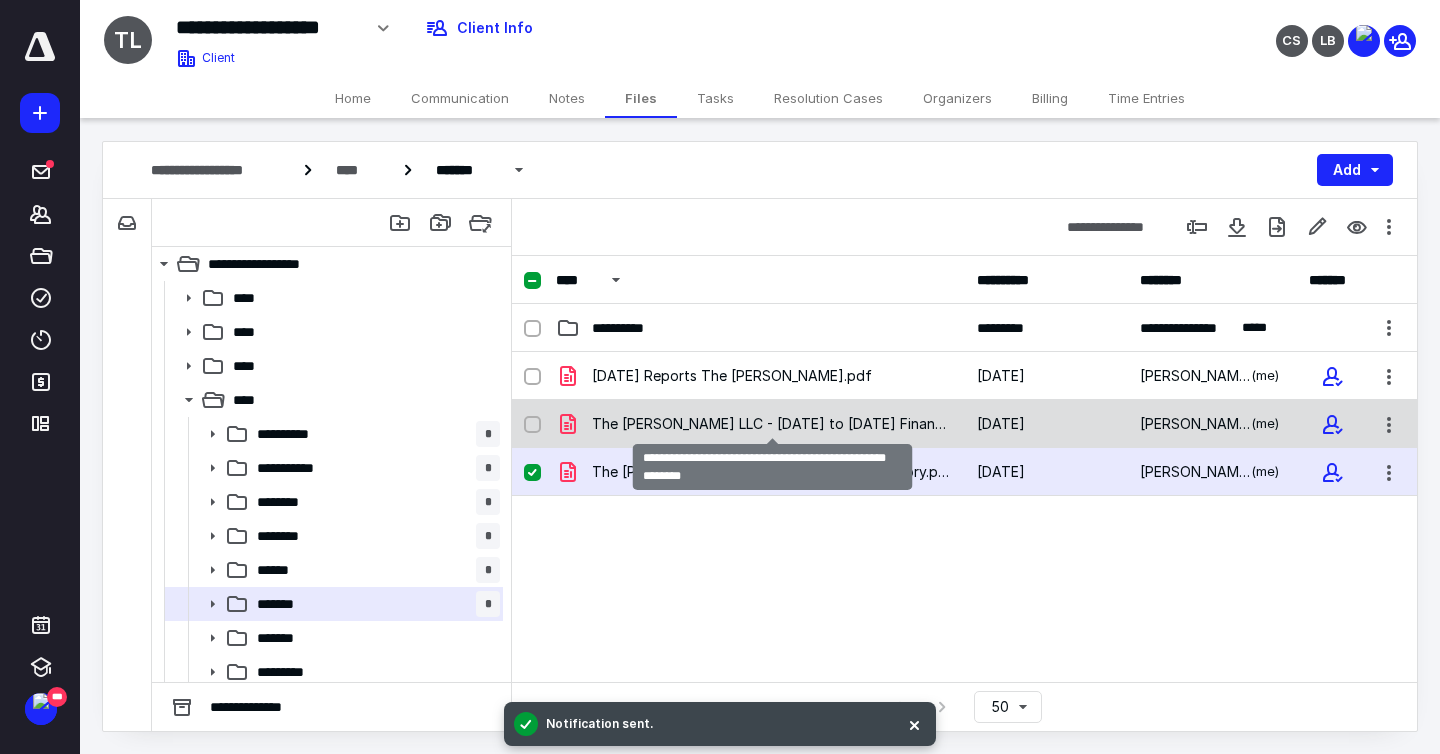 click on "The [PERSON_NAME]  LLC - [DATE] to [DATE] Financial Story.pdf" at bounding box center (772, 424) 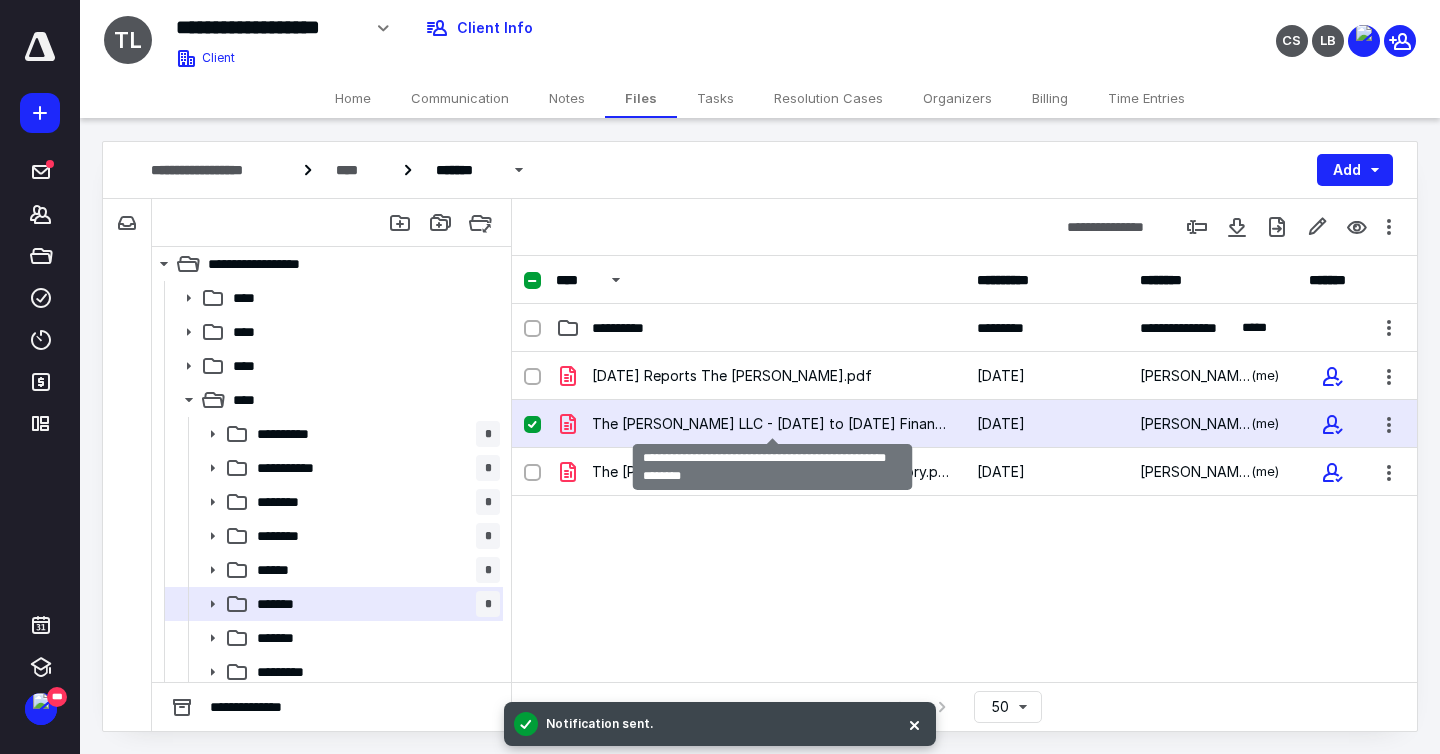 click on "The [PERSON_NAME]  LLC - [DATE] to [DATE] Financial Story.pdf" at bounding box center [772, 424] 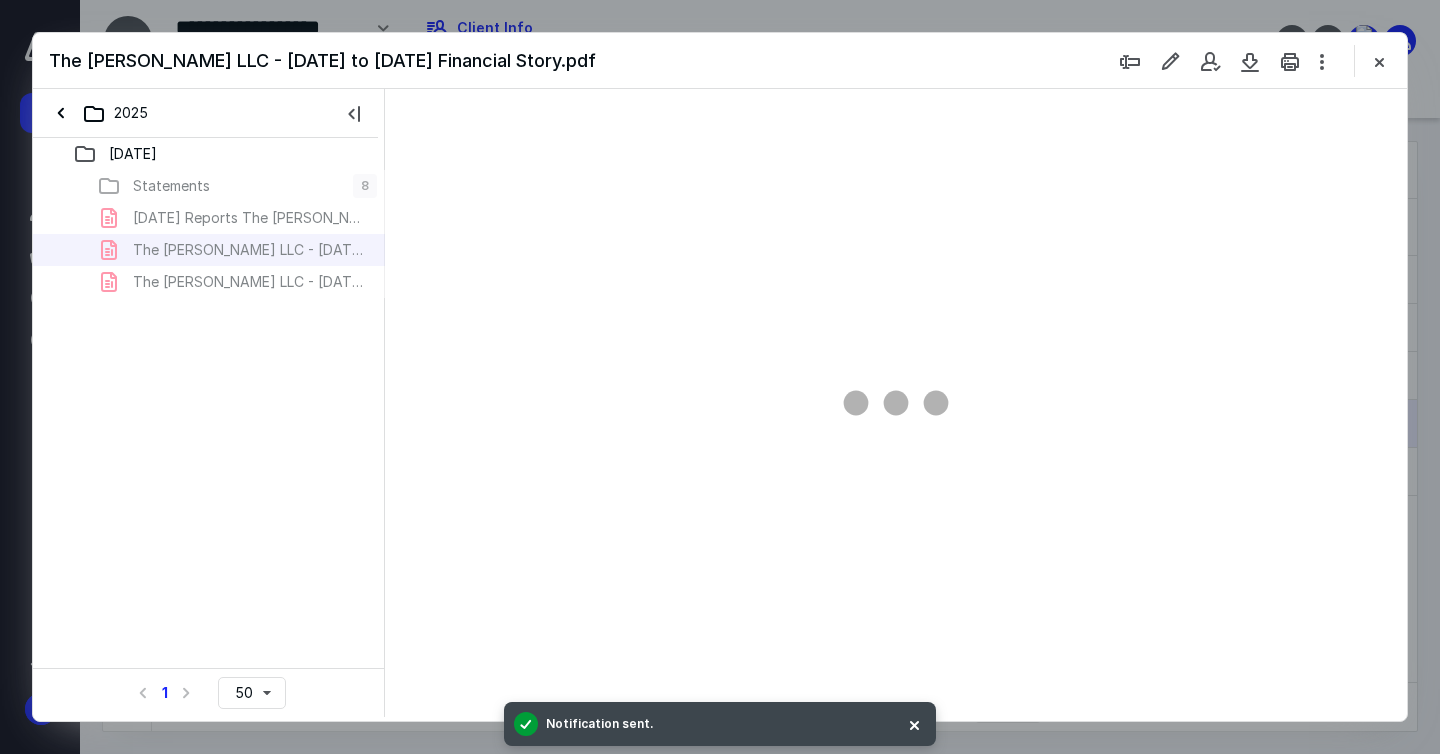 scroll, scrollTop: 0, scrollLeft: 0, axis: both 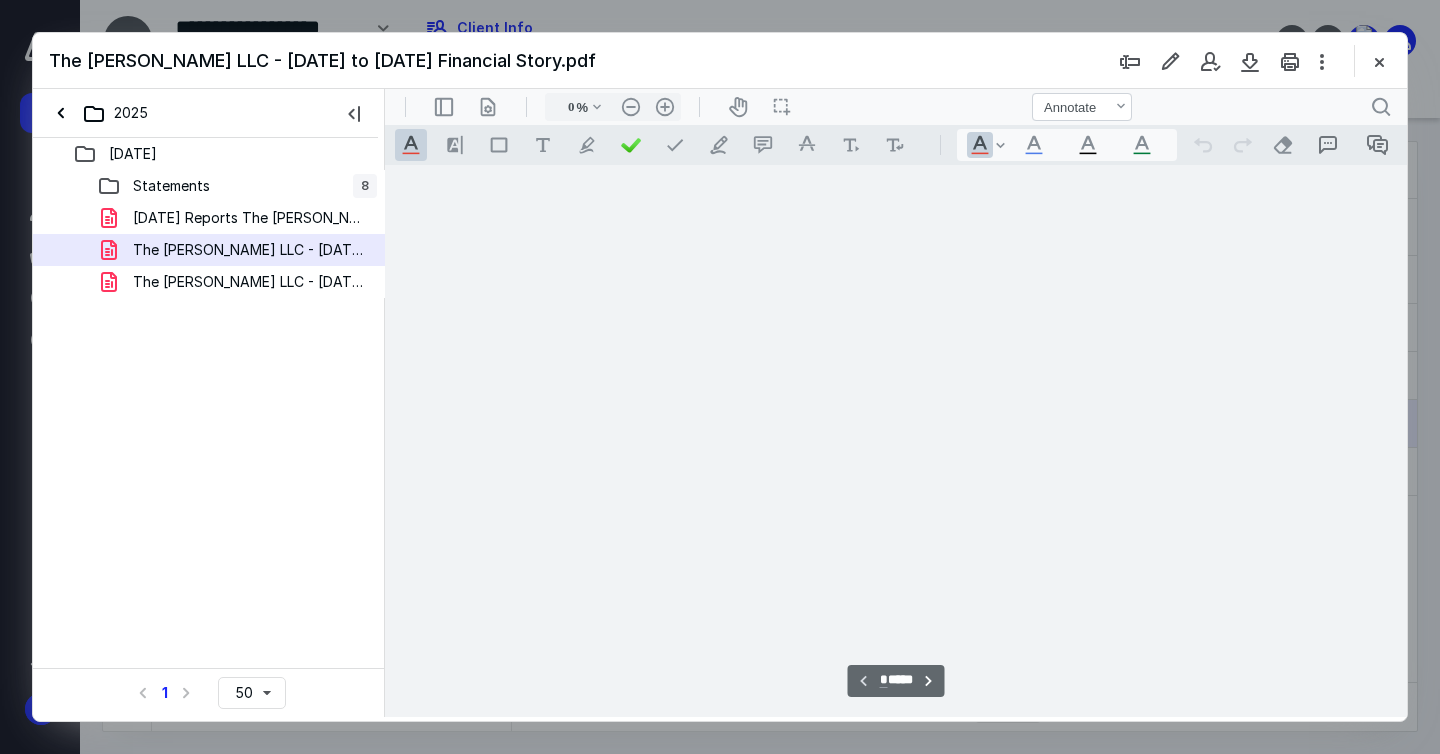 type on "65" 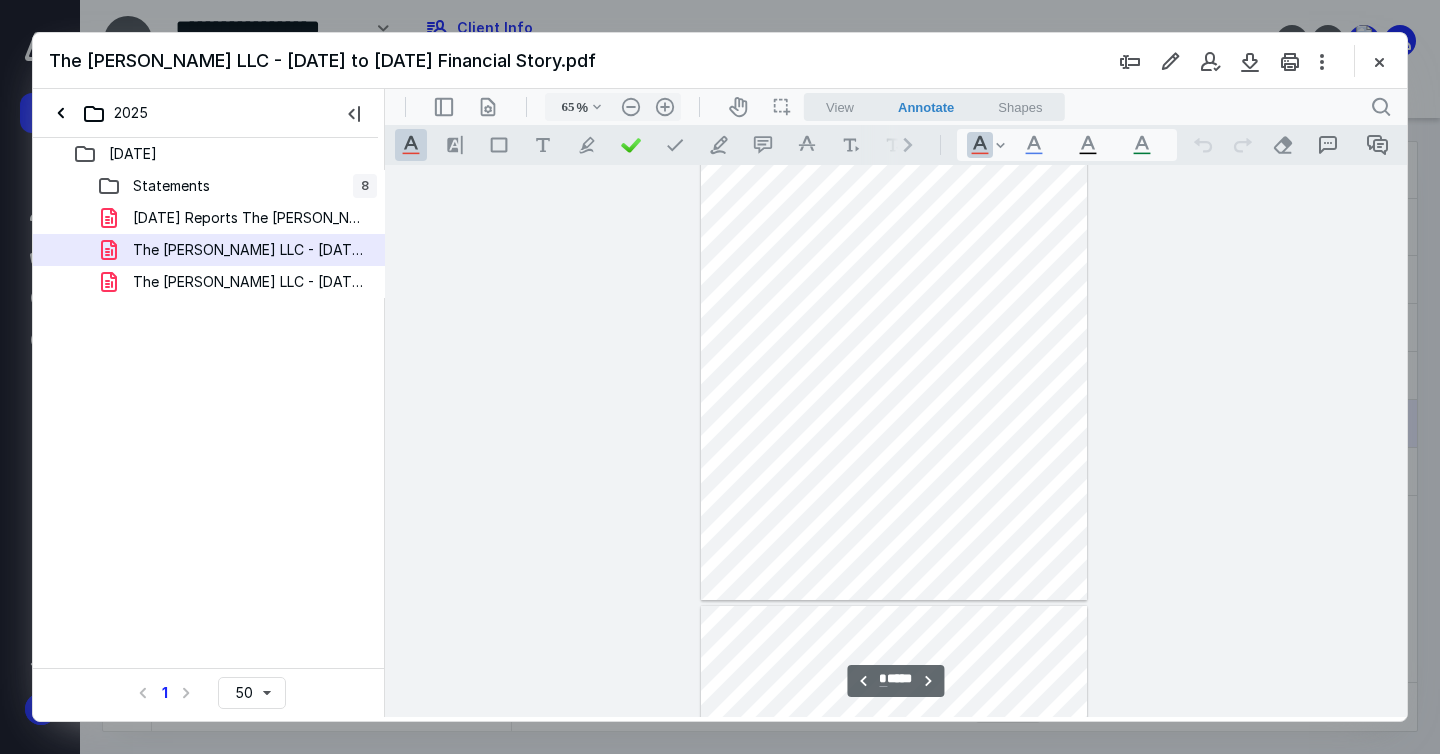 scroll, scrollTop: 2722, scrollLeft: 0, axis: vertical 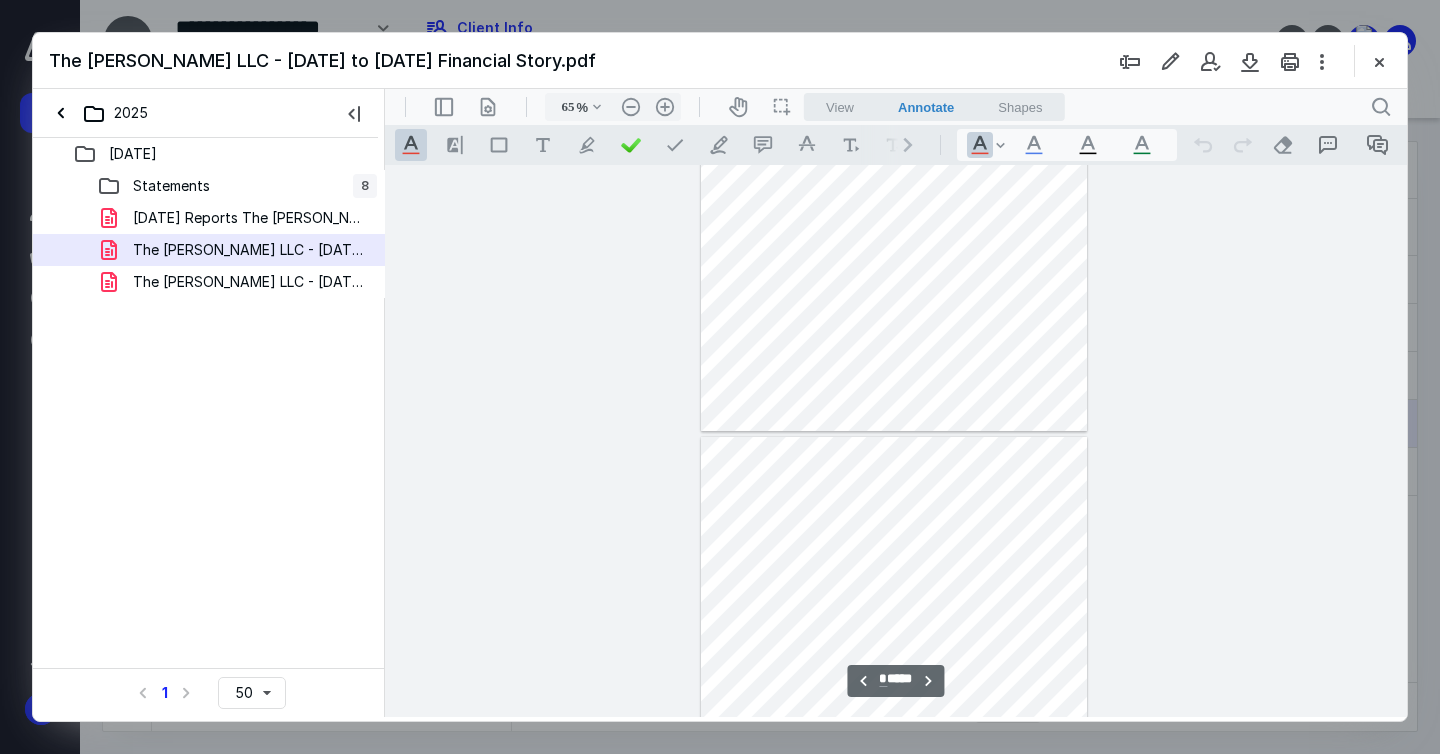 type on "*" 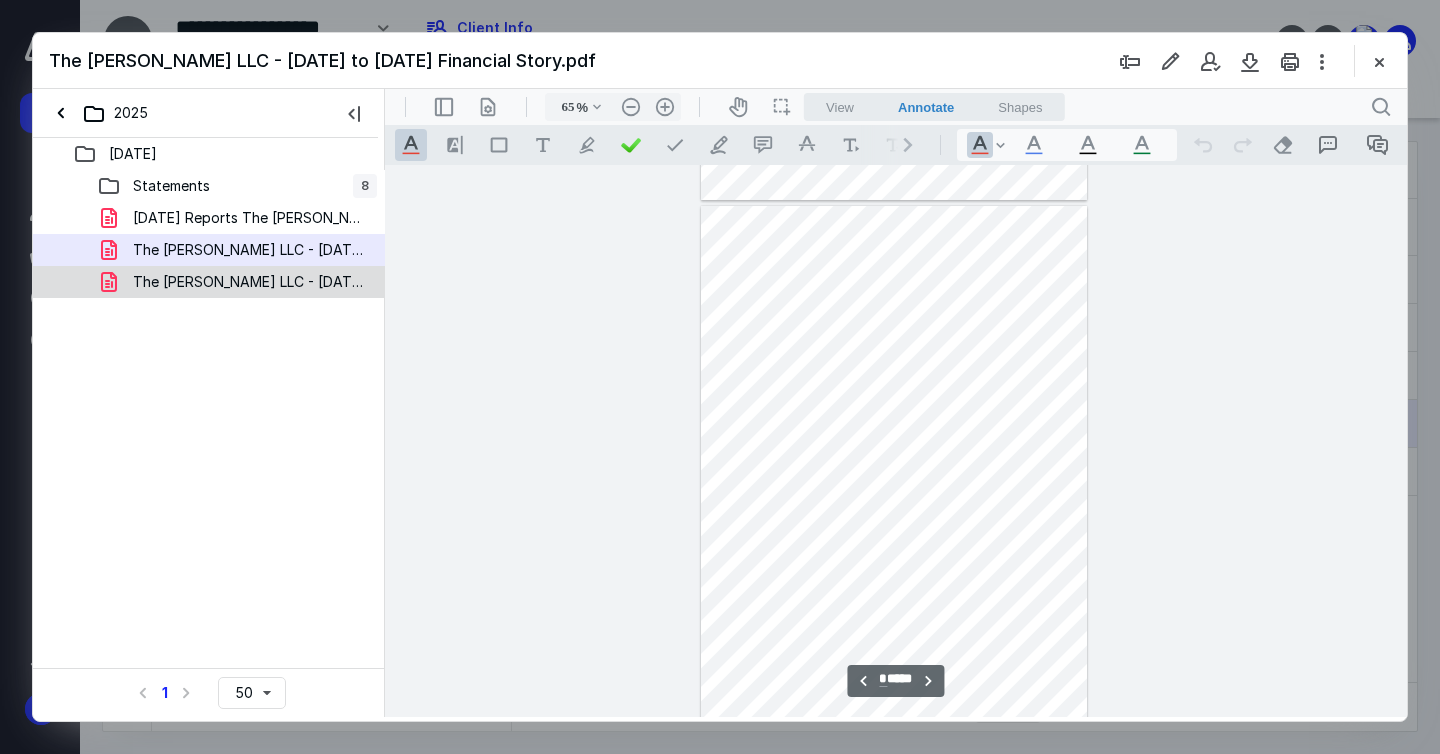 click on "The [PERSON_NAME]  LLC - [DATE] Financial Story.pdf" at bounding box center [249, 282] 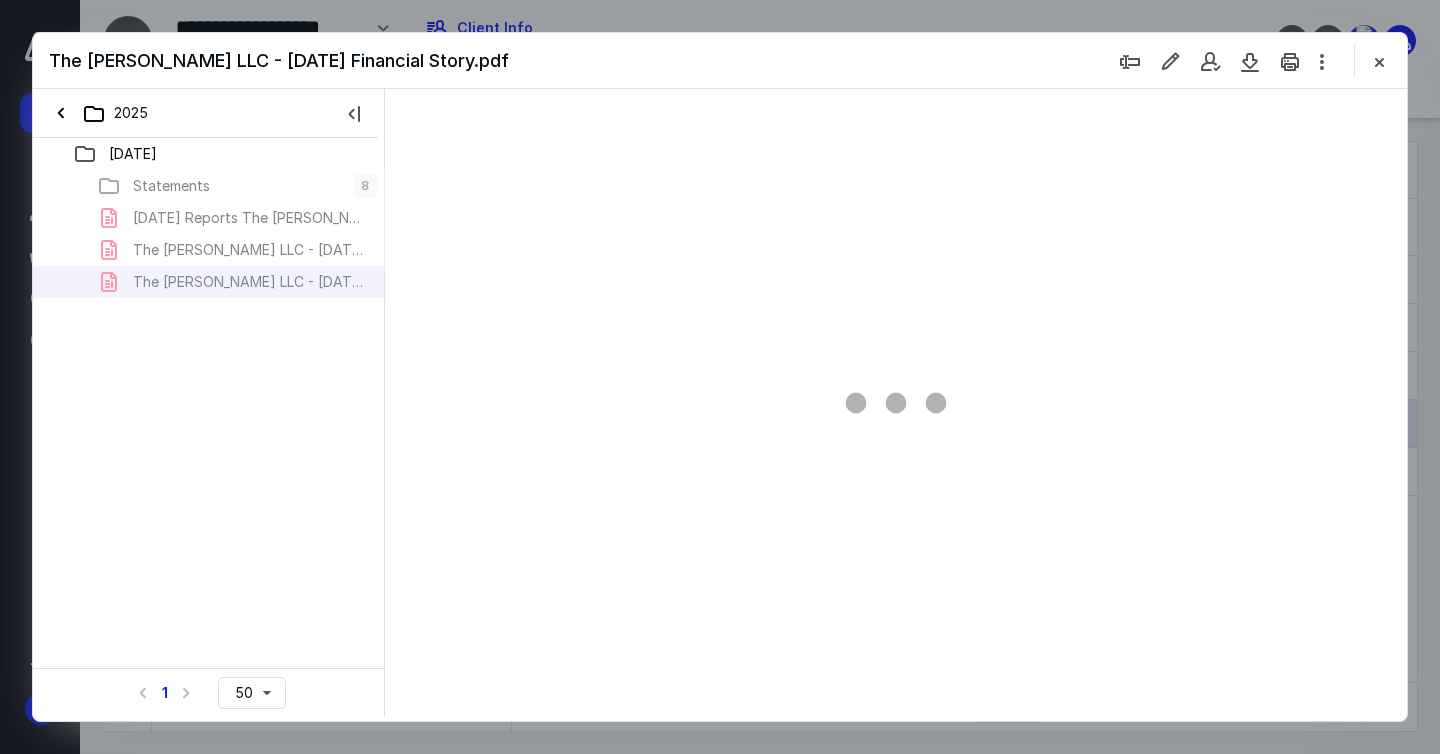 type on "65" 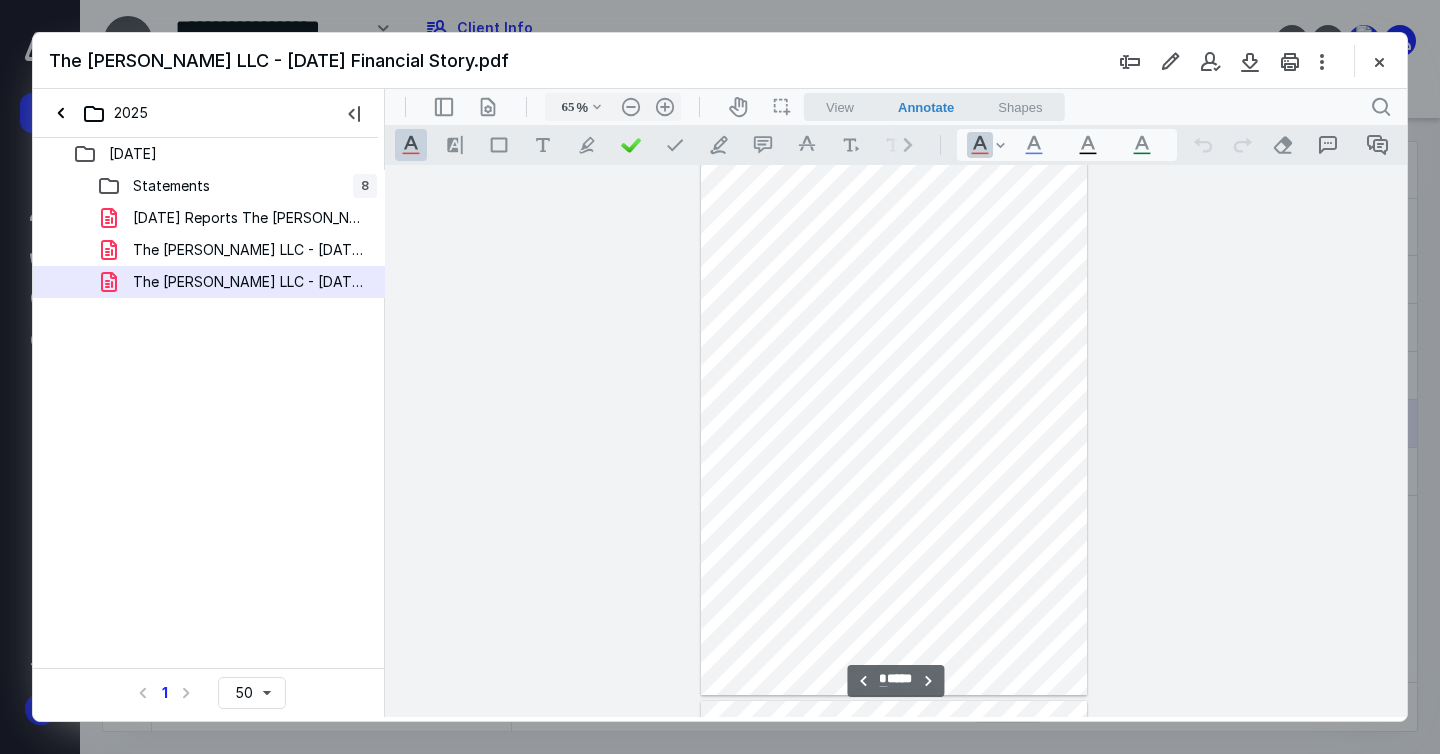 scroll, scrollTop: 3729, scrollLeft: 0, axis: vertical 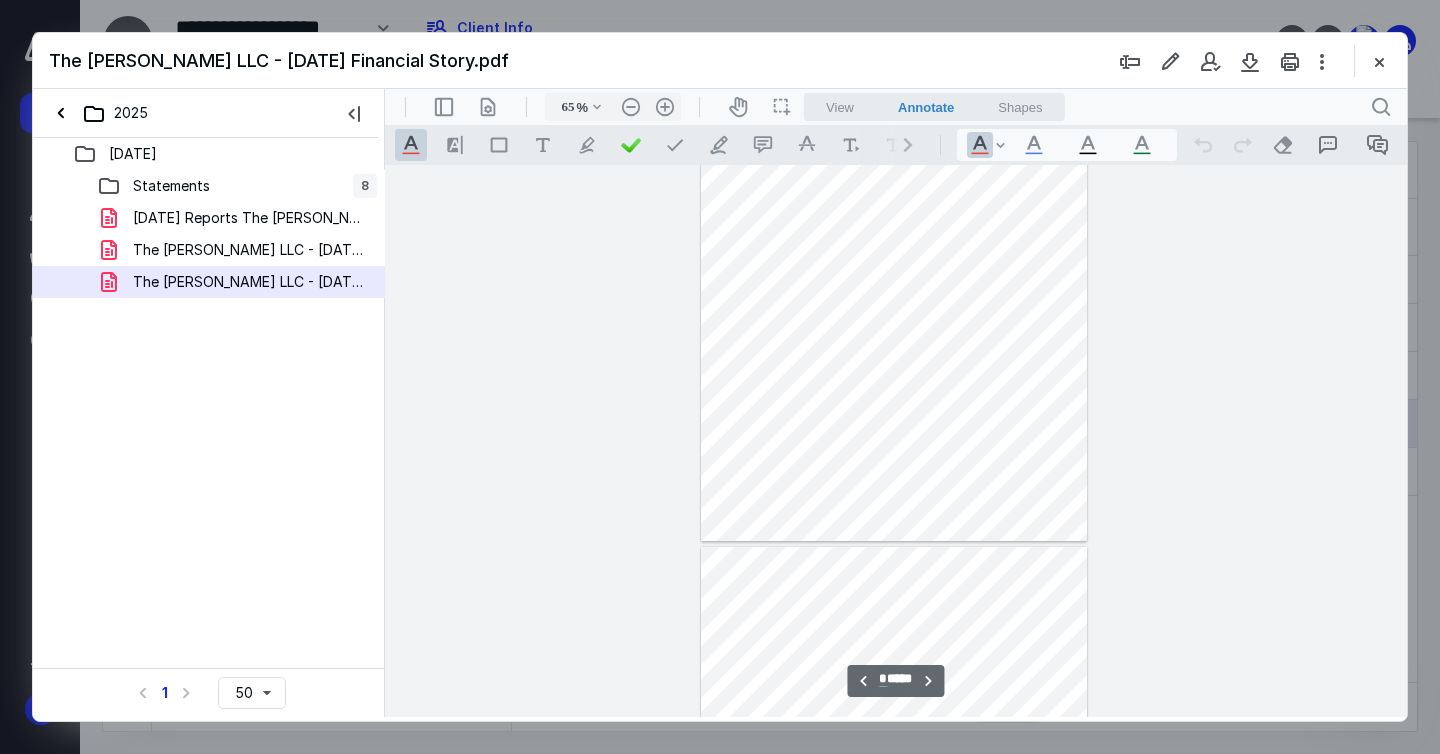 type on "*" 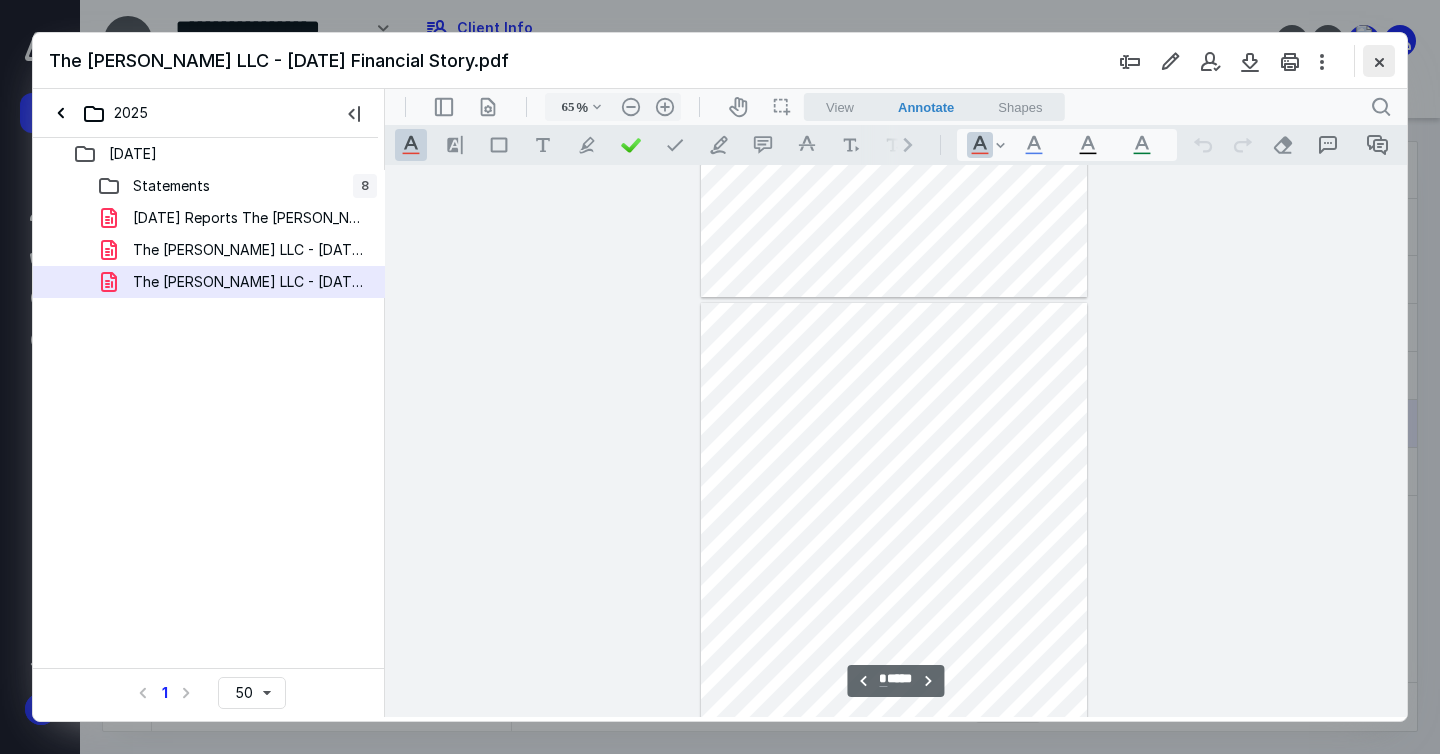 click at bounding box center (1379, 61) 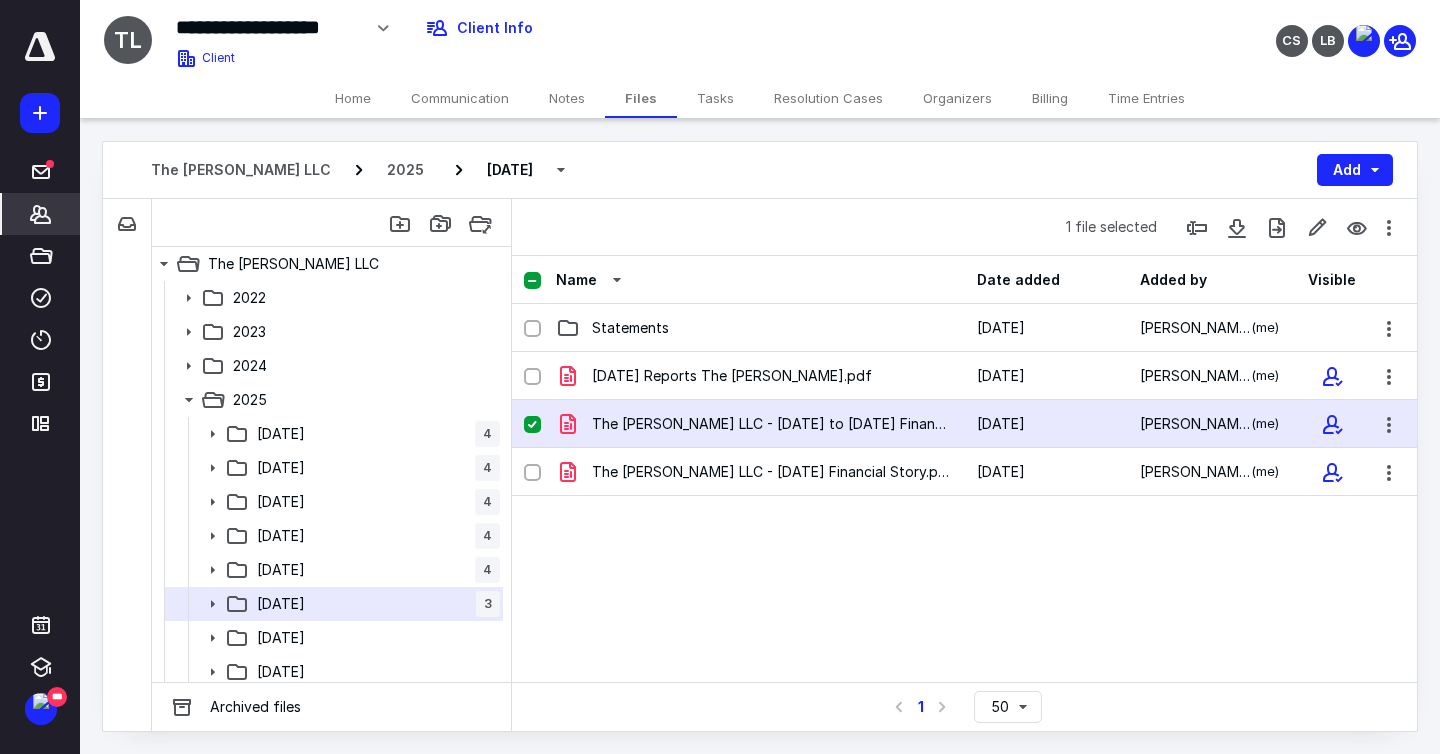 click 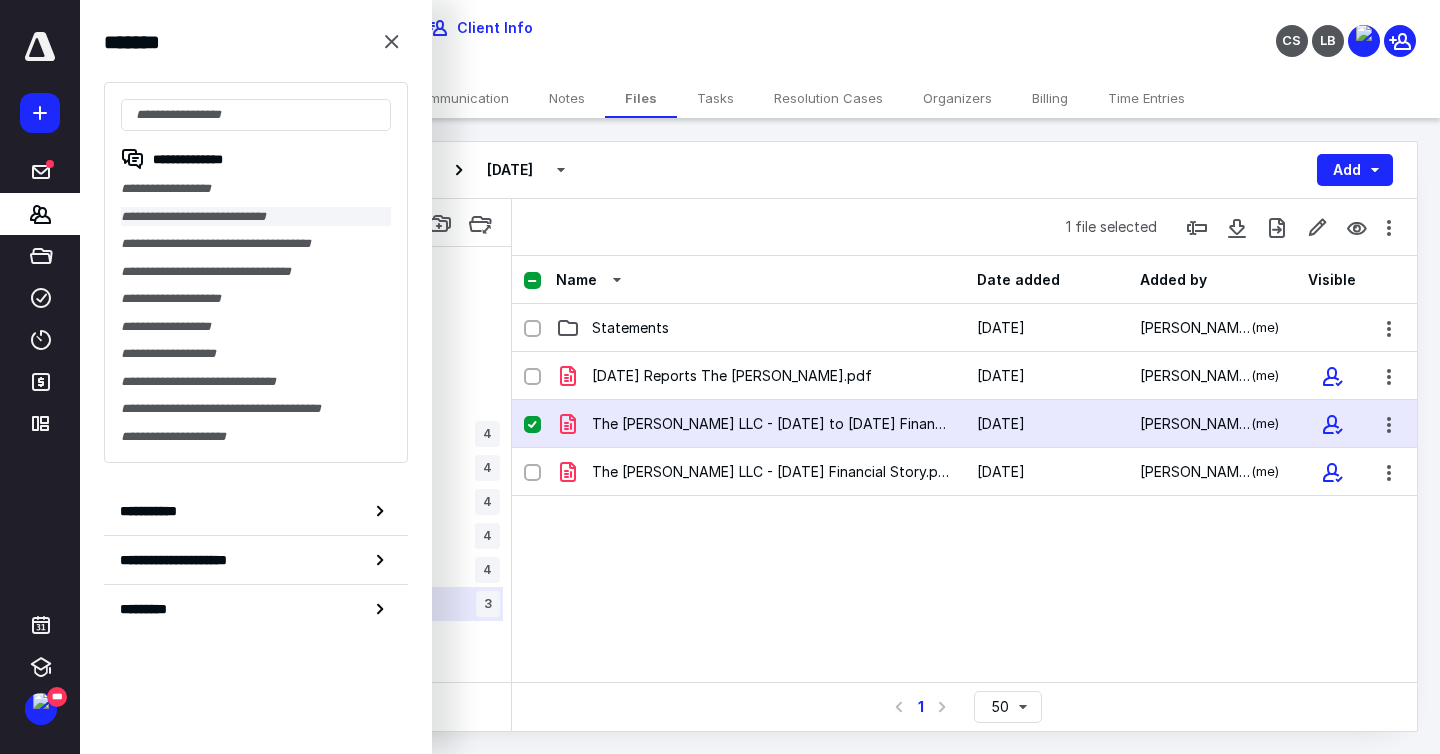 click on "**********" at bounding box center (256, 217) 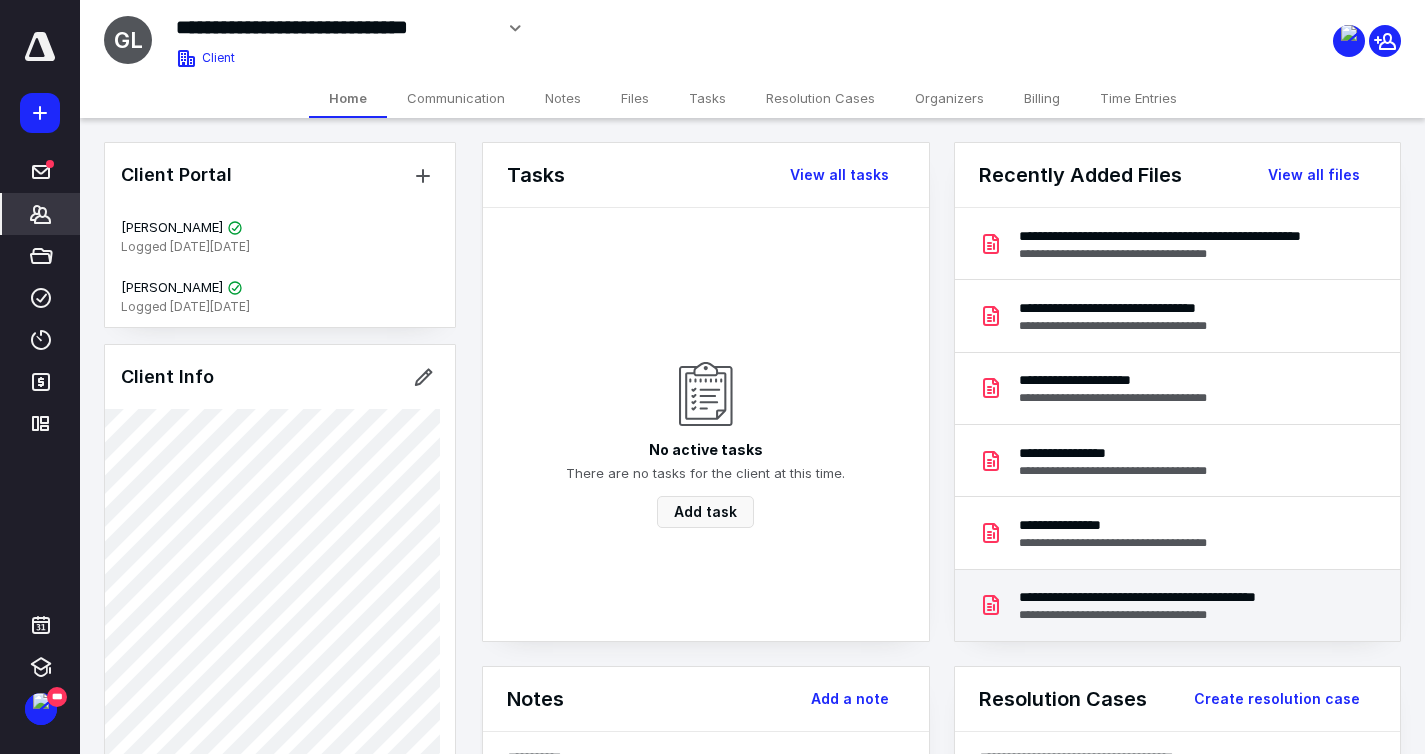 click on "**********" at bounding box center (1178, 615) 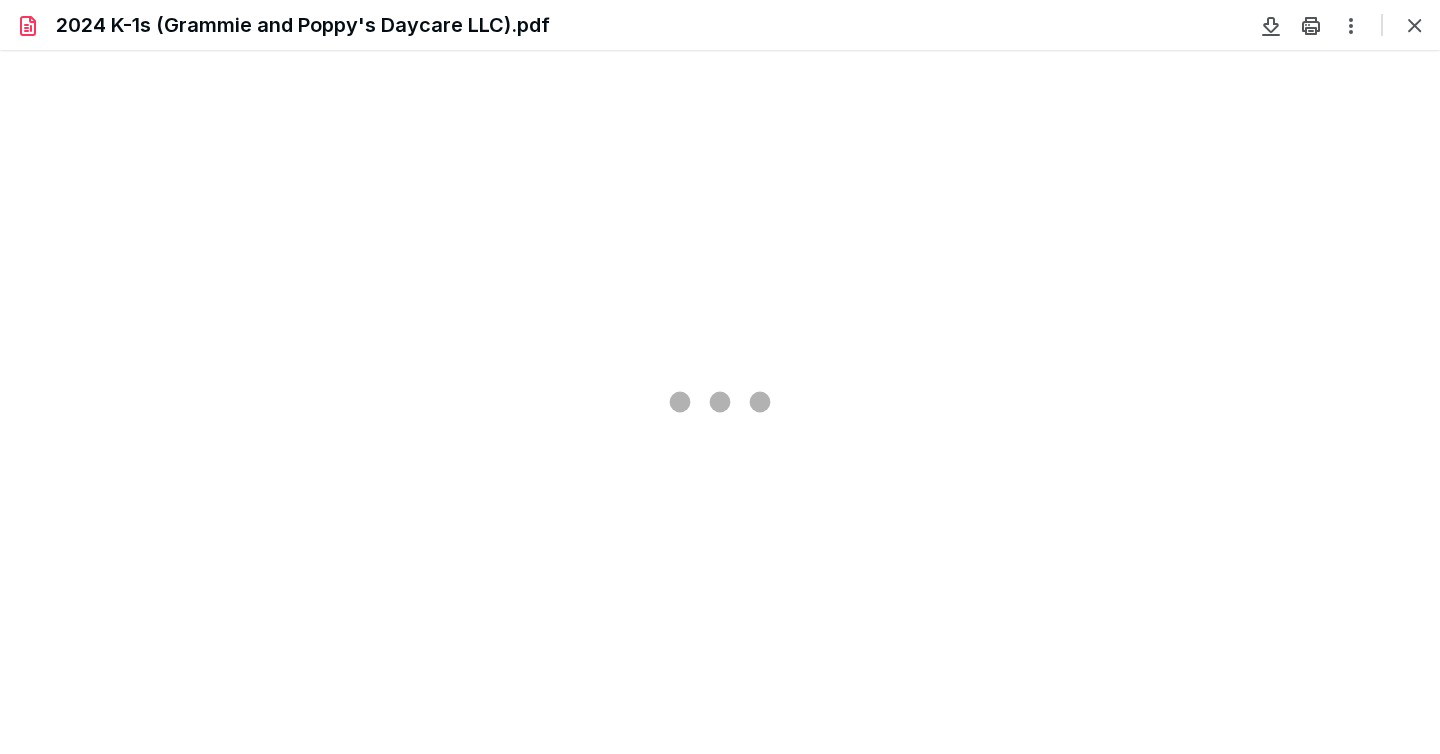scroll, scrollTop: 0, scrollLeft: 0, axis: both 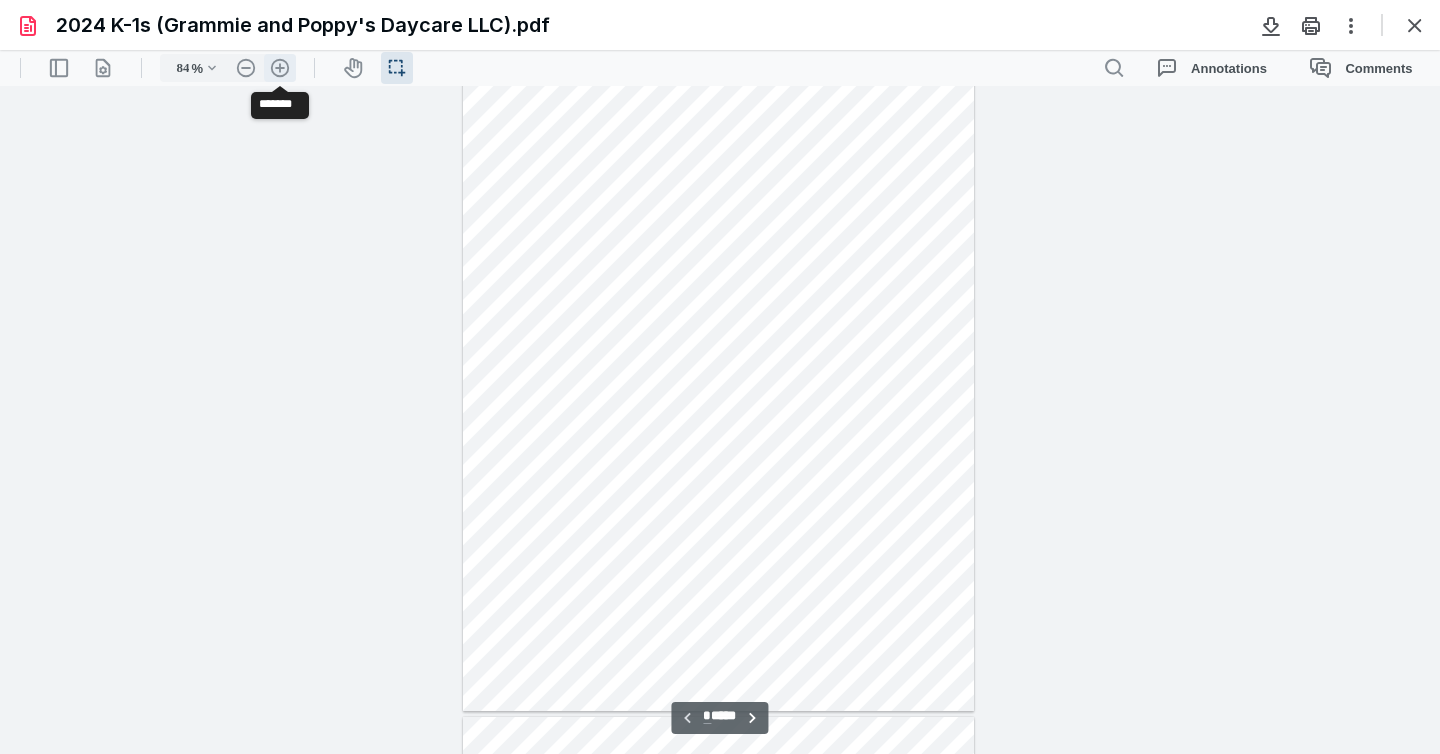 click on ".cls-1{fill:#abb0c4;} icon - header - zoom - in - line" at bounding box center (280, 68) 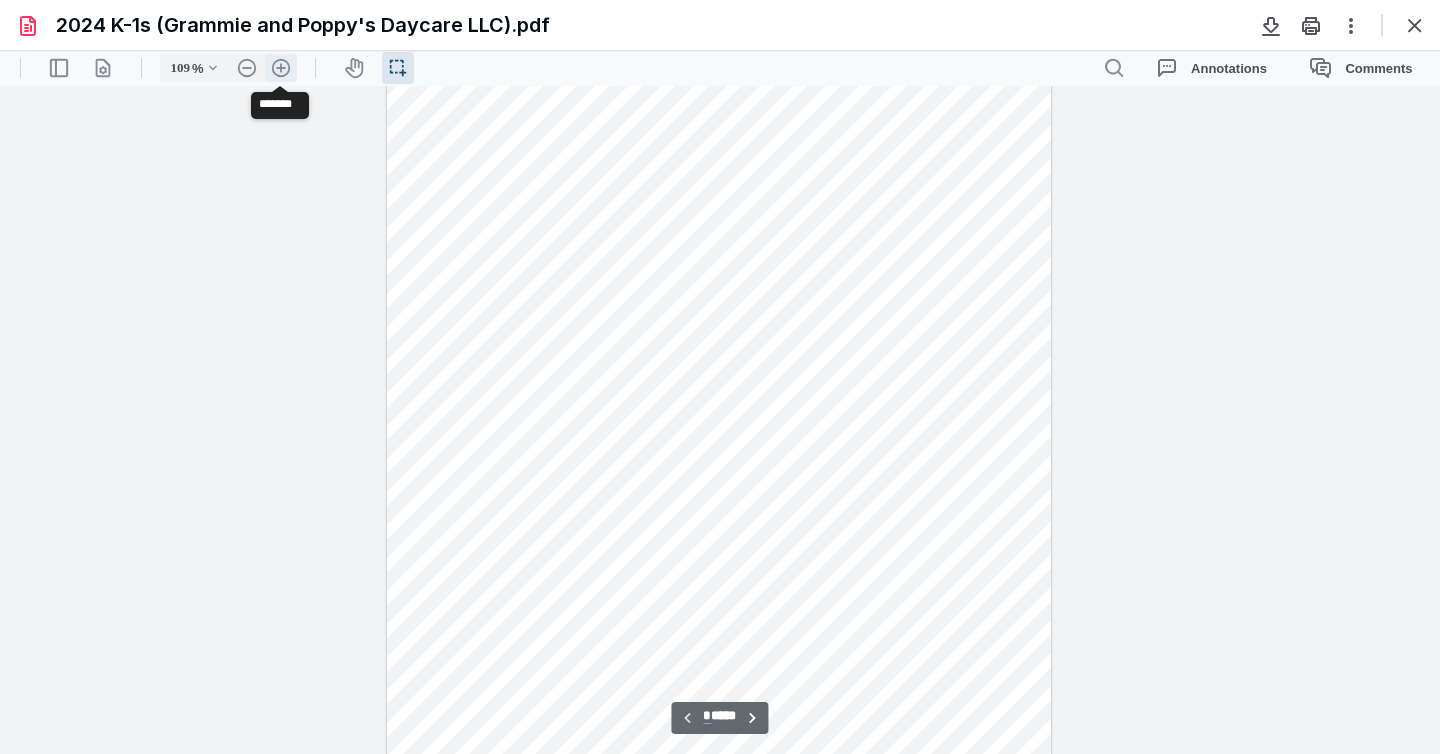 click on ".cls-1{fill:#abb0c4;} icon - header - zoom - in - line" at bounding box center (281, 68) 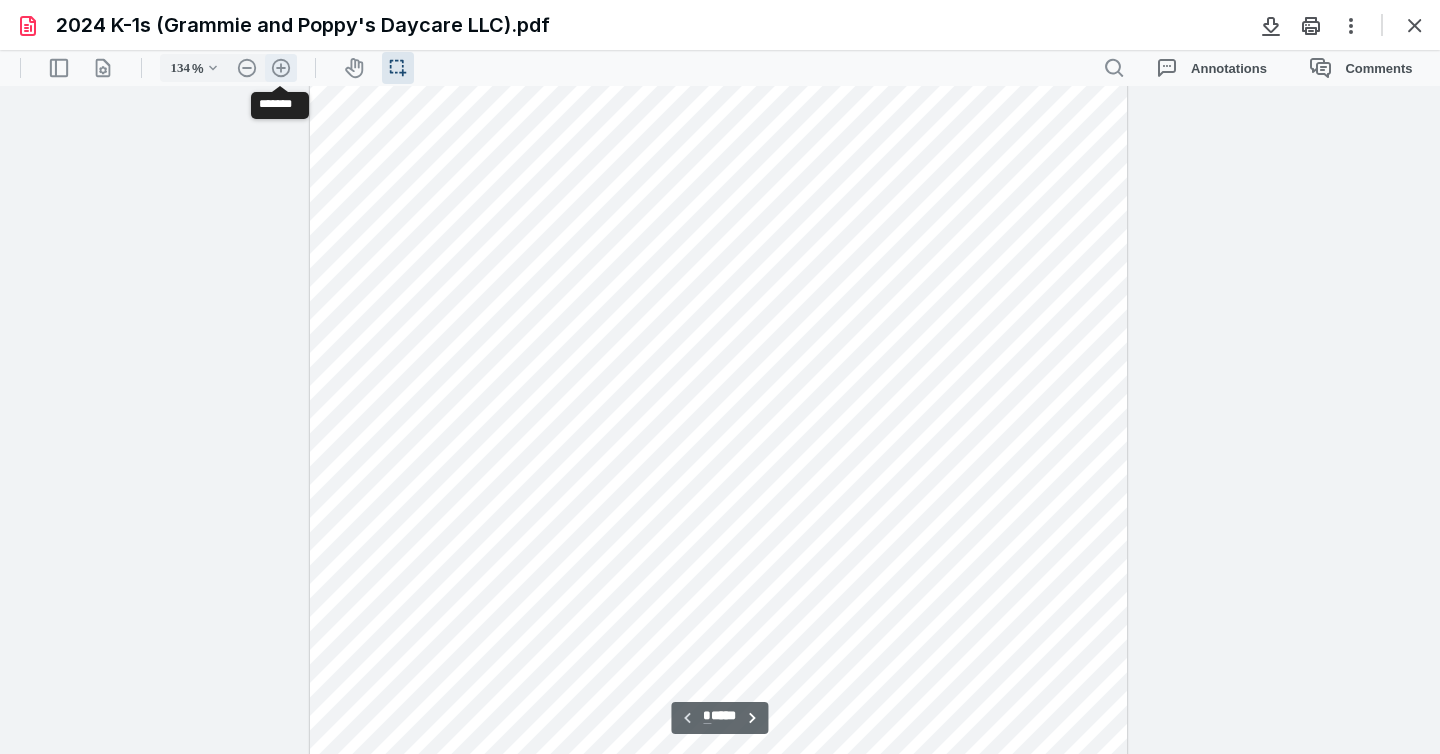 click on ".cls-1{fill:#abb0c4;} icon - header - zoom - in - line" at bounding box center [281, 68] 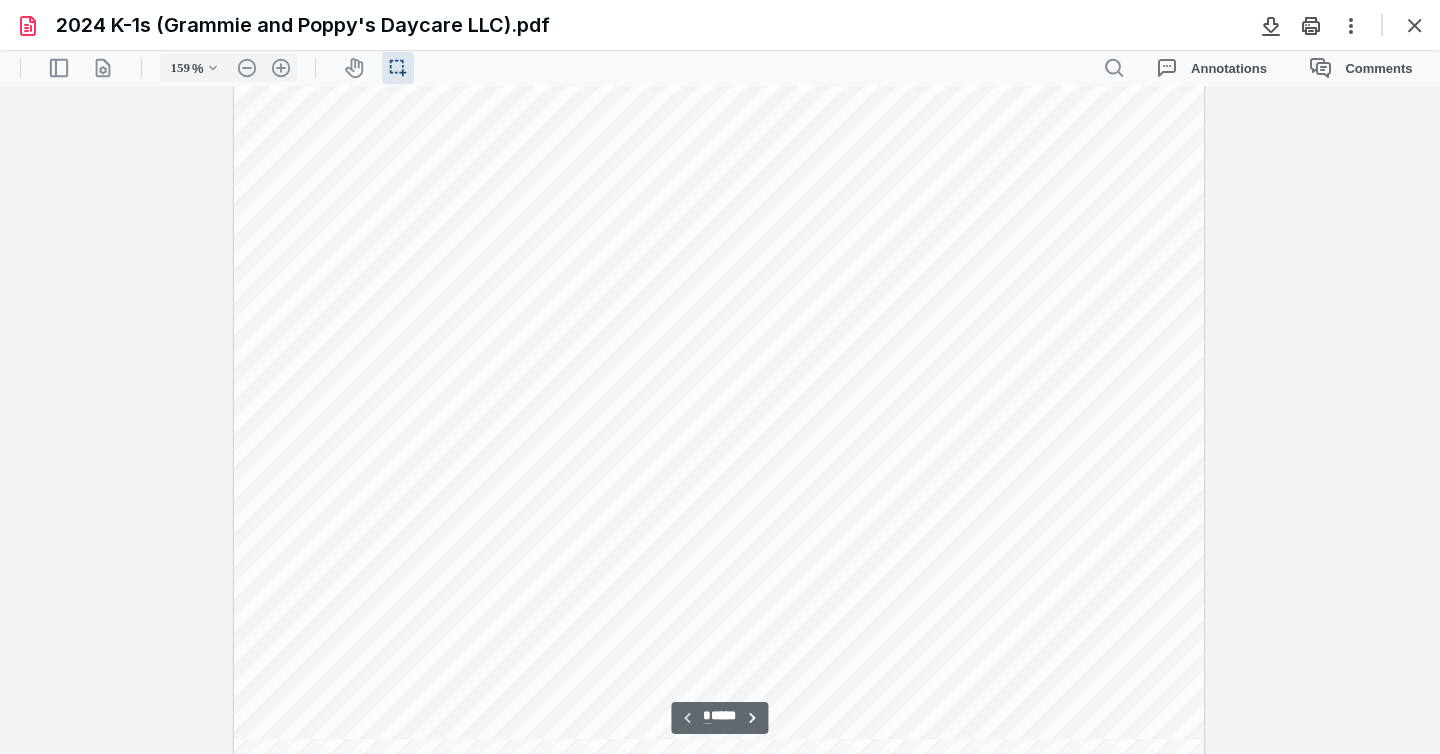 scroll, scrollTop: 261, scrollLeft: 0, axis: vertical 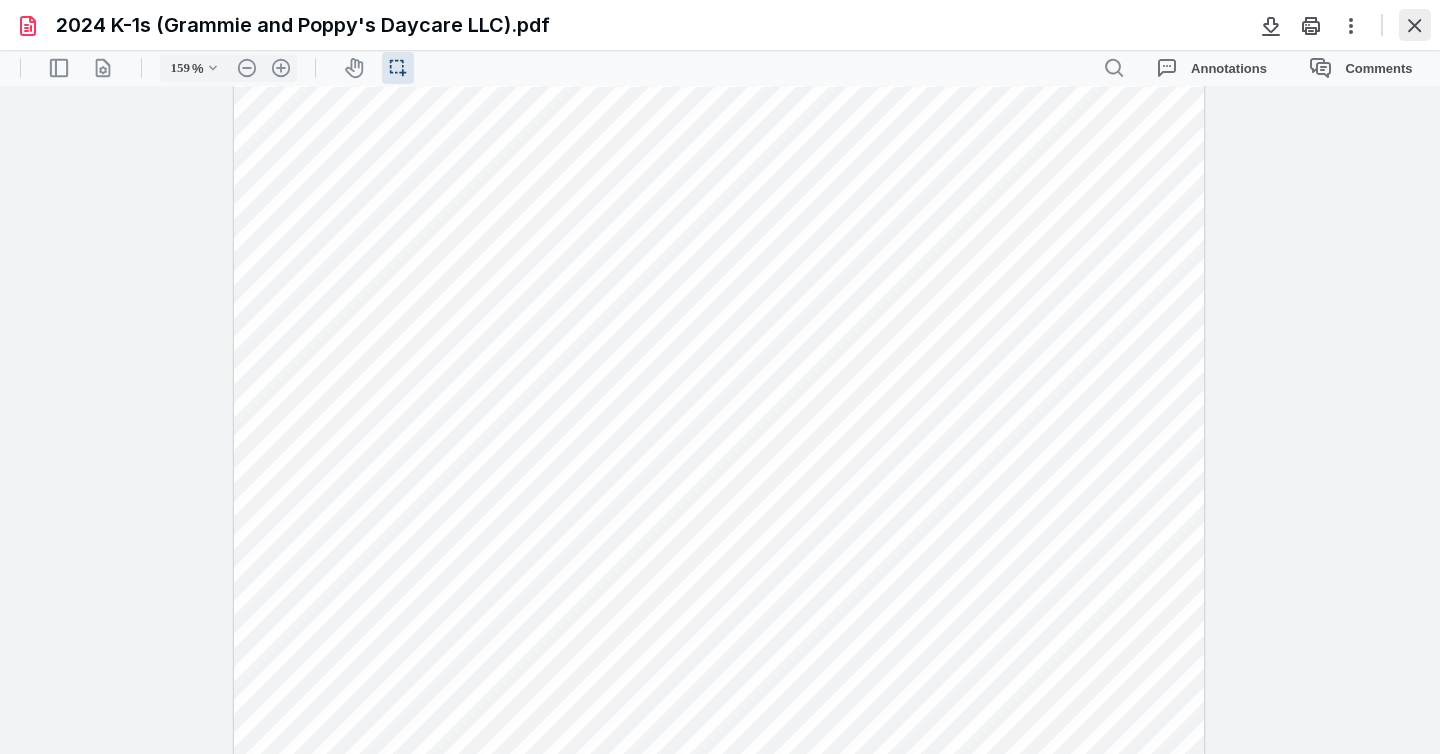 click at bounding box center [1415, 25] 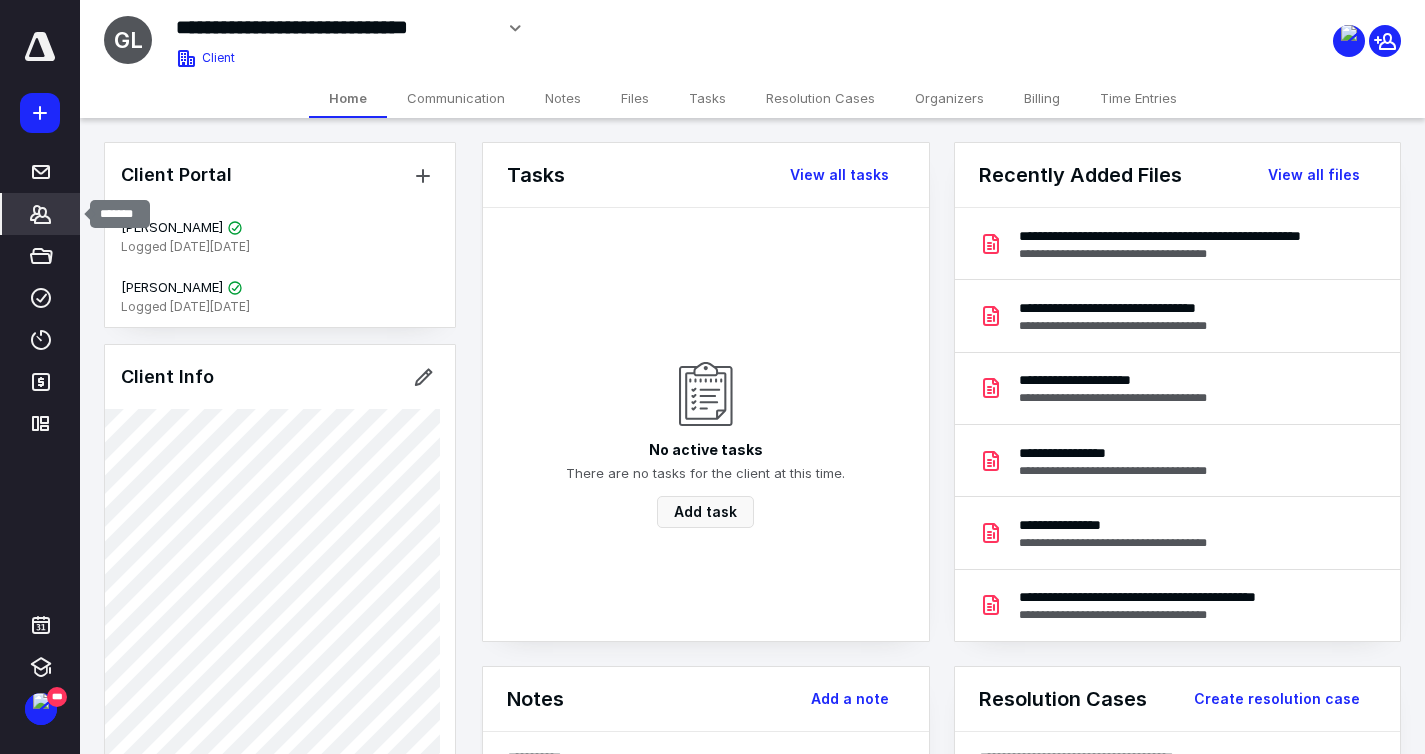 click 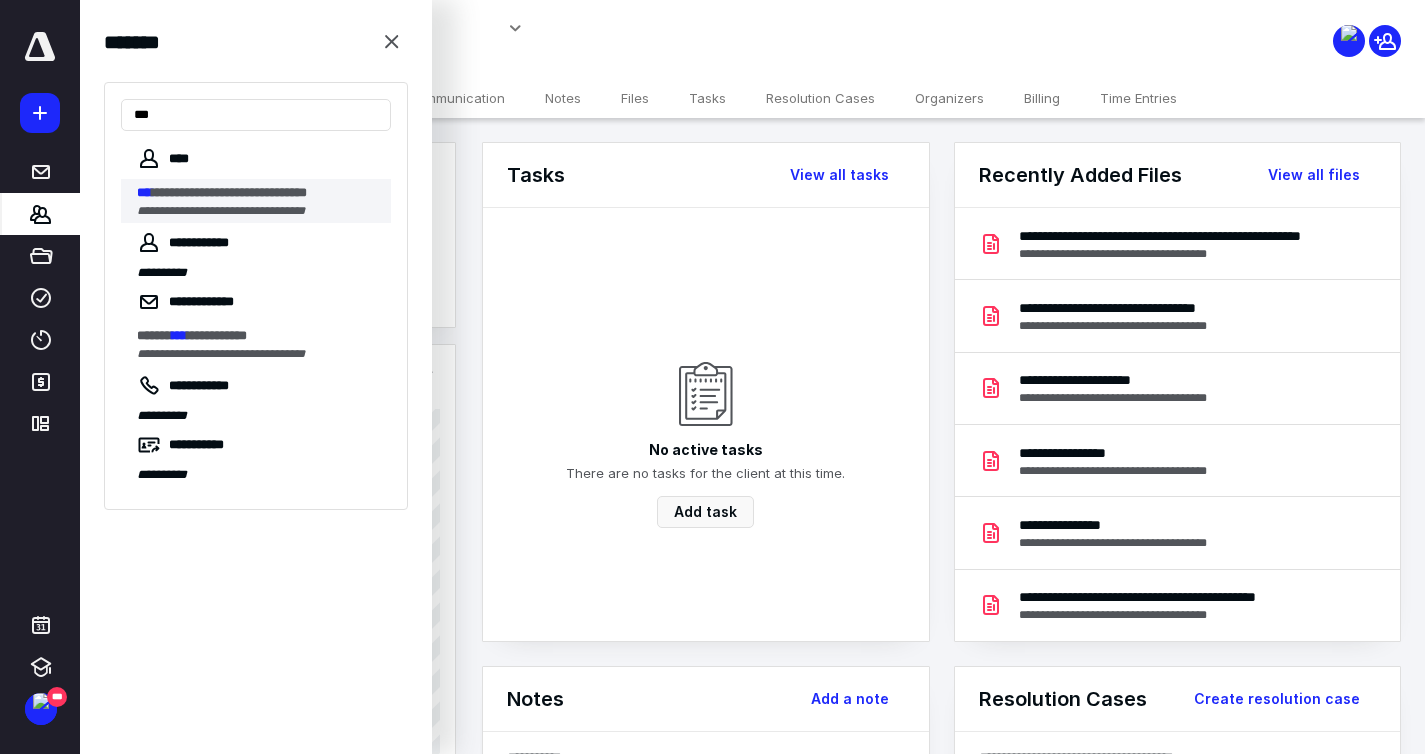 type on "***" 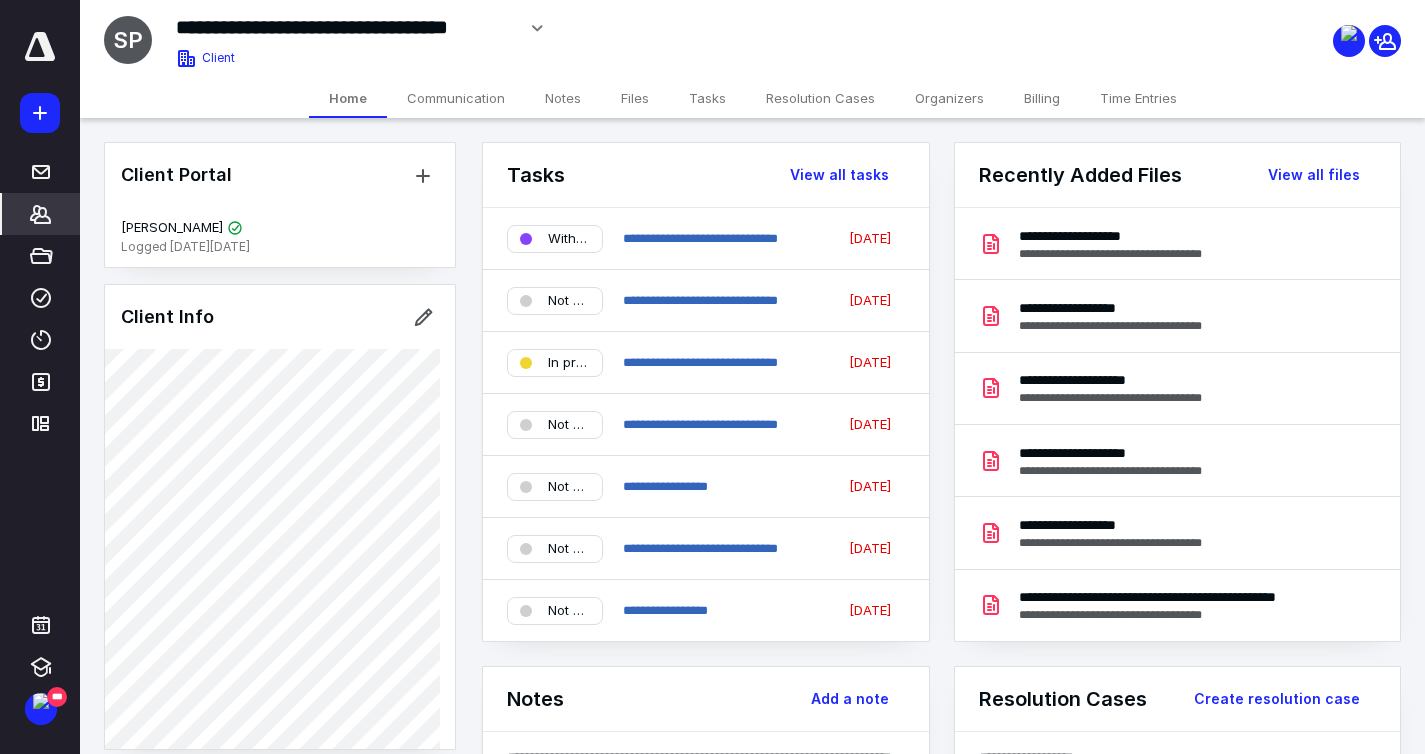 click on "Files" at bounding box center (635, 98) 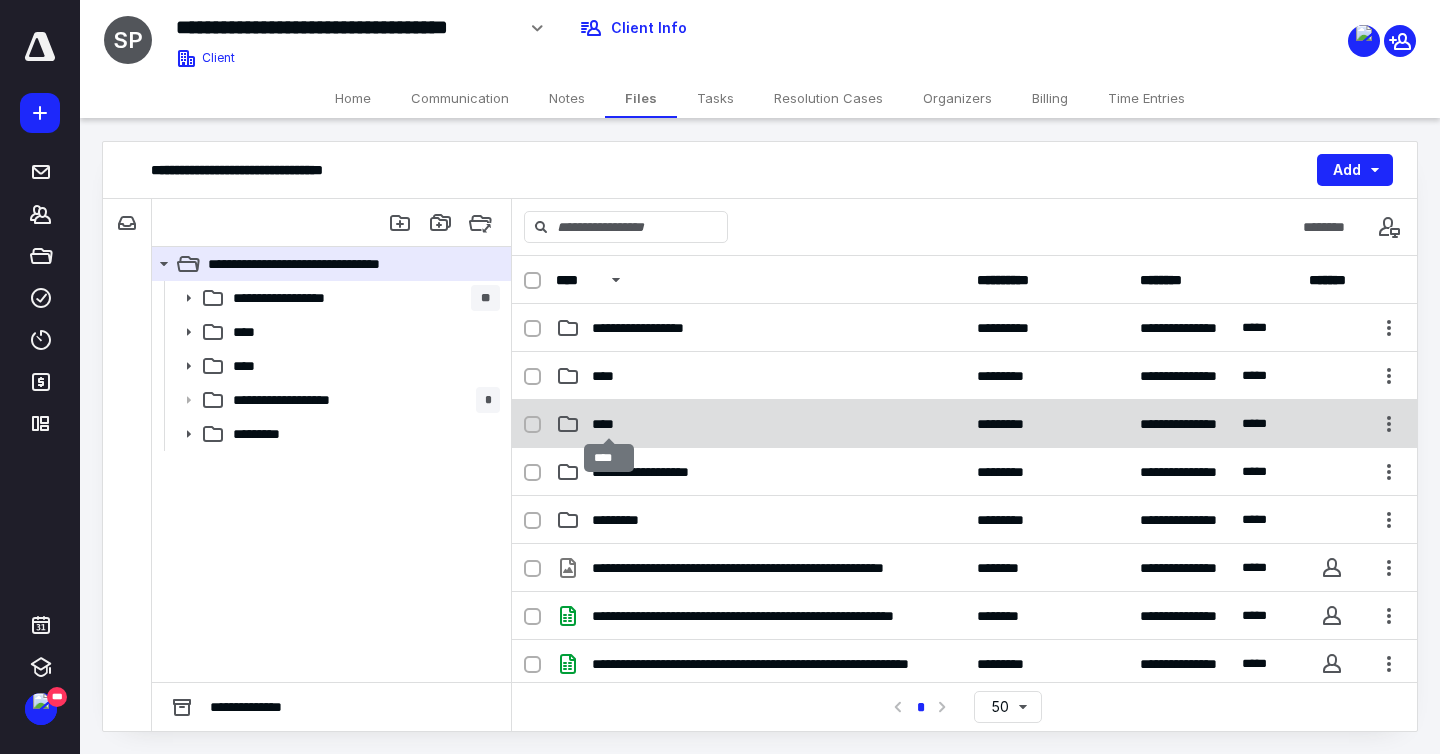 click on "****" at bounding box center [609, 424] 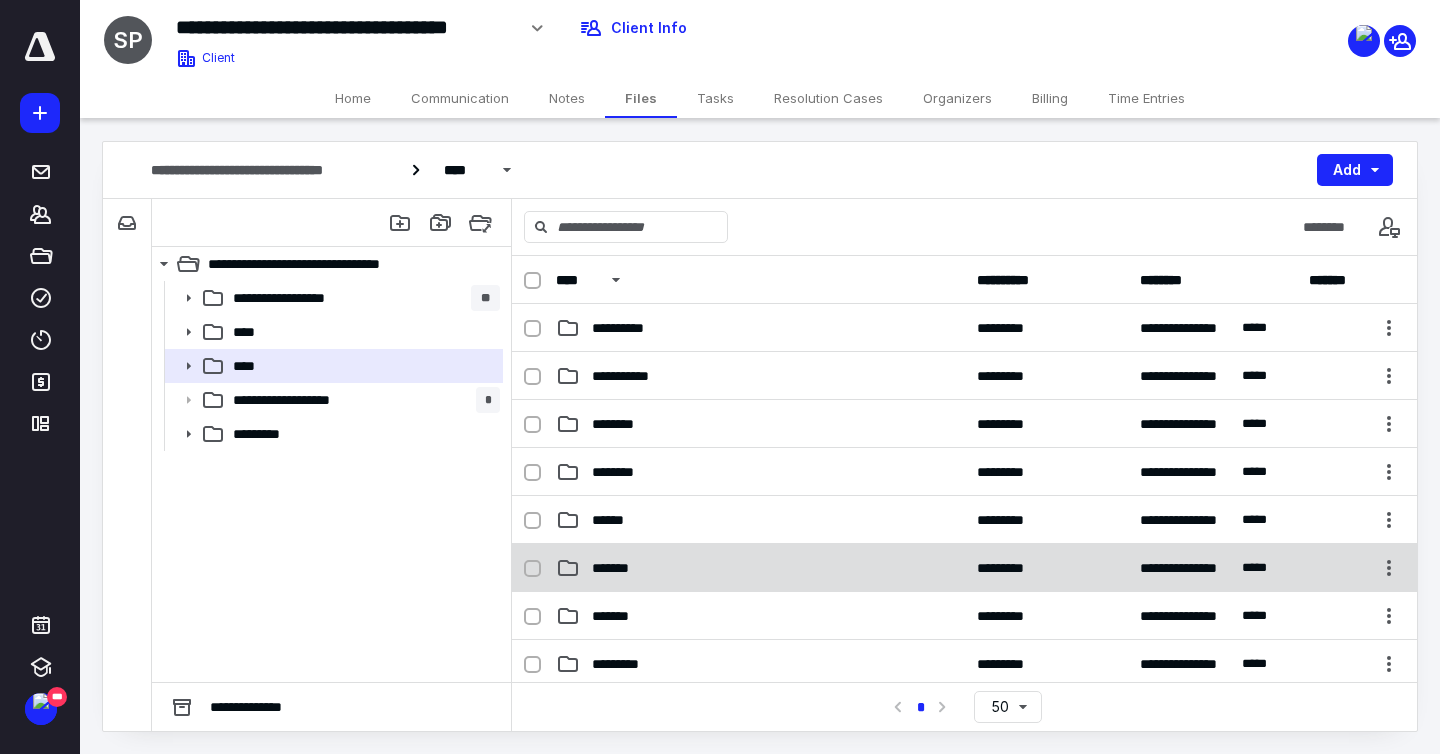 click on "**********" at bounding box center (964, 568) 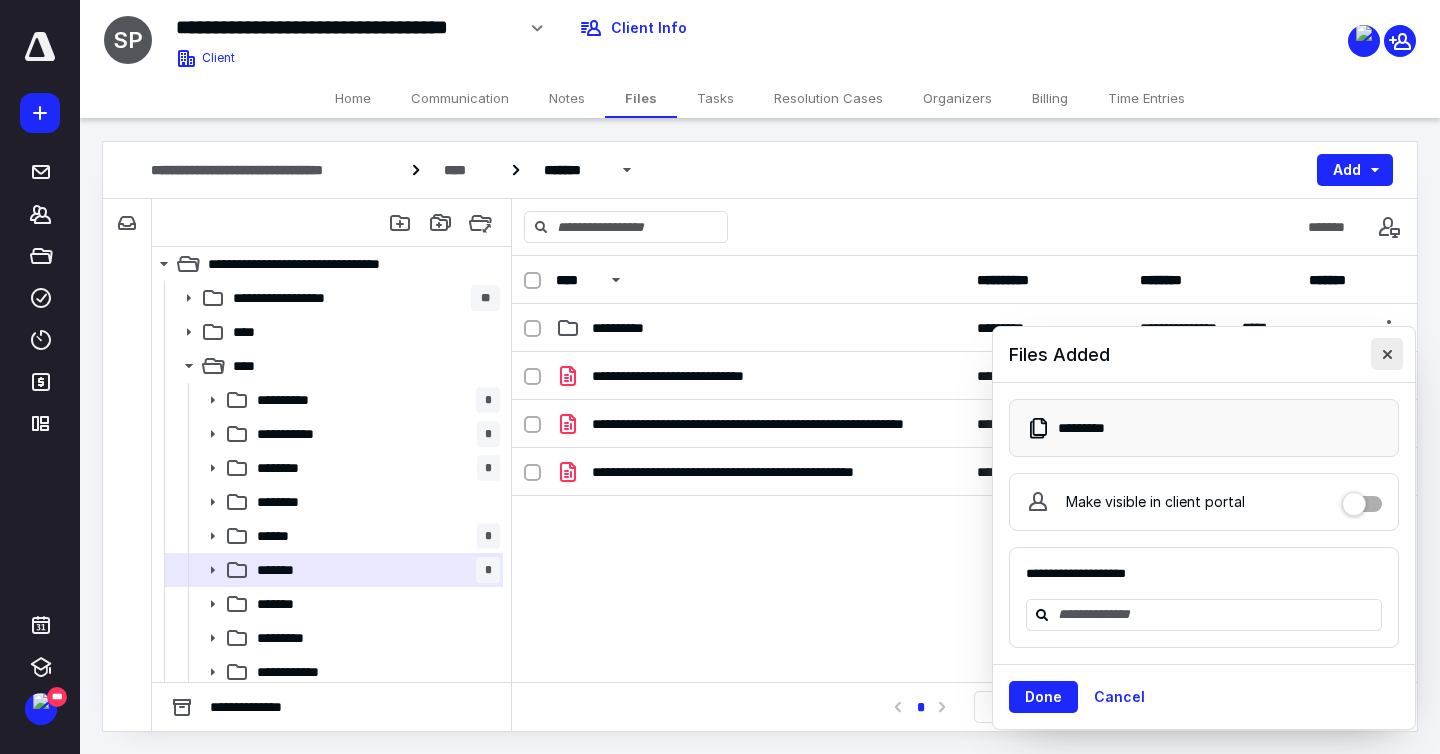 click at bounding box center (1387, 354) 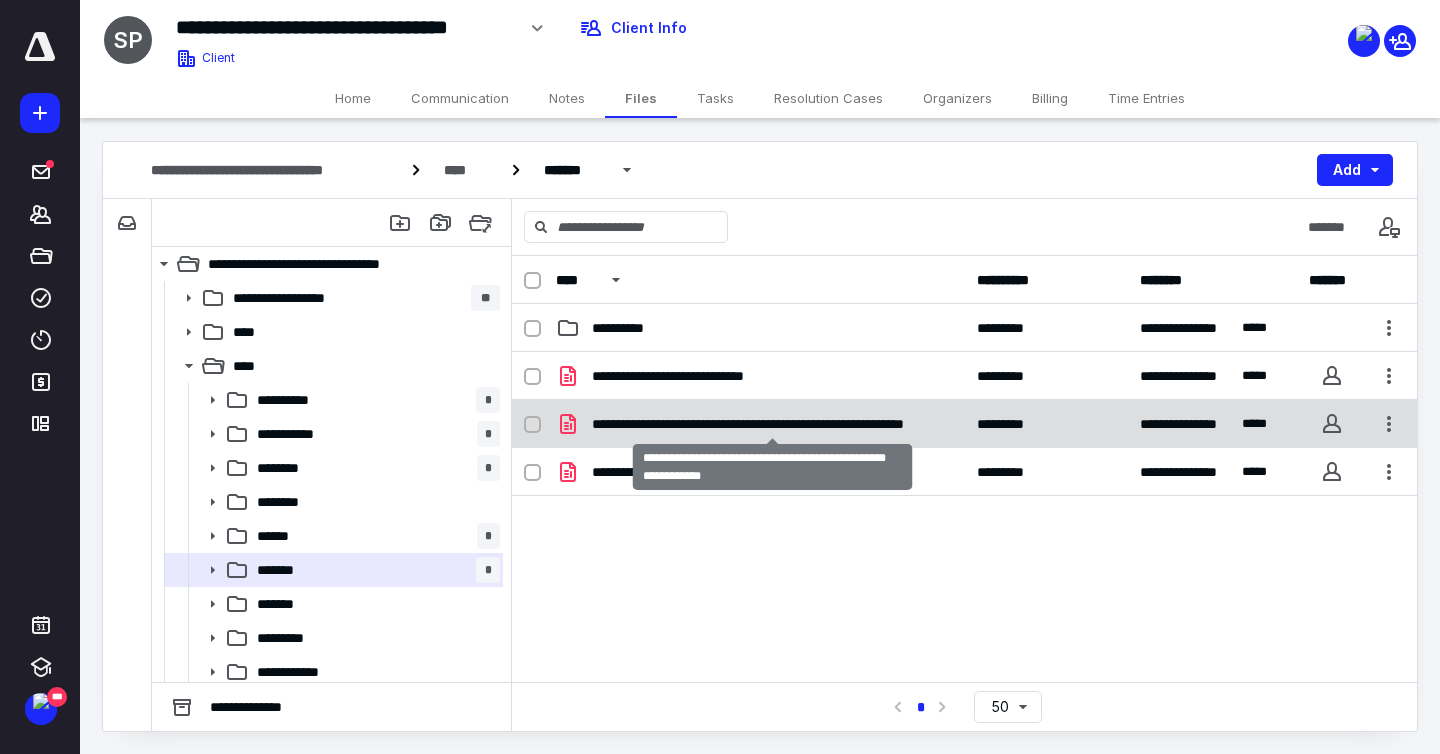 click on "**********" at bounding box center [772, 424] 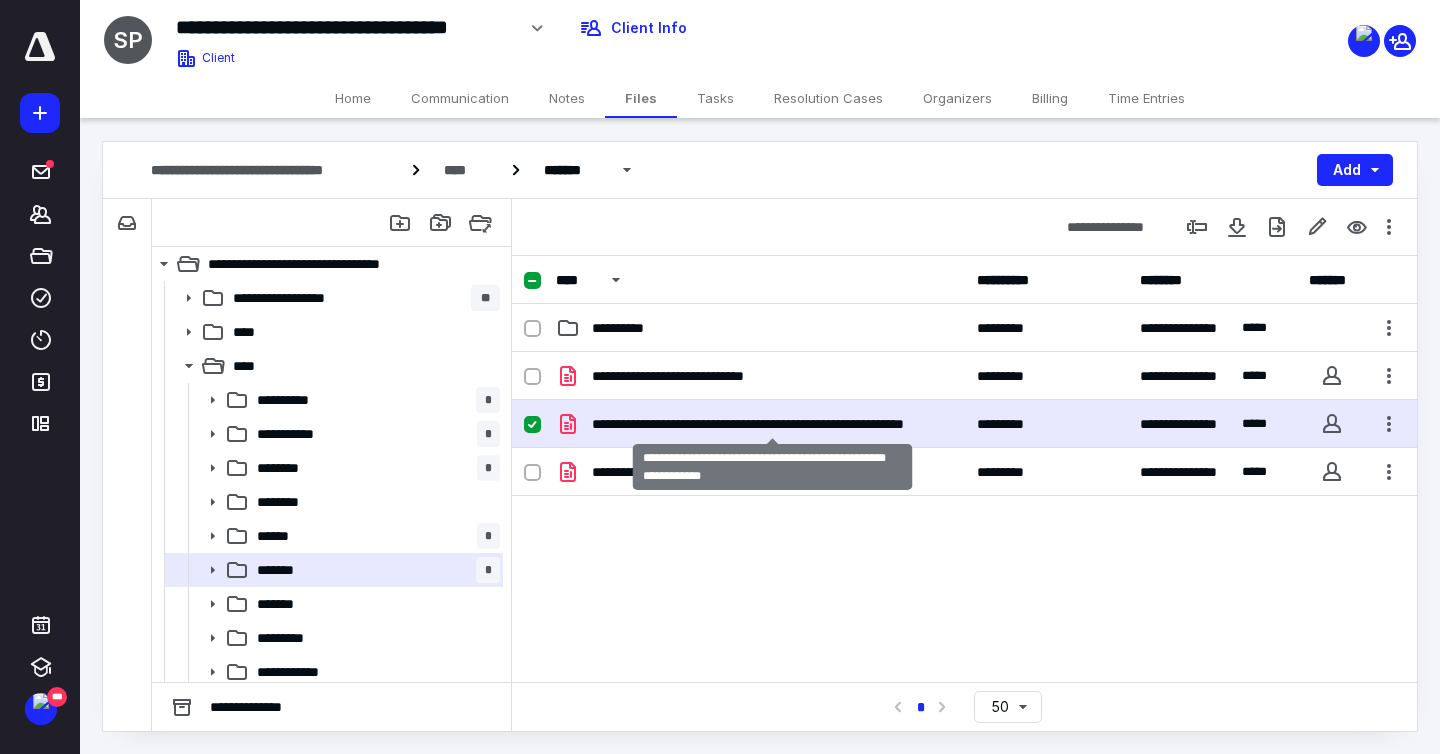 click on "**********" at bounding box center (772, 424) 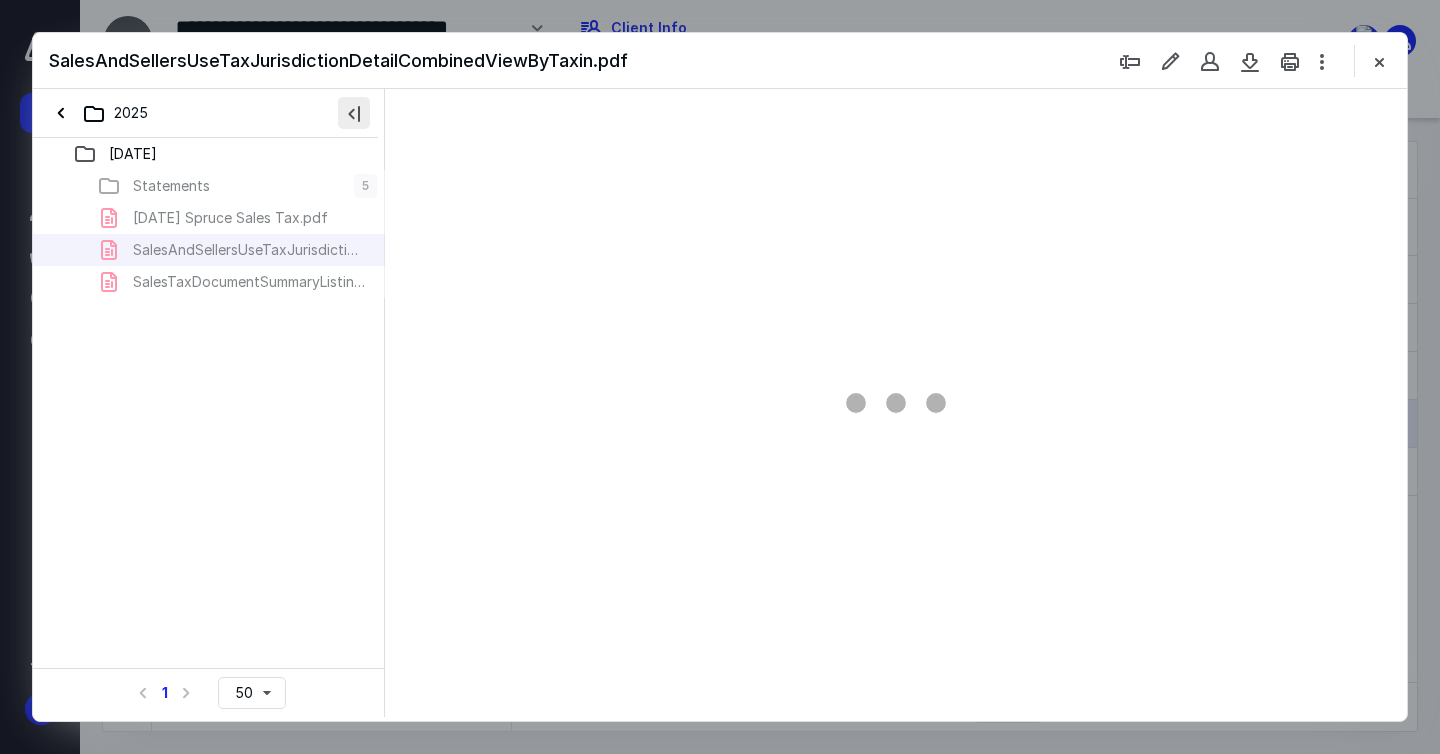 click at bounding box center [354, 113] 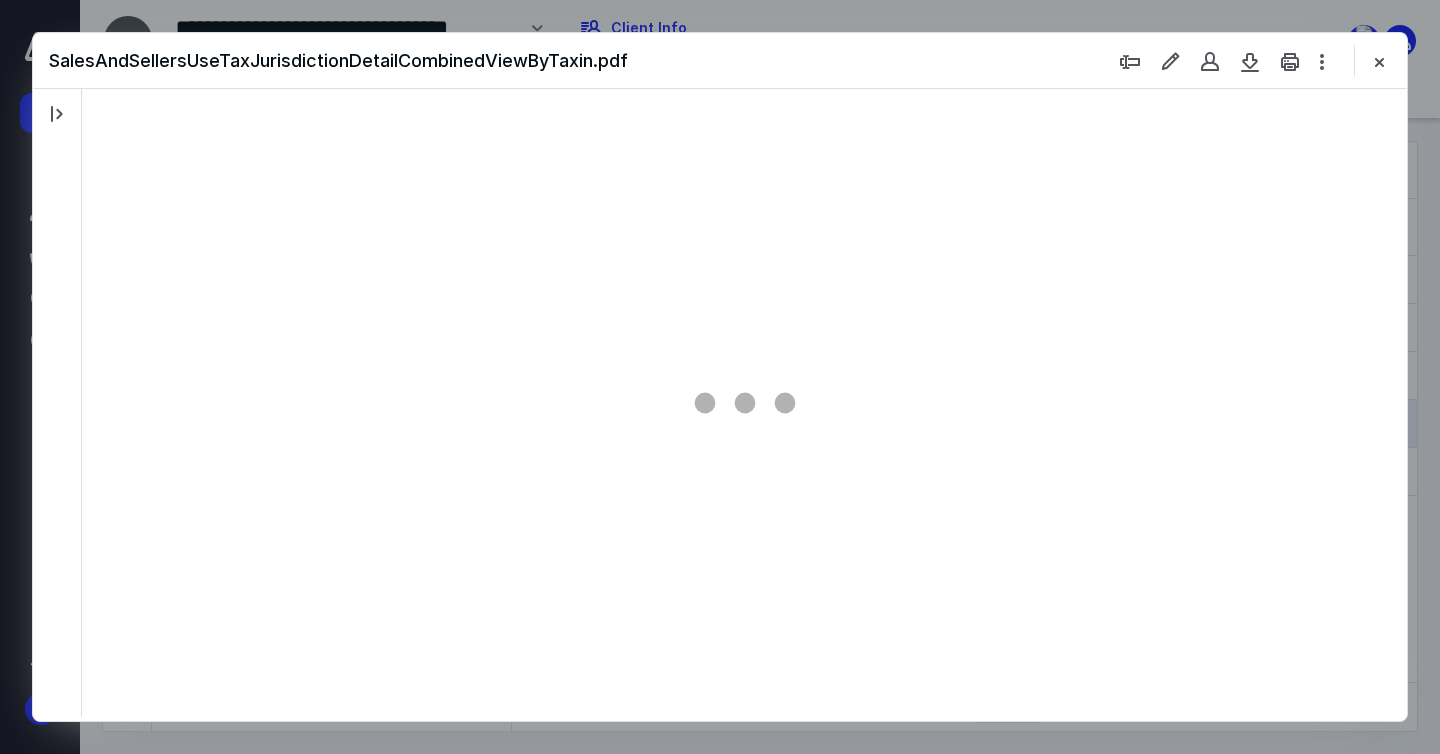 scroll, scrollTop: 0, scrollLeft: 0, axis: both 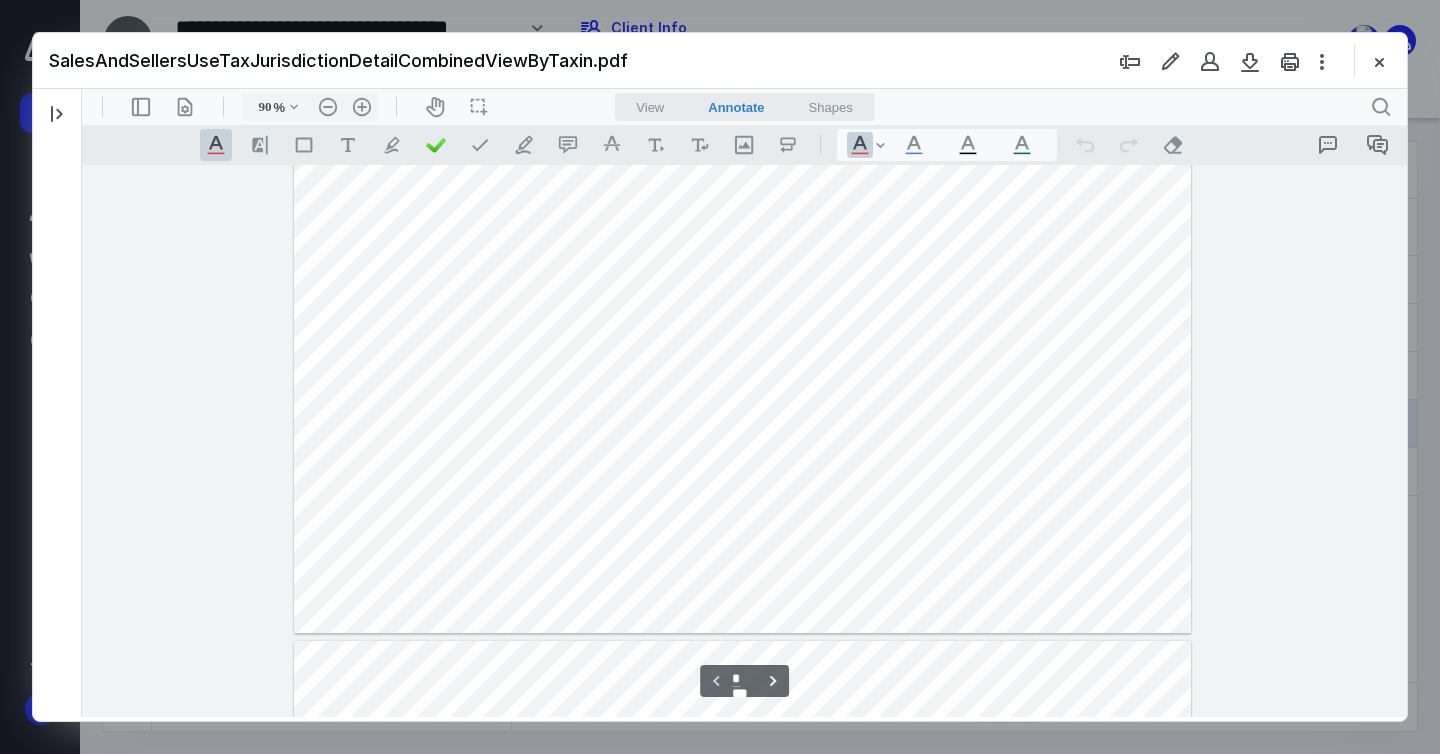 click on ".cls-1{fill:#abb0c4;} icon - header - sidebar - line .cls-1{fill:#abb0c4;} icon - header - page manipulation - line 90 % .cls-1{fill:#abb0c4;} icon - chevron - down .cls-1{fill:#abb0c4;} icon - header - zoom - out - line Current zoom is   90 % .cls-1{fill:#abb0c4;} icon - header - zoom - in - line icon-header-pan20 icon / operation / multi select View Annotate Shapes Annotate .cls-1{fill:#abb0c4;} icon - chevron - down View Annotate Shapes .cls-1{fill:#abb0c4;} icon - header - search" at bounding box center (744, 107) 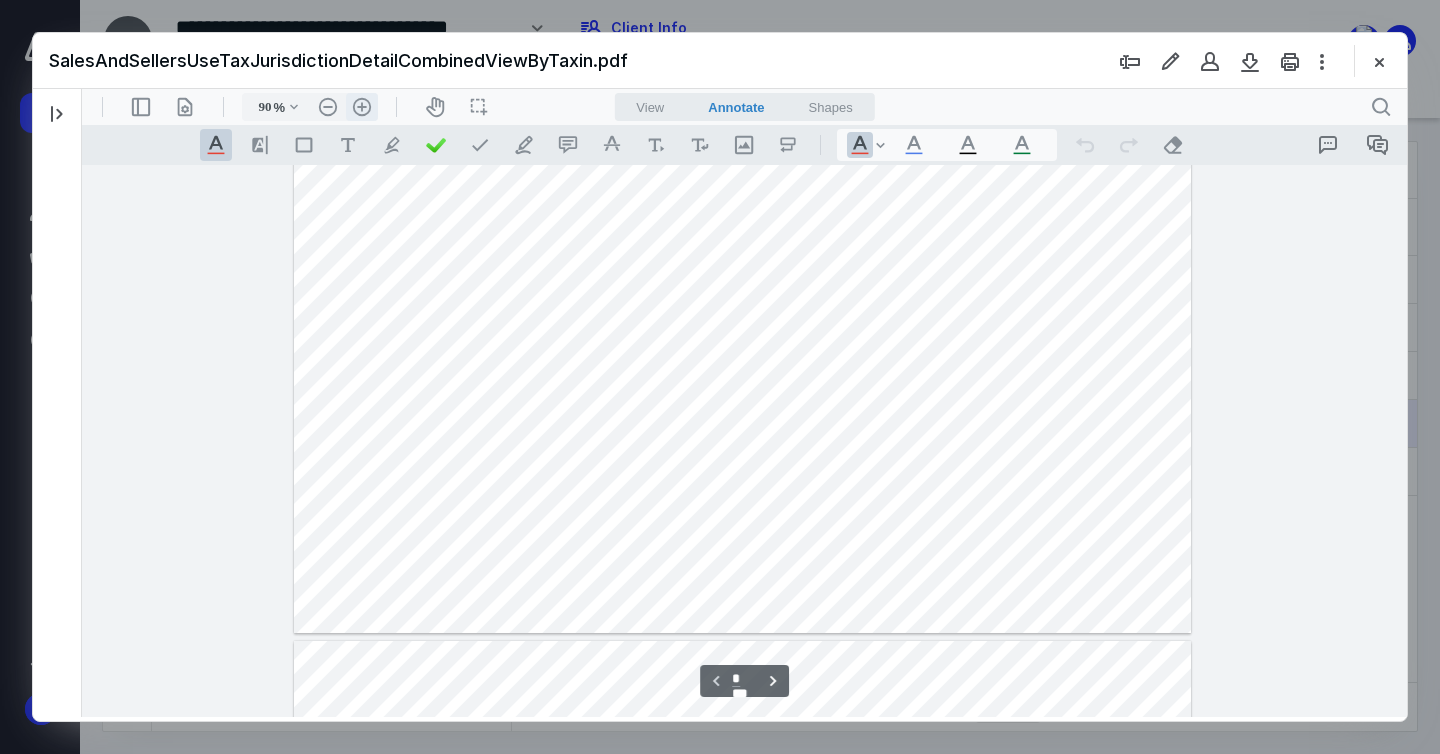click on ".cls-1{fill:#abb0c4;} icon - header - zoom - in - line" at bounding box center [362, 107] 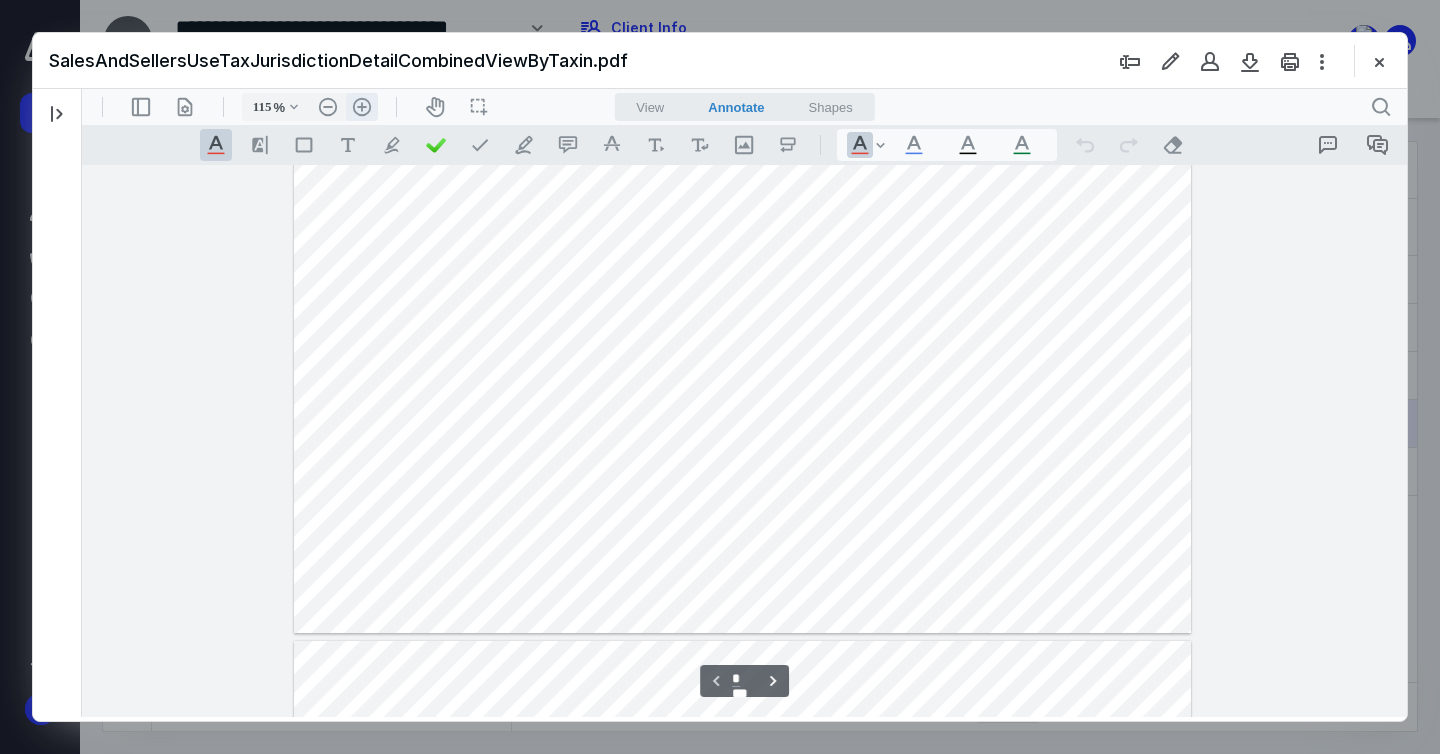 scroll, scrollTop: 169, scrollLeft: 0, axis: vertical 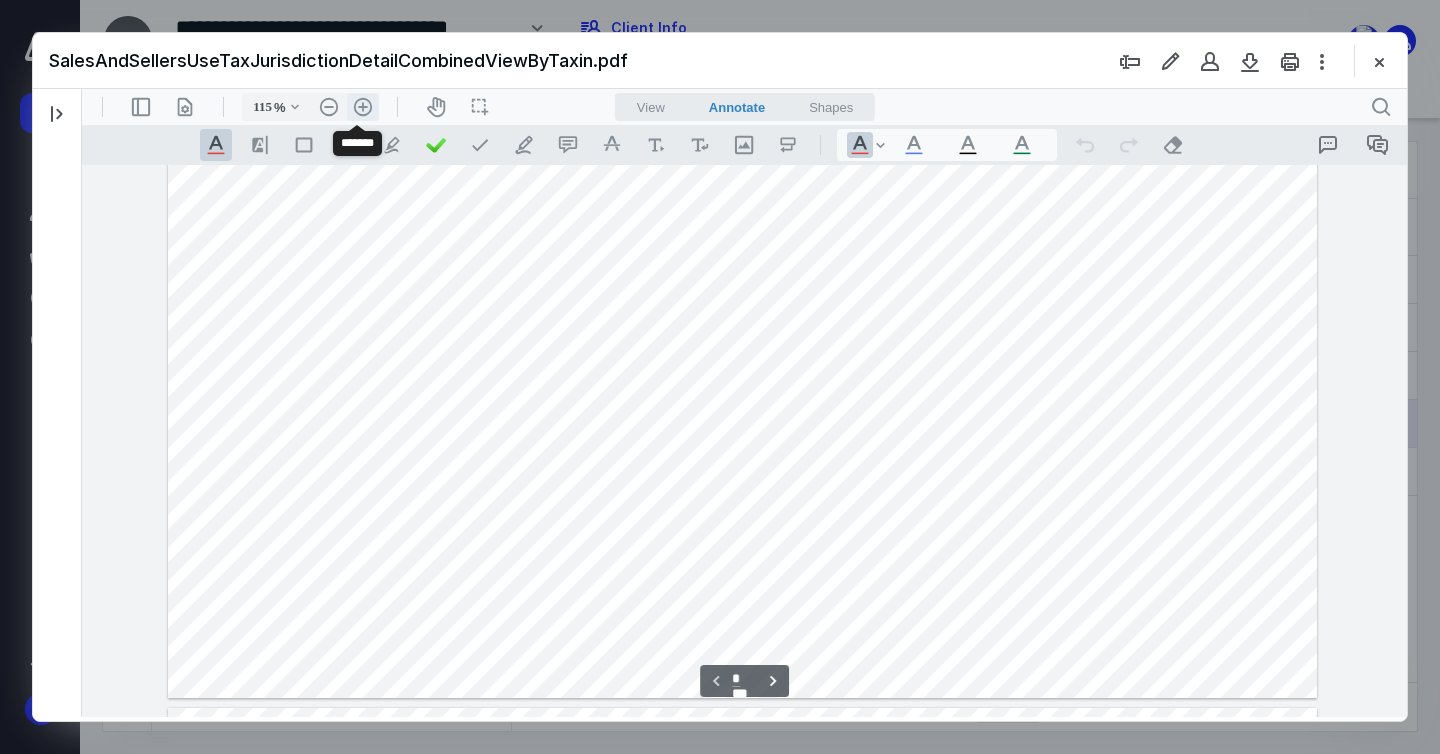 click on ".cls-1{fill:#abb0c4;} icon - header - zoom - in - line" at bounding box center (363, 107) 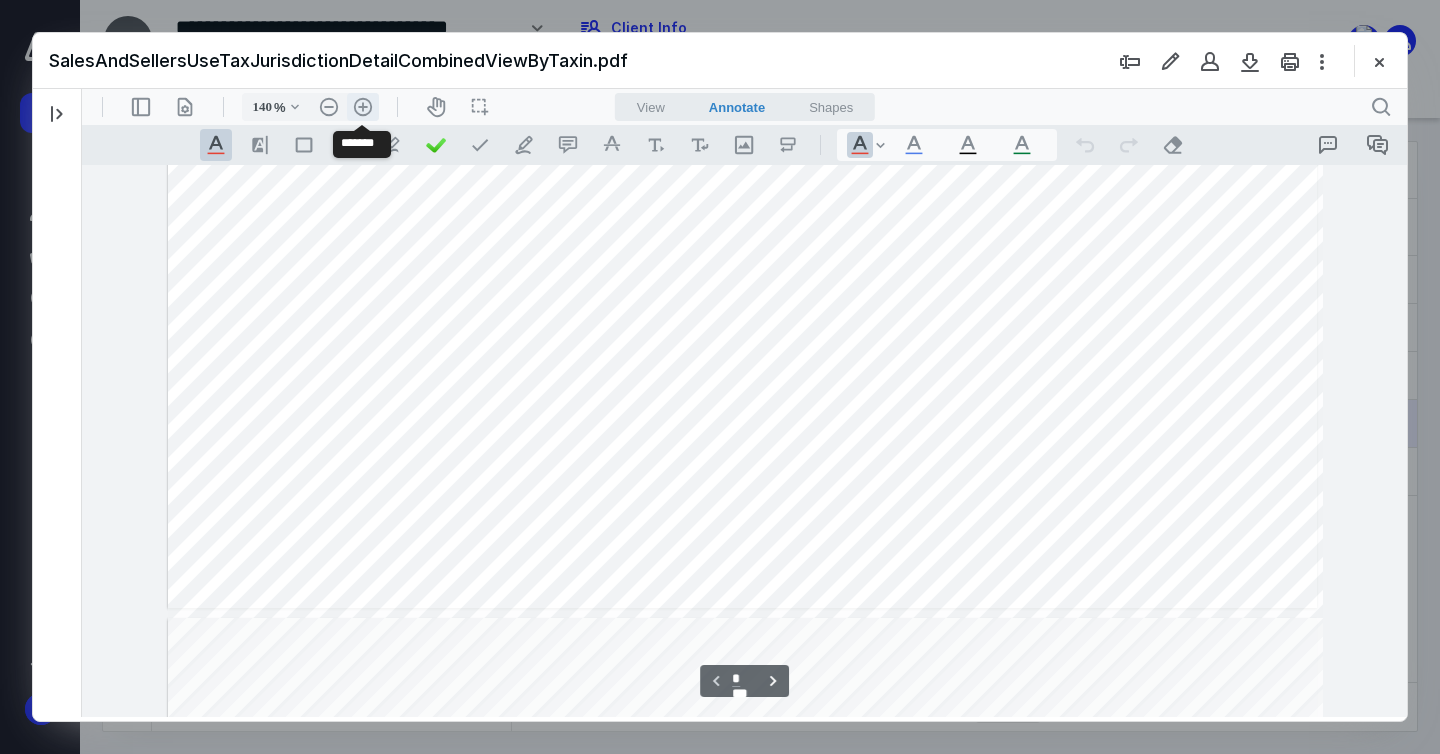 click on ".cls-1{fill:#abb0c4;} icon - header - zoom - in - line" at bounding box center (363, 107) 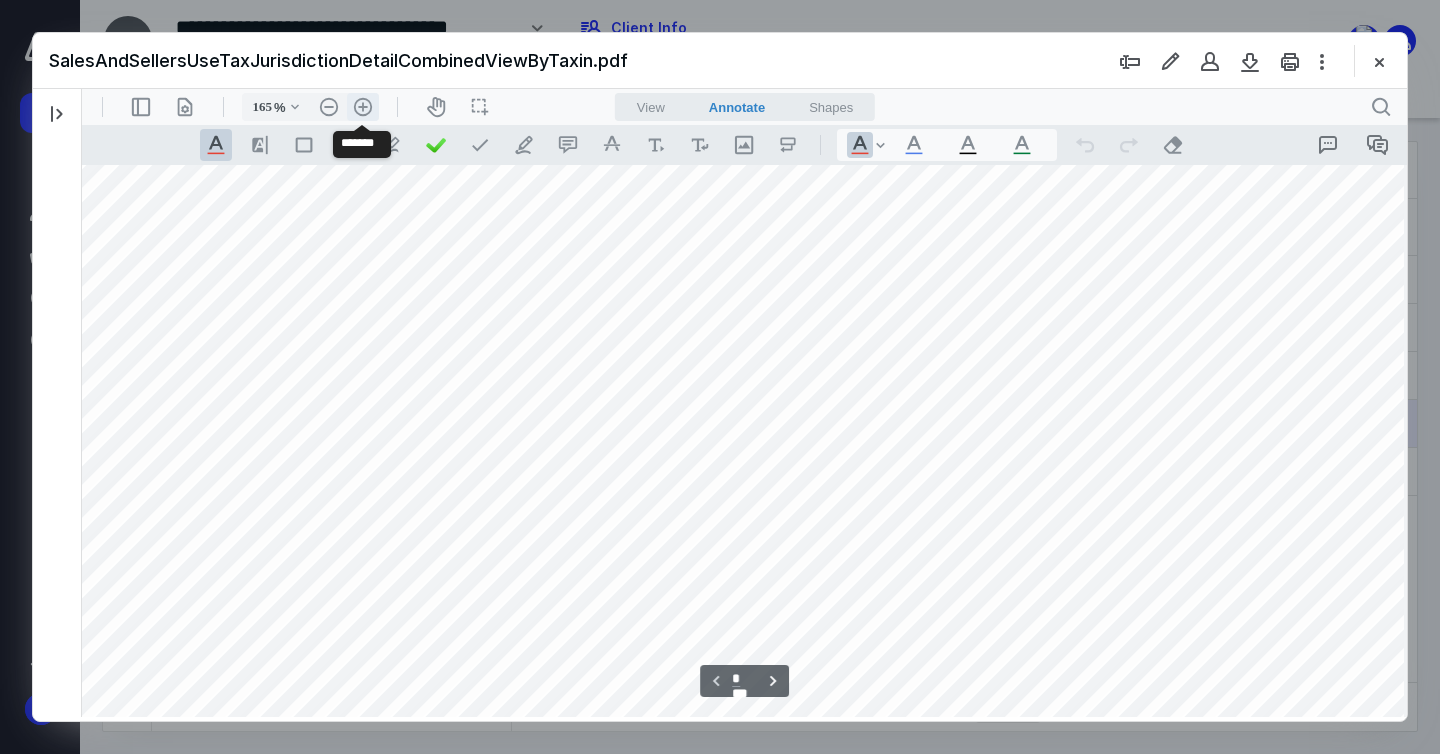 click on ".cls-1{fill:#abb0c4;} icon - header - zoom - in - line" at bounding box center (363, 107) 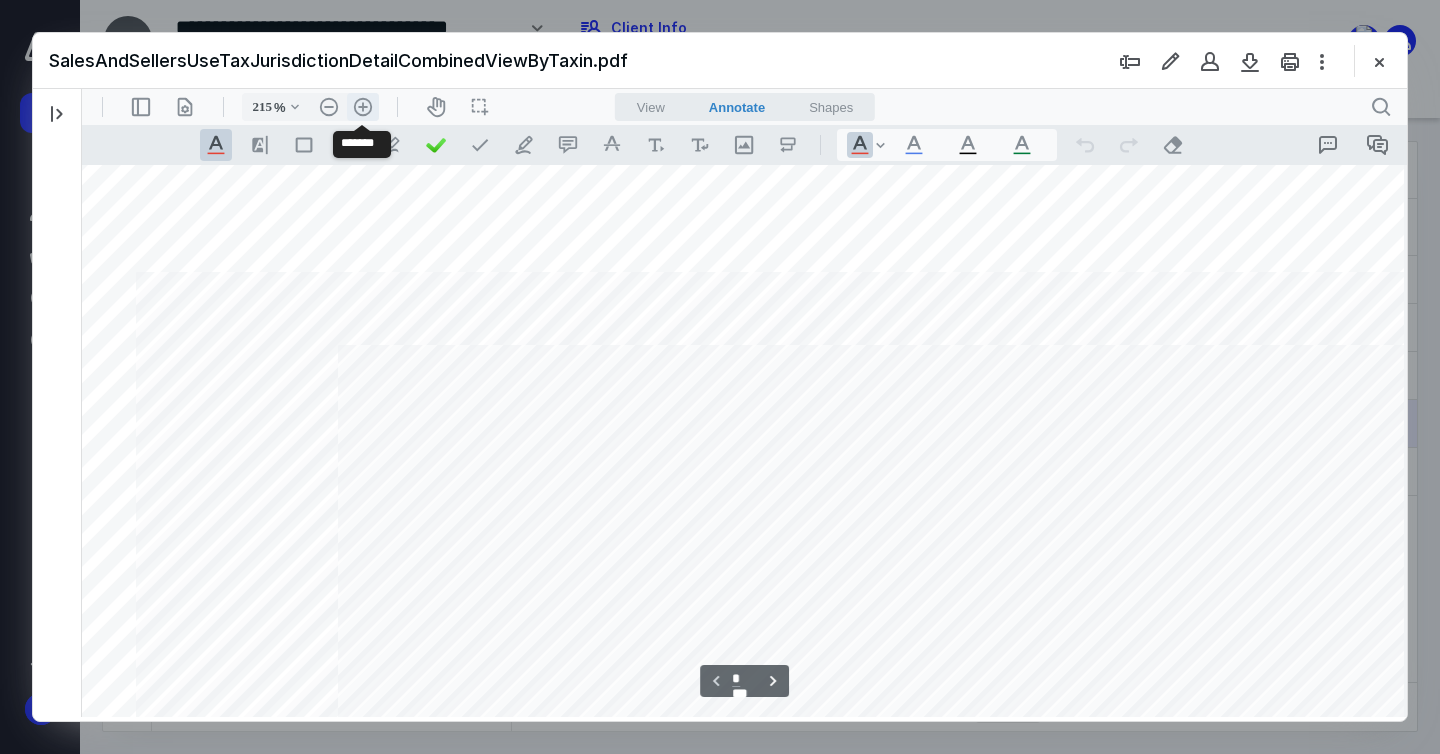 scroll, scrollTop: 527, scrollLeft: 434, axis: both 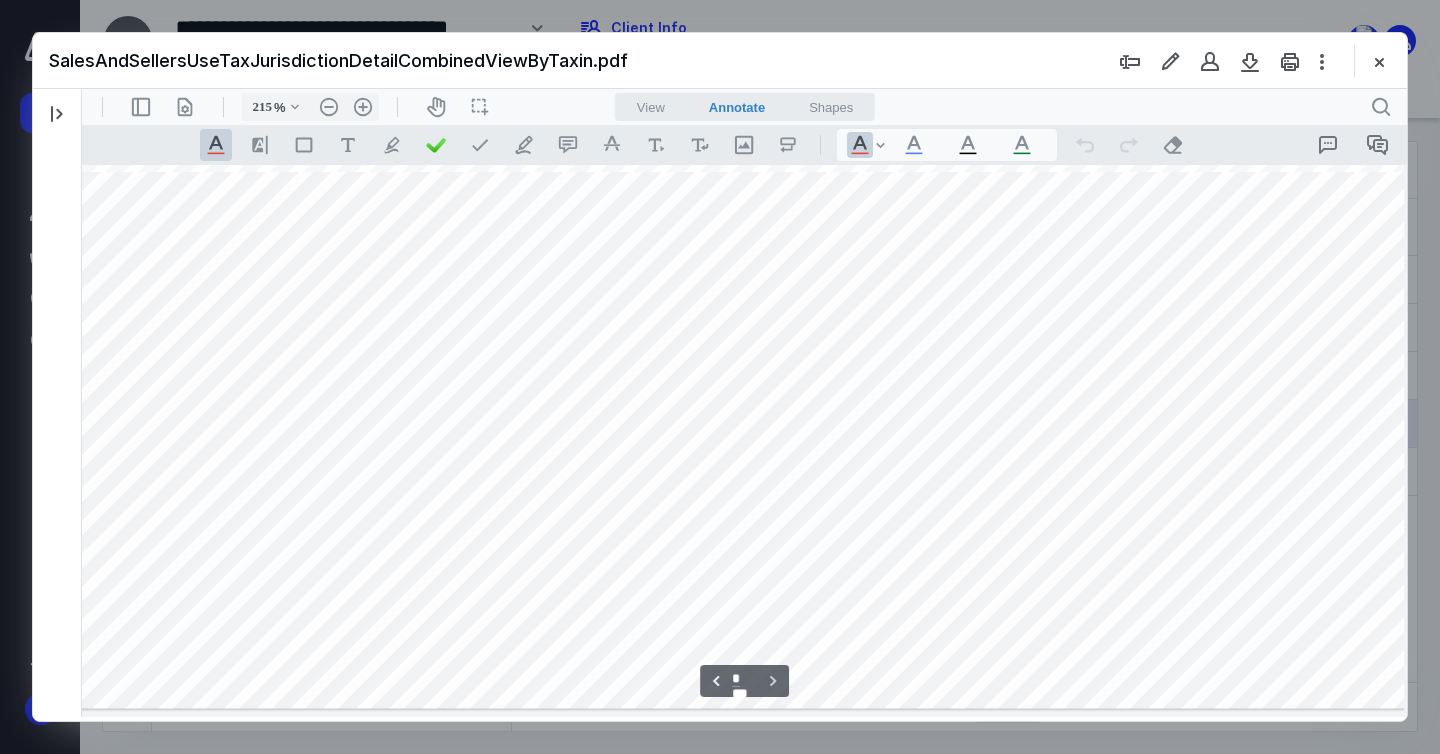 type on "*" 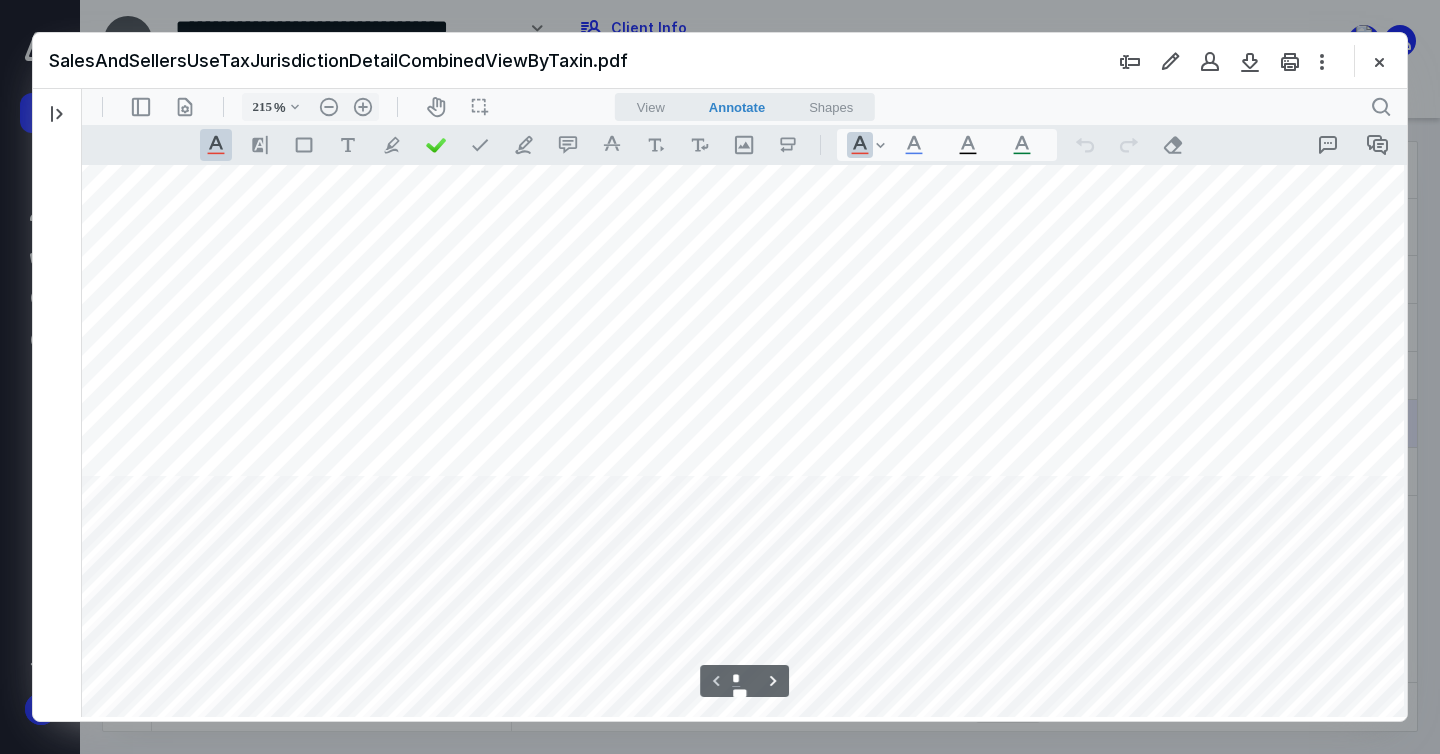 scroll, scrollTop: 0, scrollLeft: 434, axis: horizontal 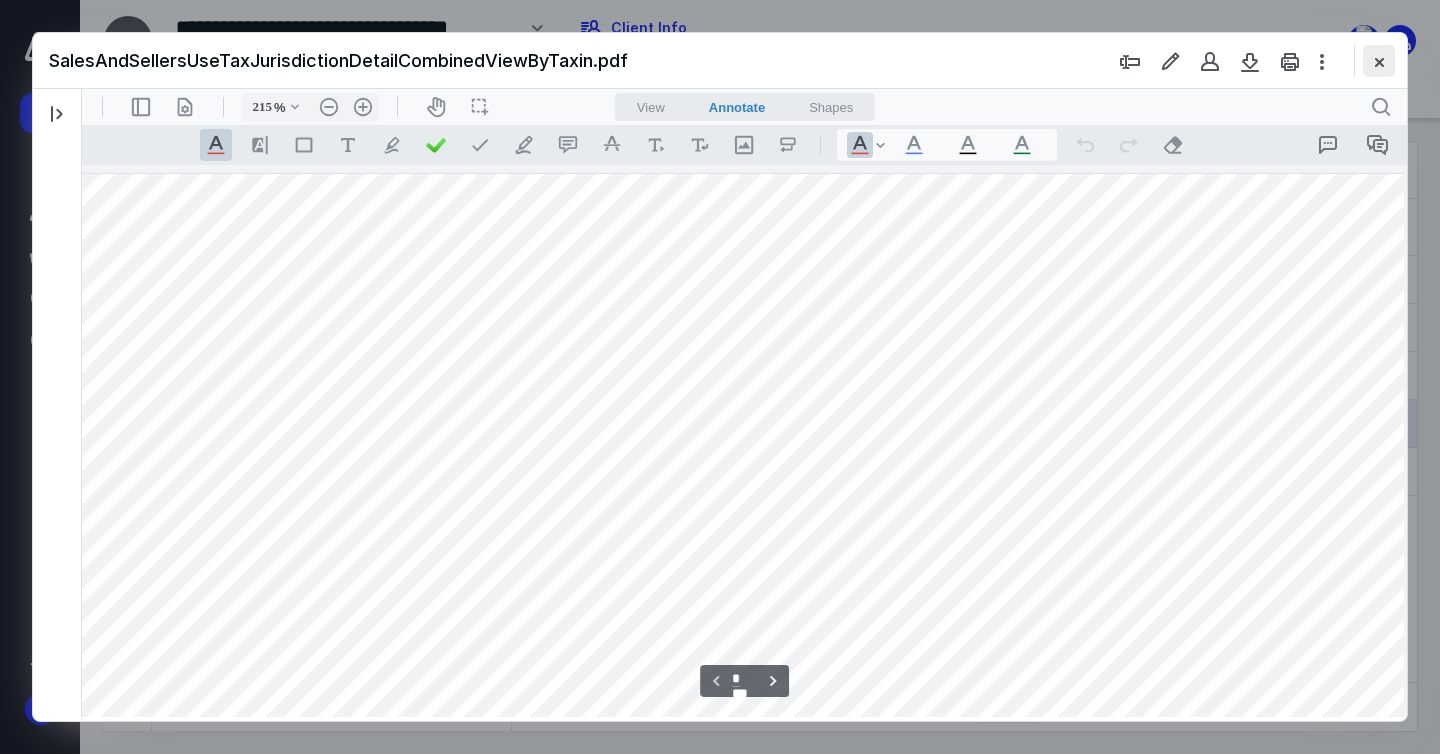 click at bounding box center (1379, 61) 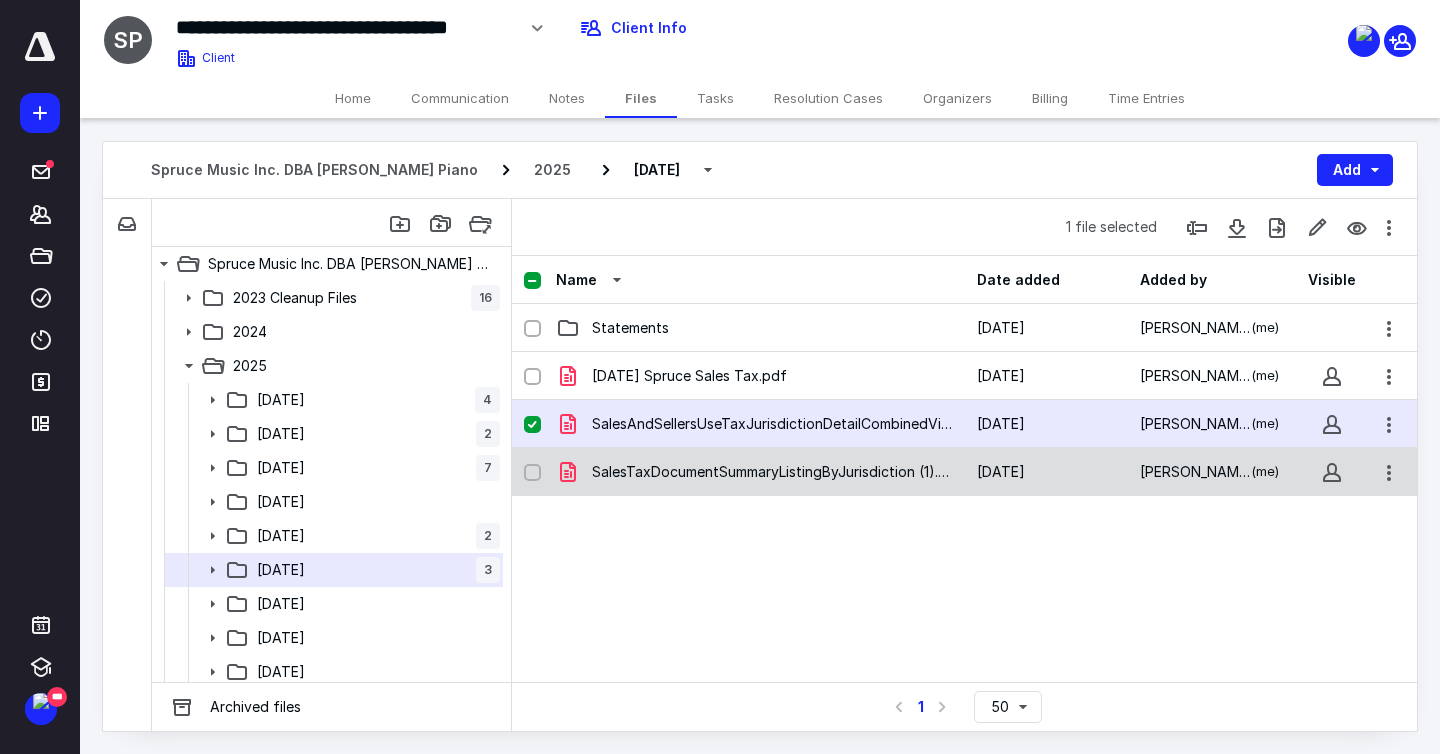 click on "SalesTaxDocumentSummaryListingByJurisdiction (1).pdf" at bounding box center [772, 472] 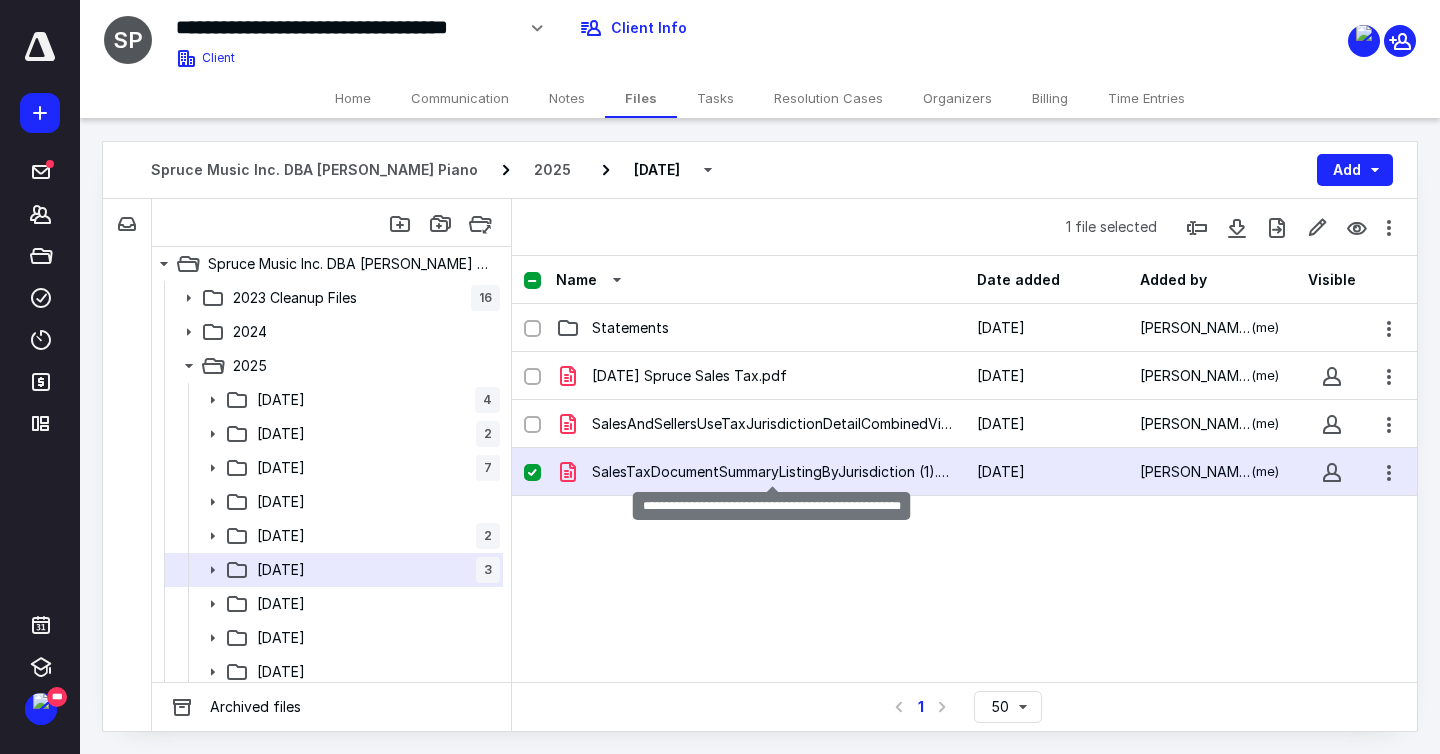 click on "SalesTaxDocumentSummaryListingByJurisdiction (1).pdf" at bounding box center [772, 472] 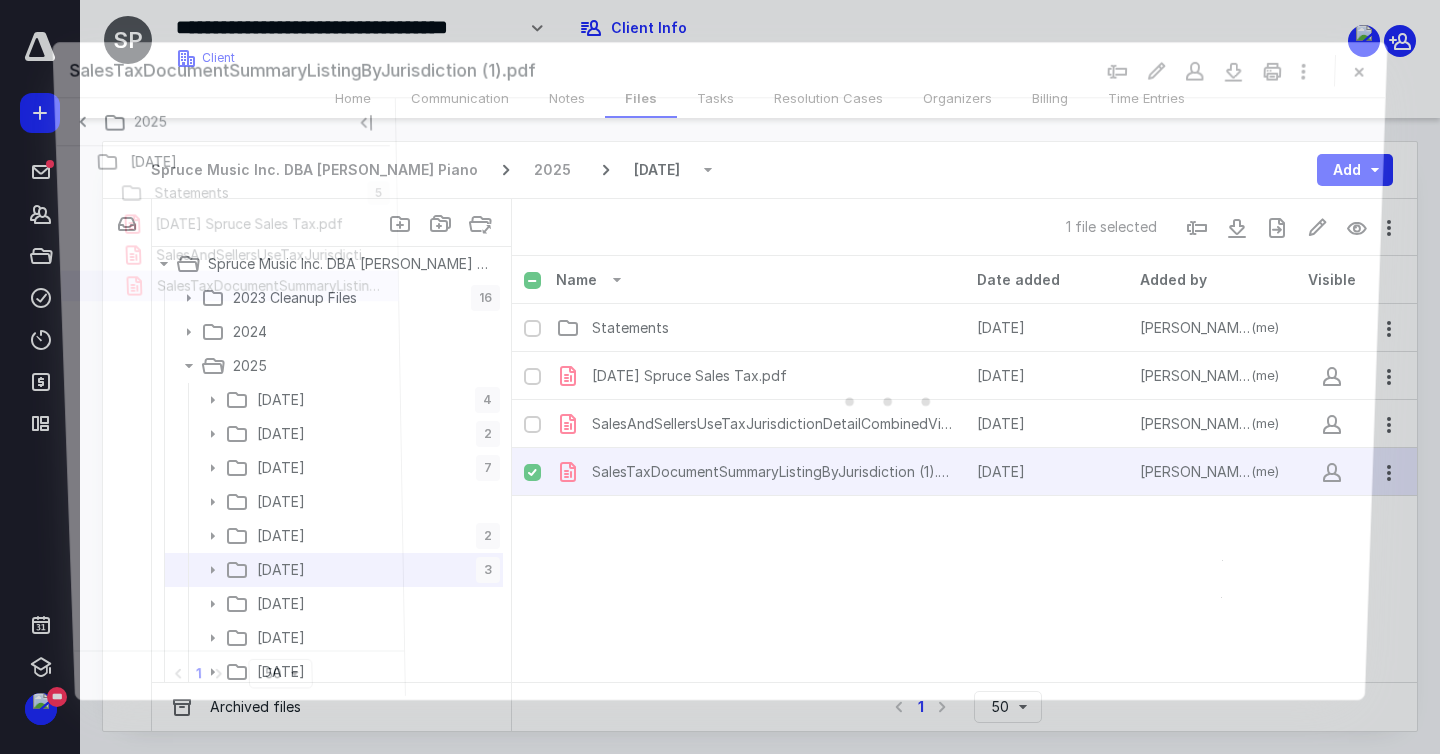scroll, scrollTop: 0, scrollLeft: 0, axis: both 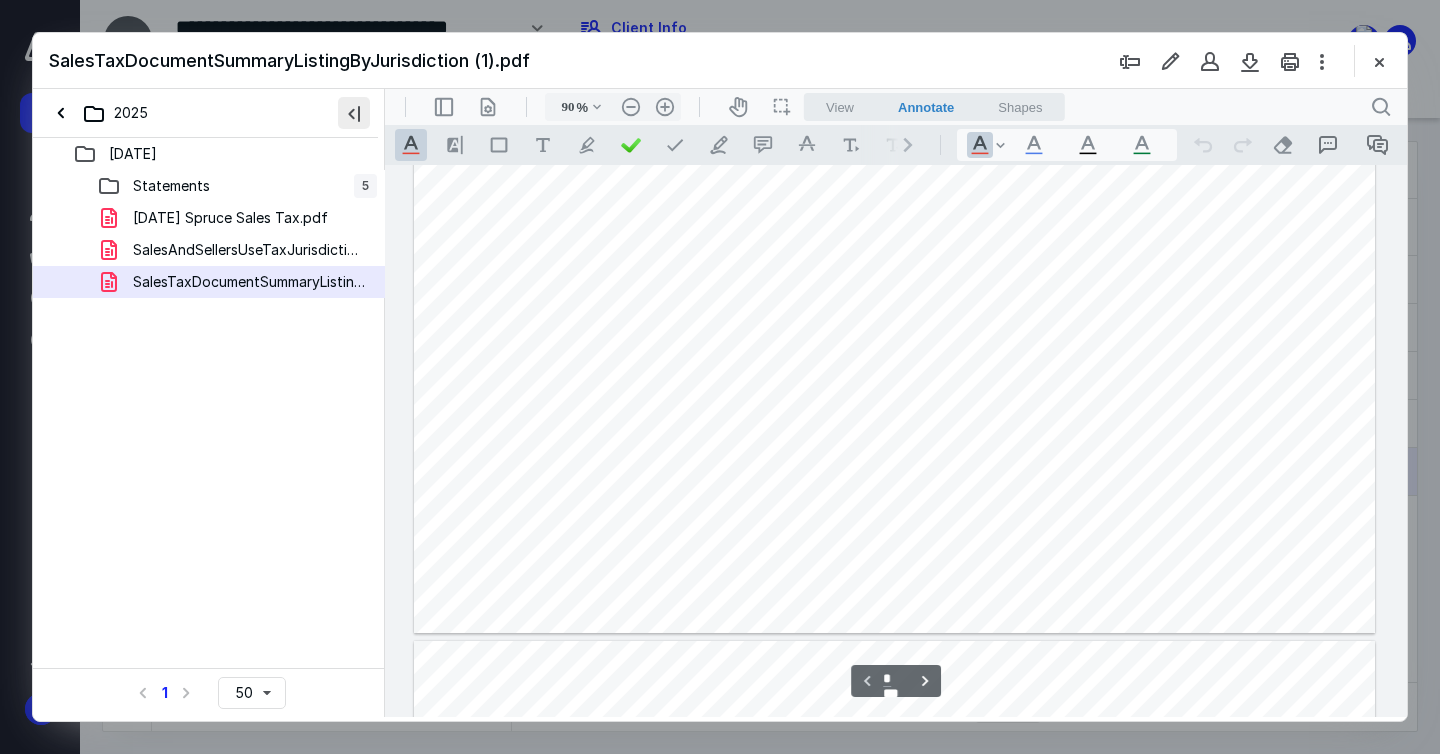 click at bounding box center [354, 113] 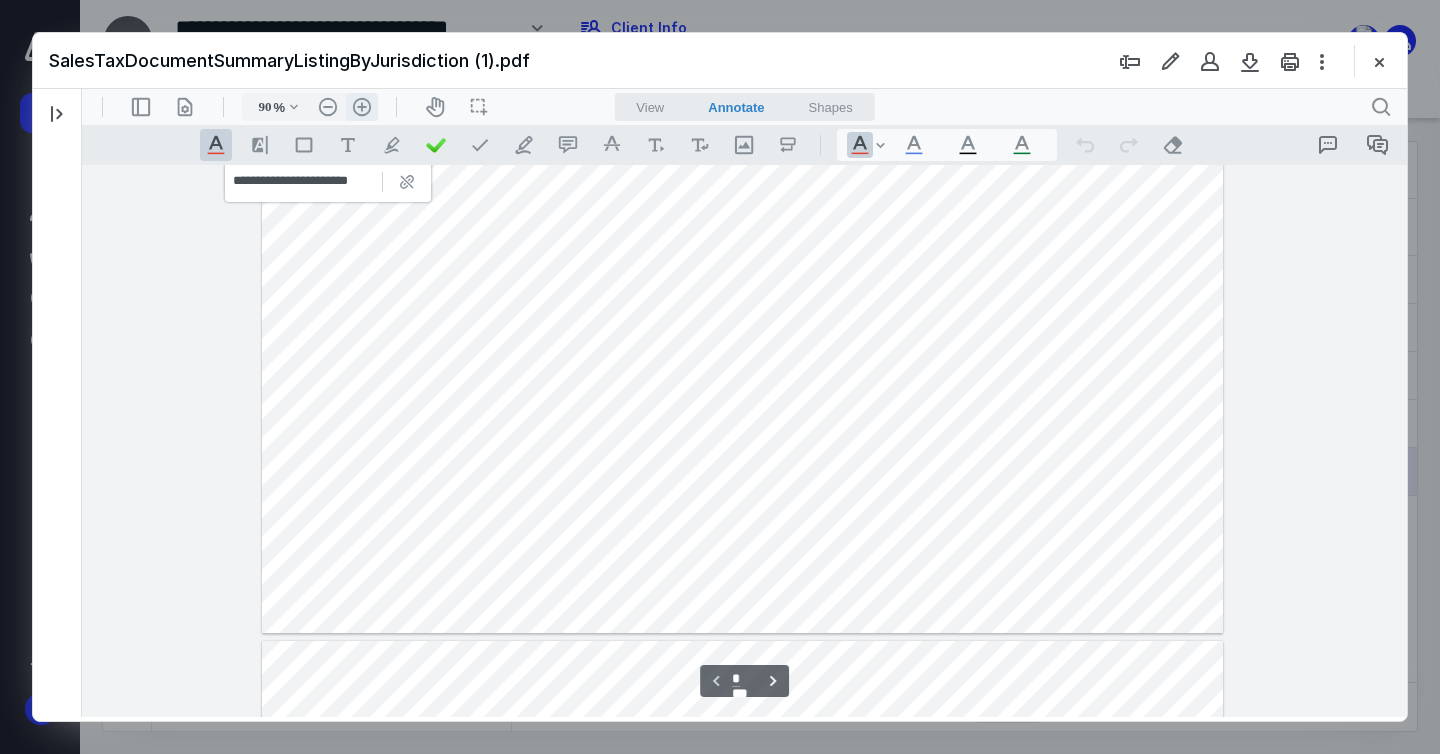 click on ".cls-1{fill:#abb0c4;} icon - header - zoom - in - line" at bounding box center [362, 107] 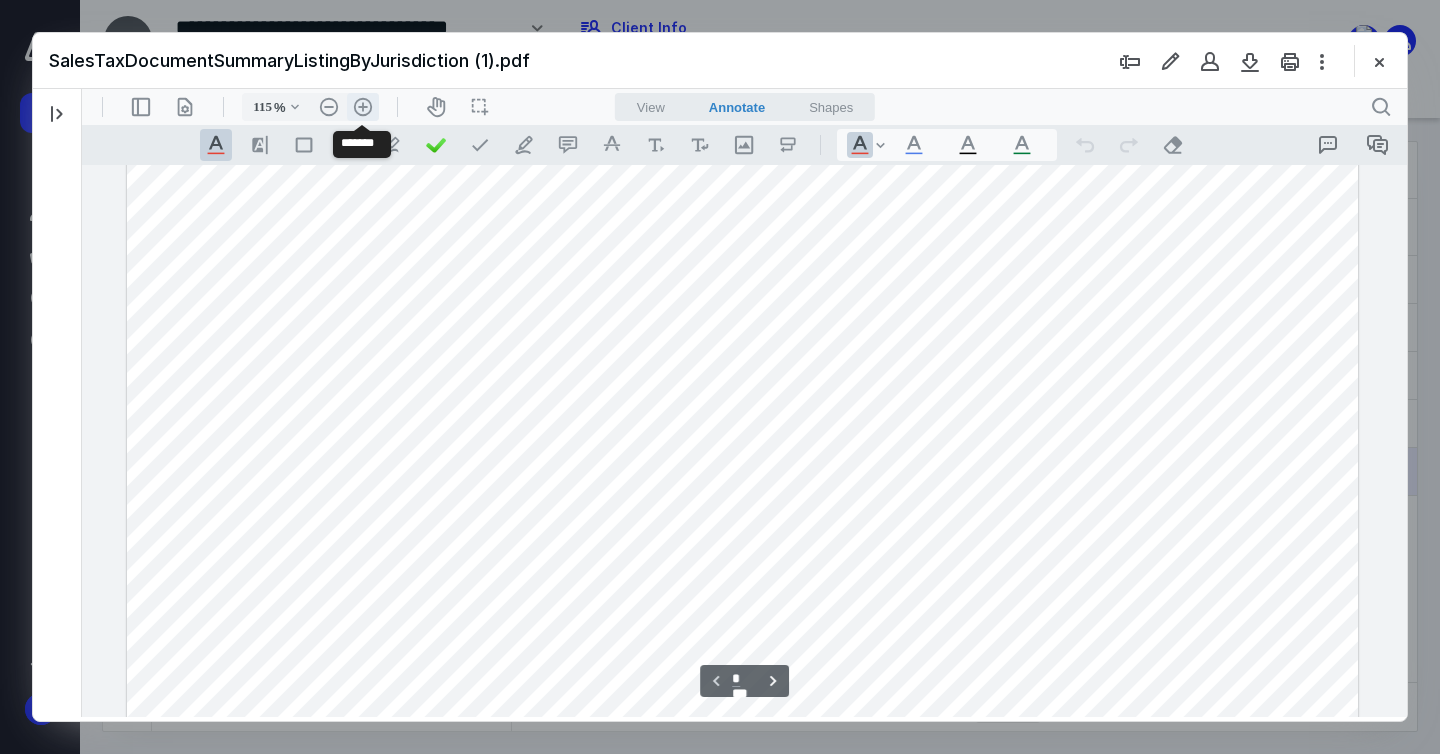 scroll, scrollTop: 169, scrollLeft: 0, axis: vertical 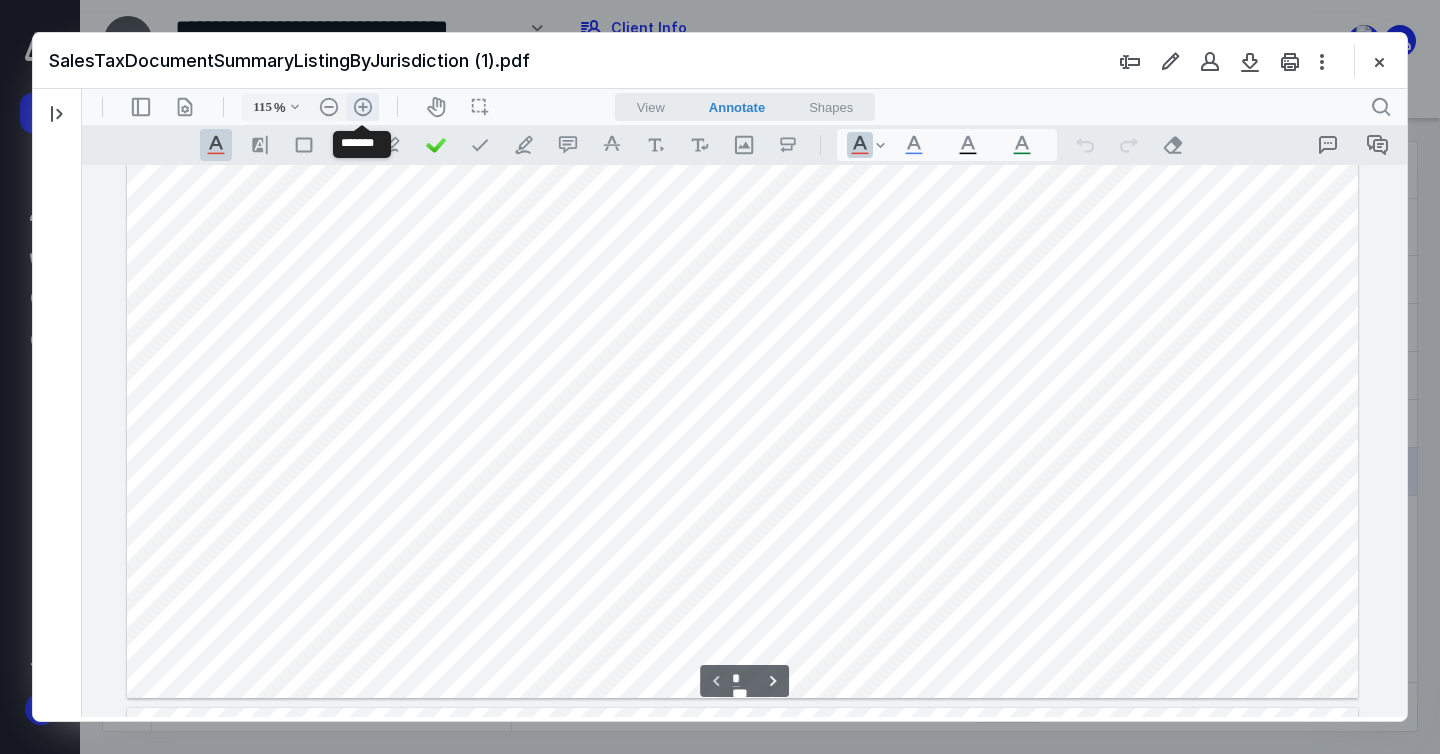 click on ".cls-1{fill:#abb0c4;} icon - header - zoom - in - line" at bounding box center (363, 107) 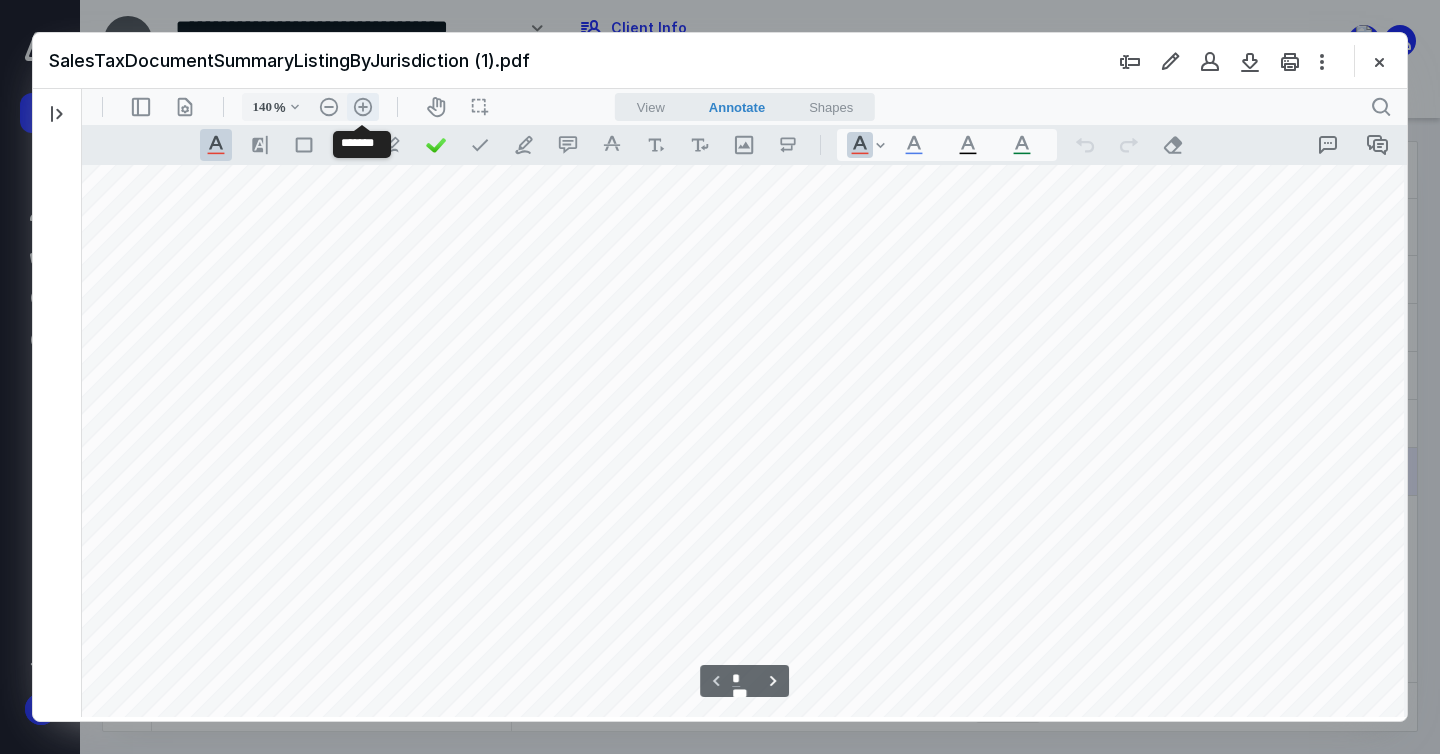 click on ".cls-1{fill:#abb0c4;} icon - header - zoom - in - line" at bounding box center [363, 107] 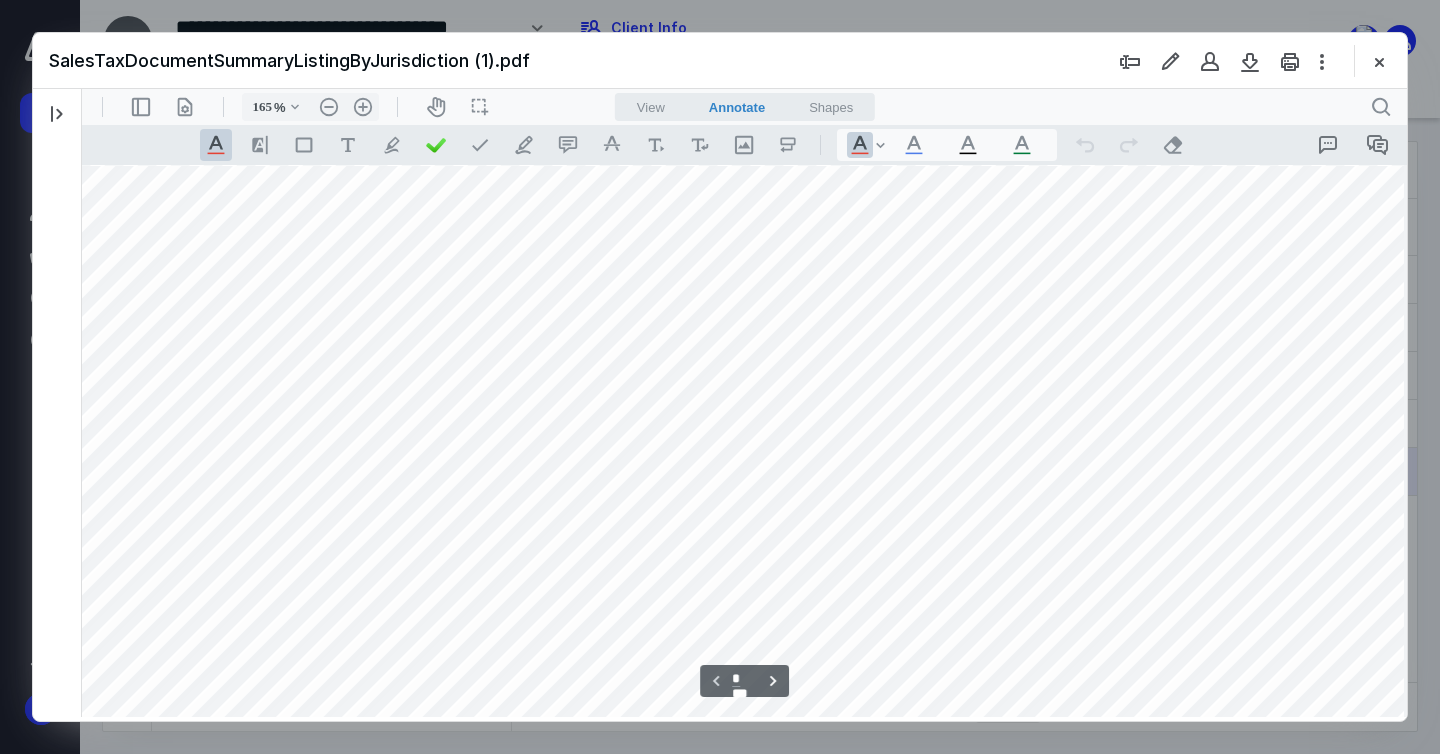 scroll, scrollTop: 352, scrollLeft: 237, axis: both 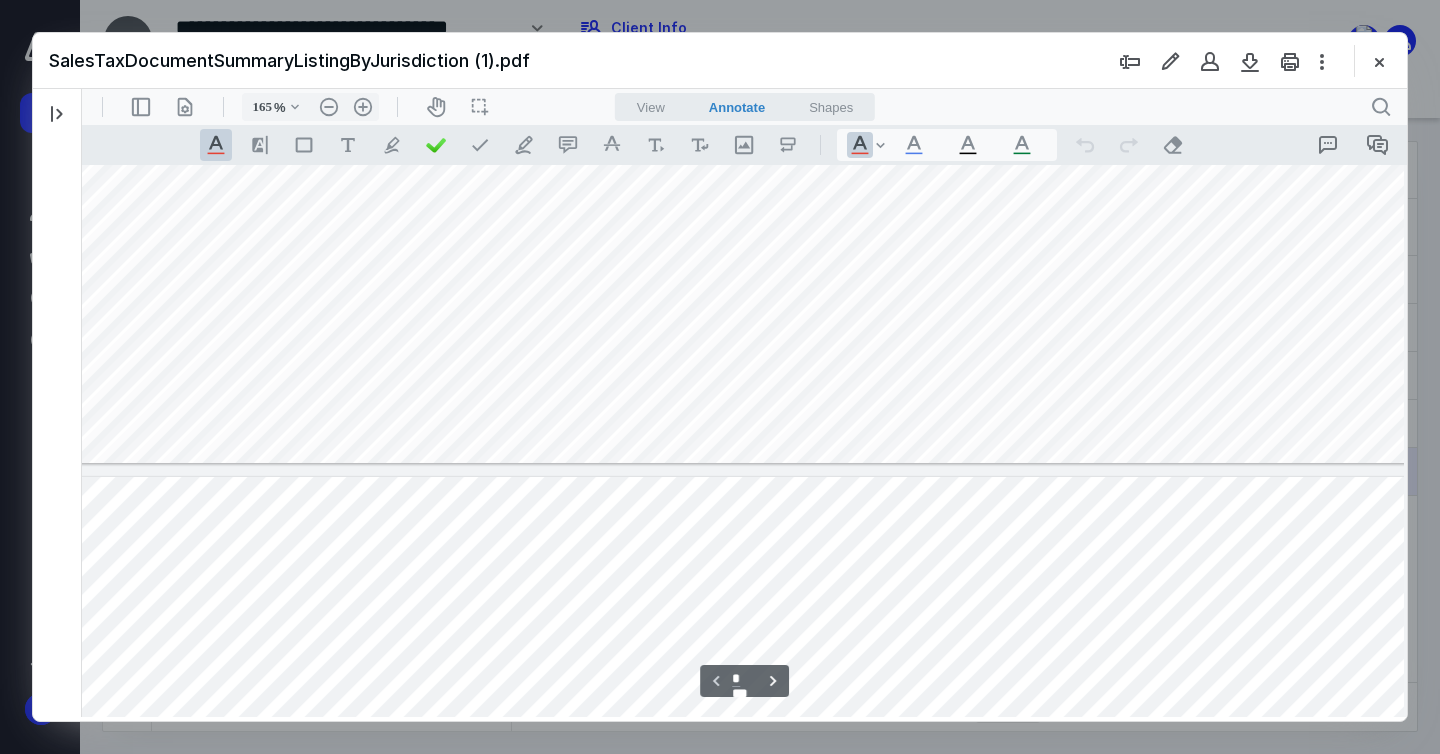 type on "*" 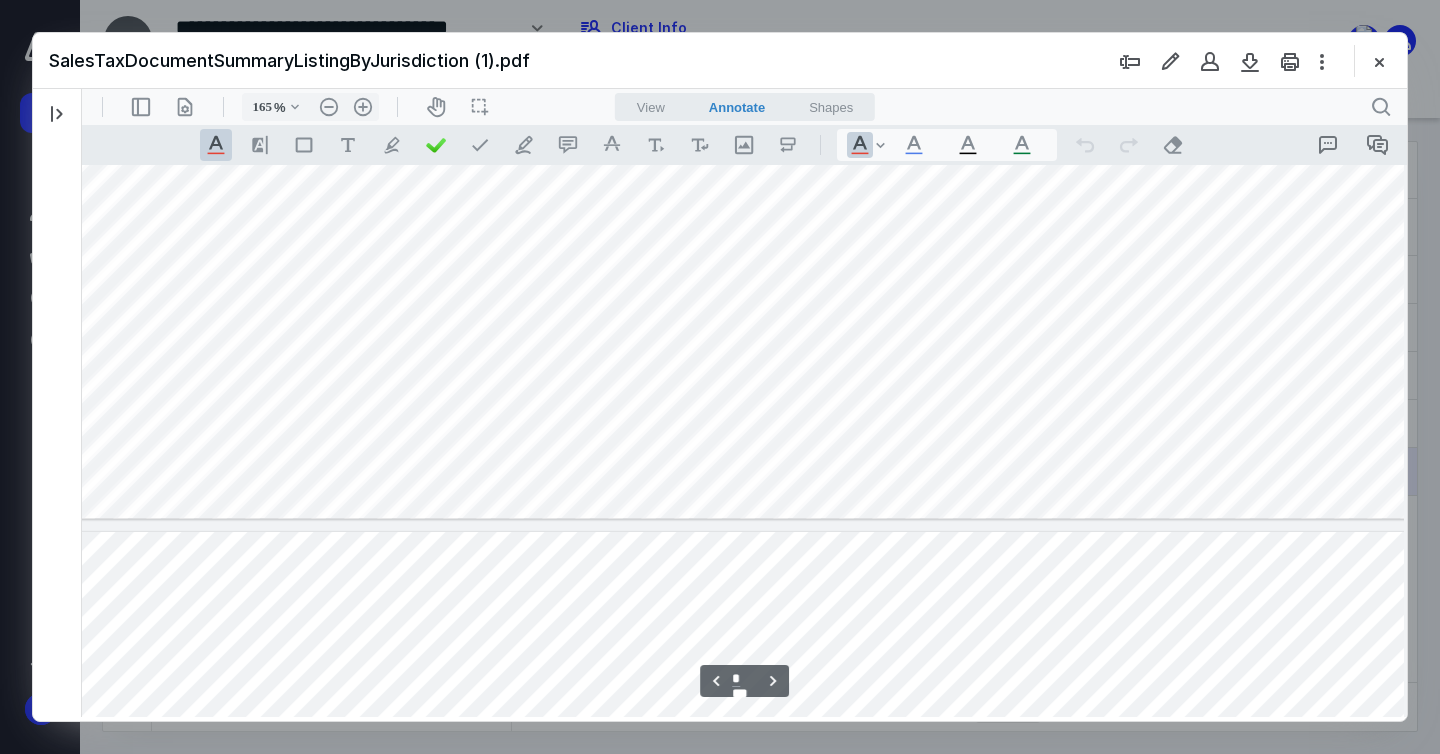 scroll, scrollTop: 1674, scrollLeft: 237, axis: both 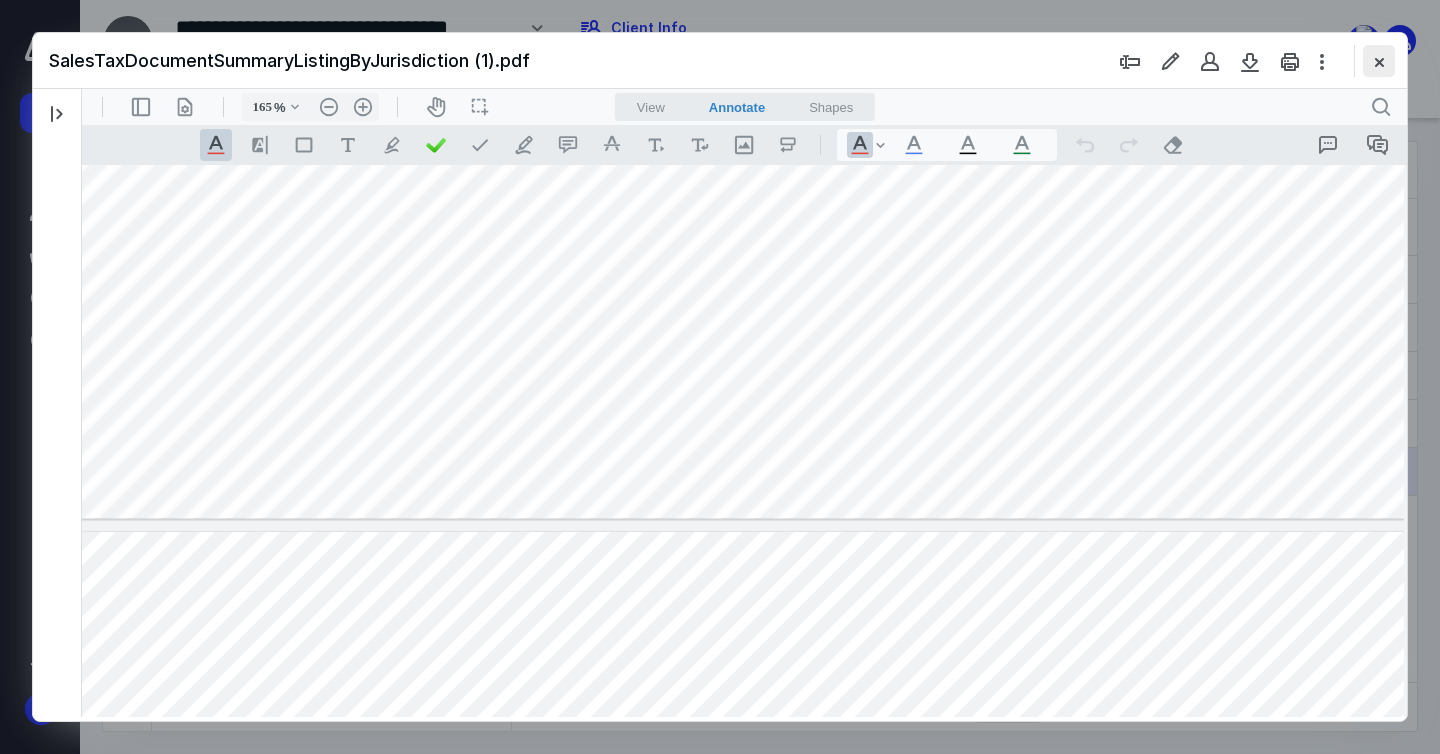 click at bounding box center (1379, 61) 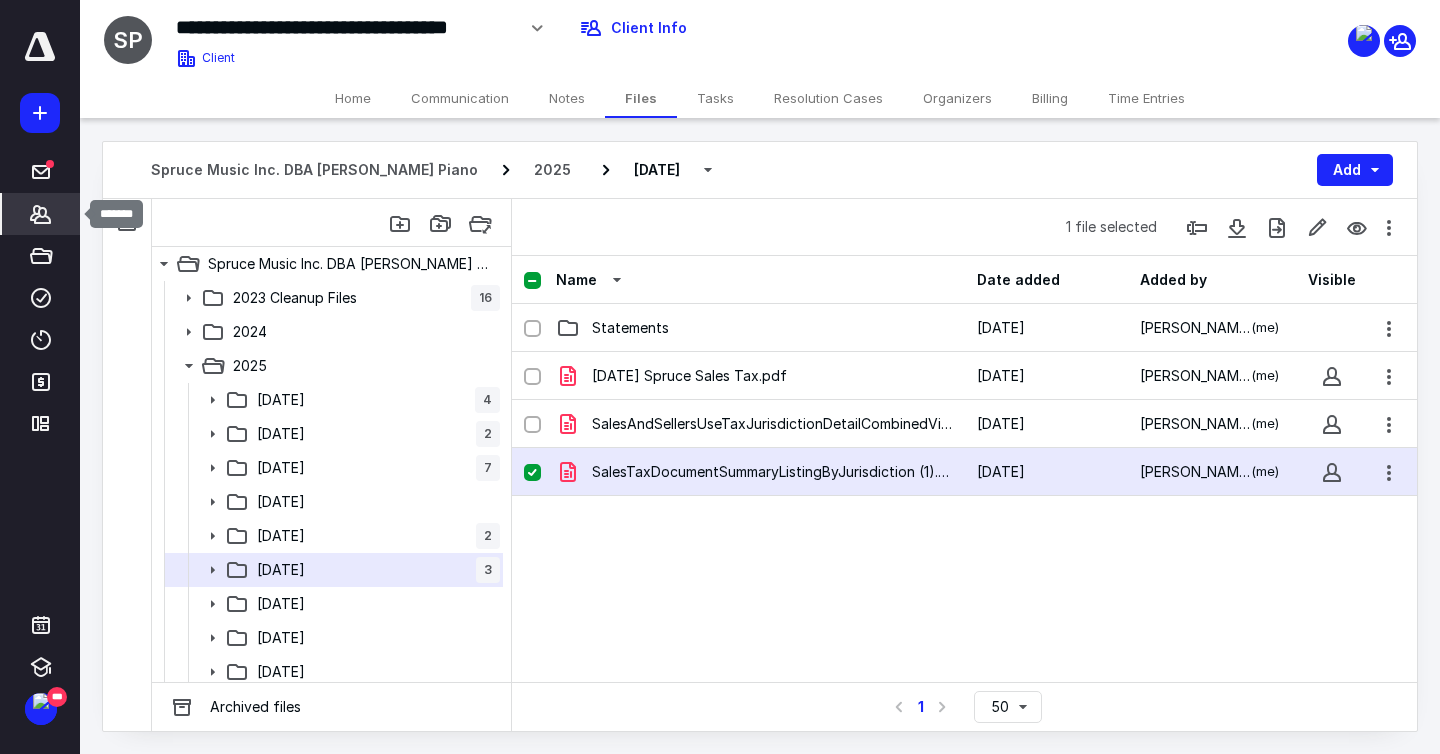 click on "*******" at bounding box center [41, 214] 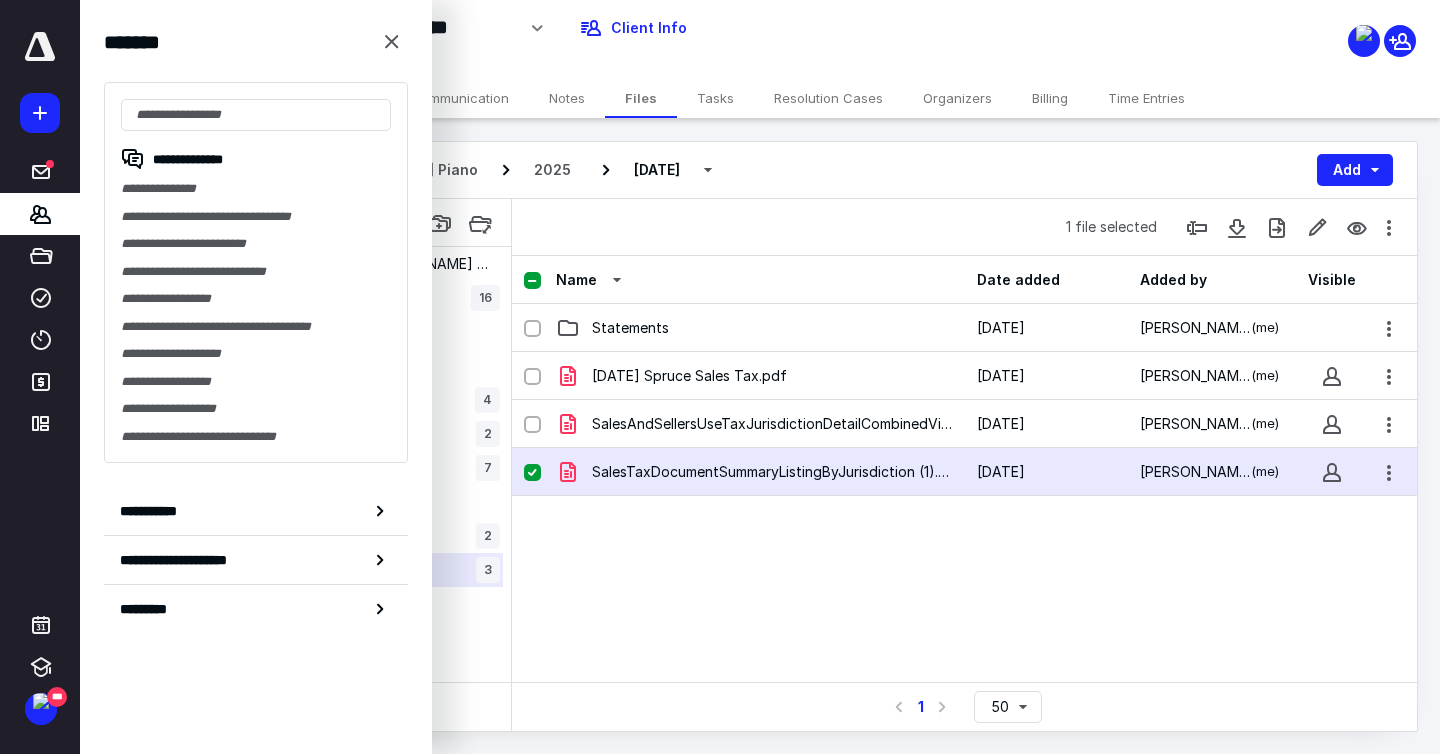 click on "**********" at bounding box center [256, 272] 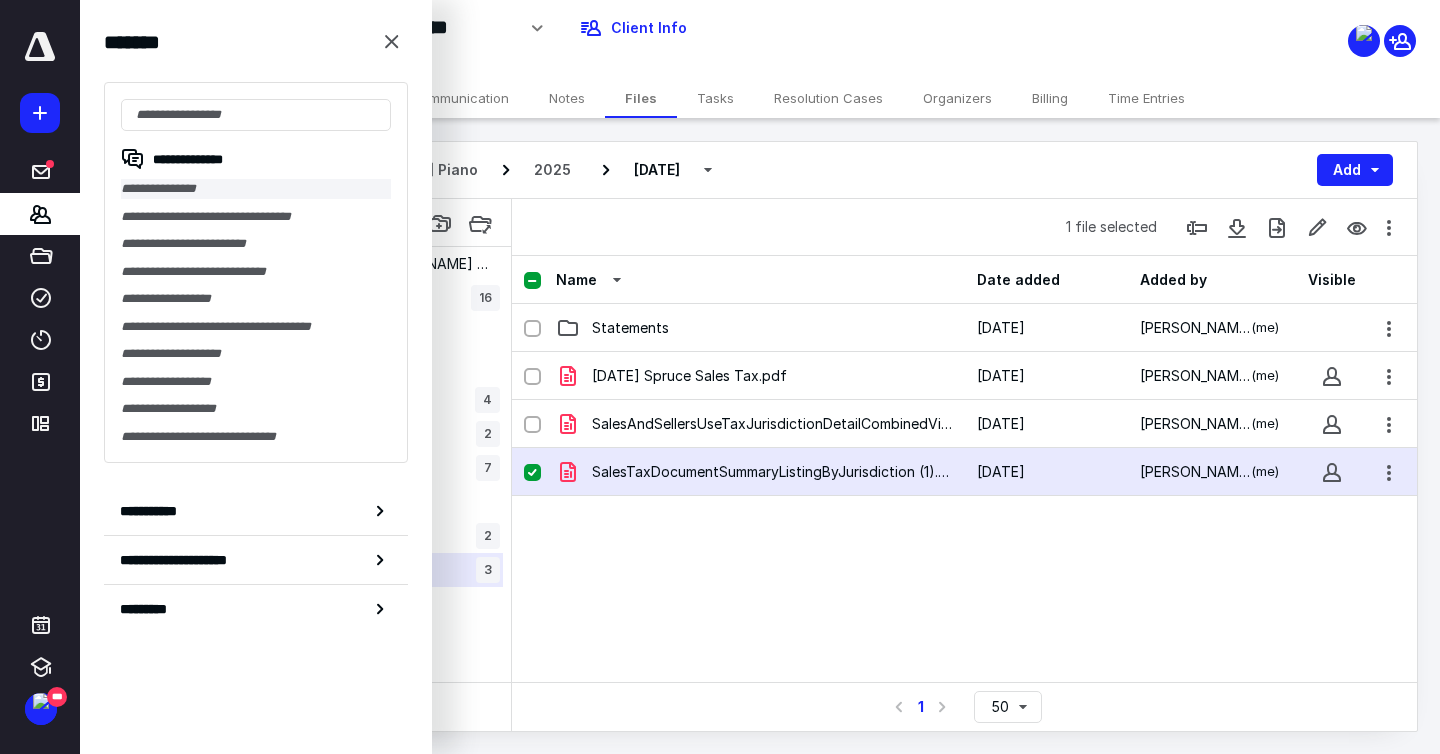 click on "**********" at bounding box center (256, 189) 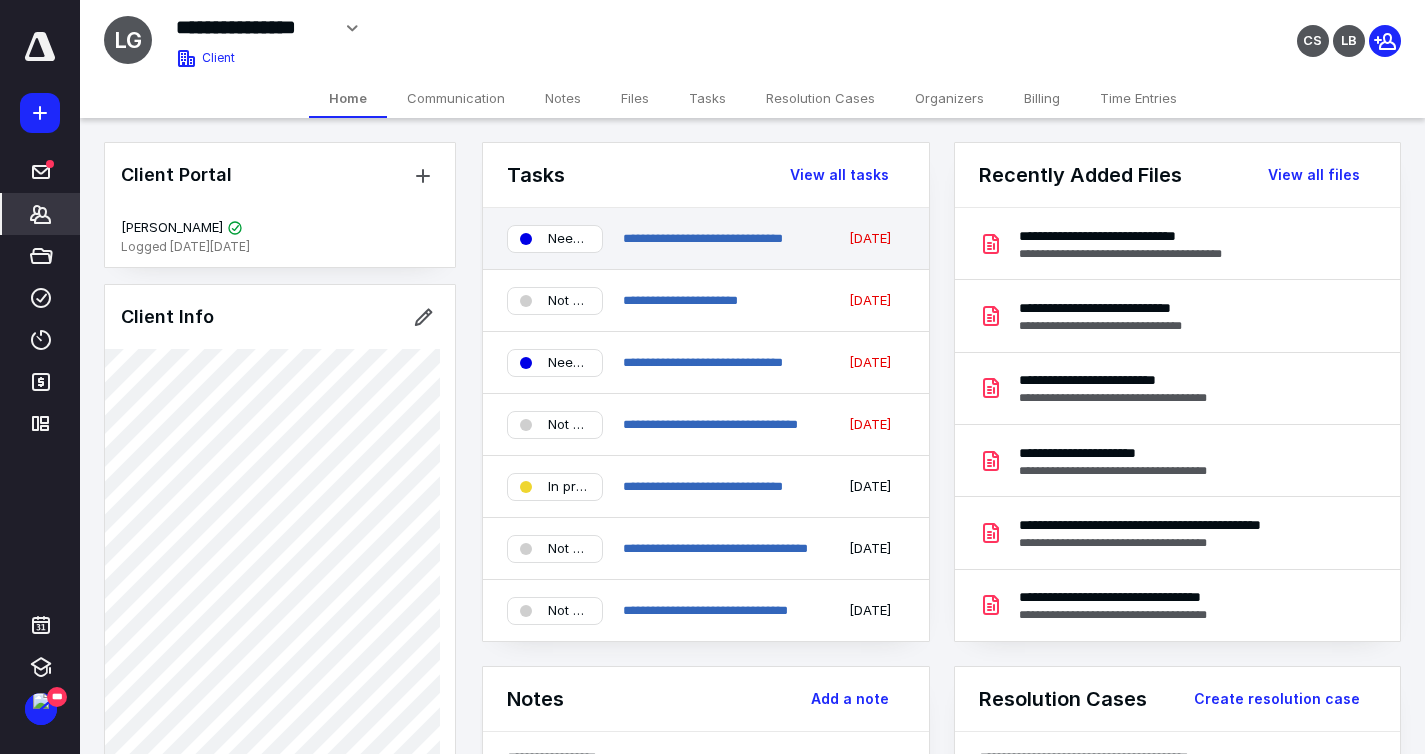 click on "Needs [PERSON_NAME]" at bounding box center [555, 239] 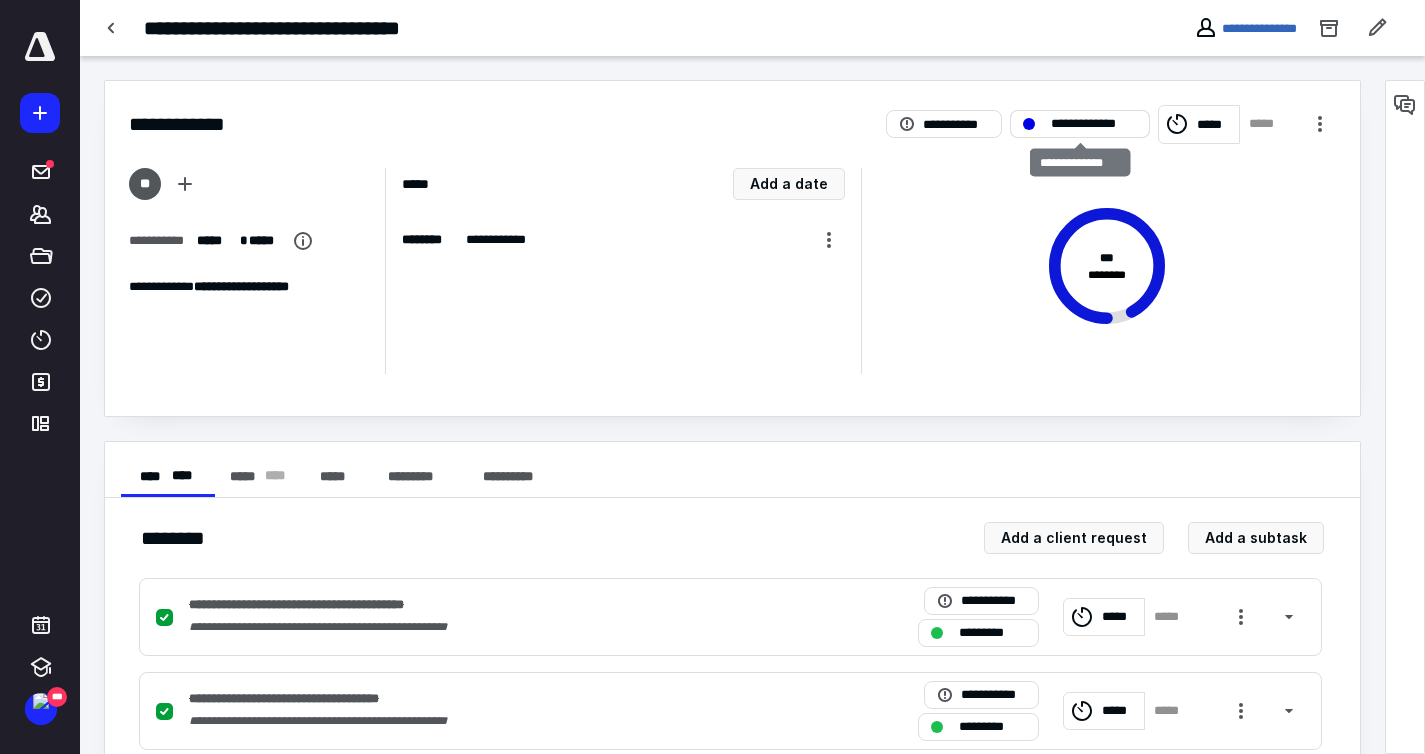 click on "**********" at bounding box center [1094, 124] 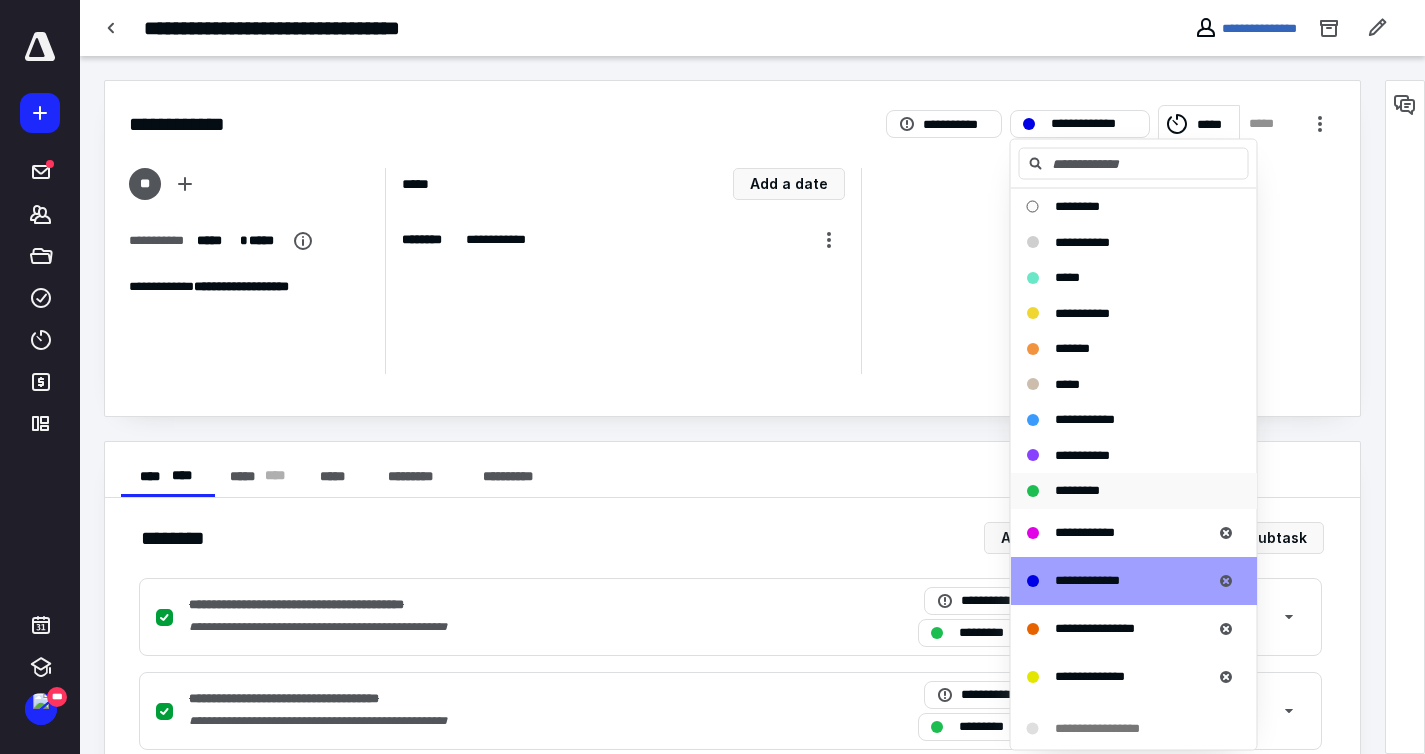 click on "*********" at bounding box center (1134, 491) 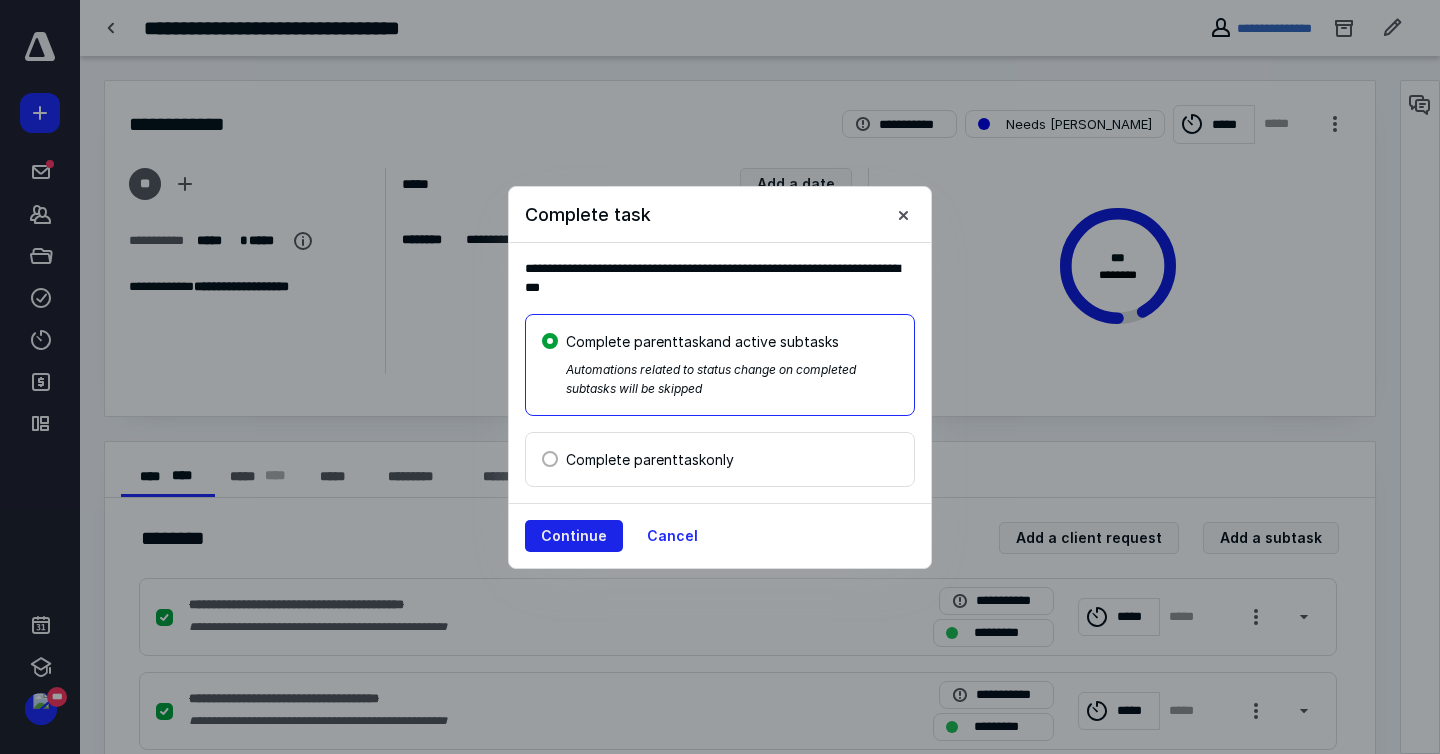 click on "Continue" at bounding box center [574, 536] 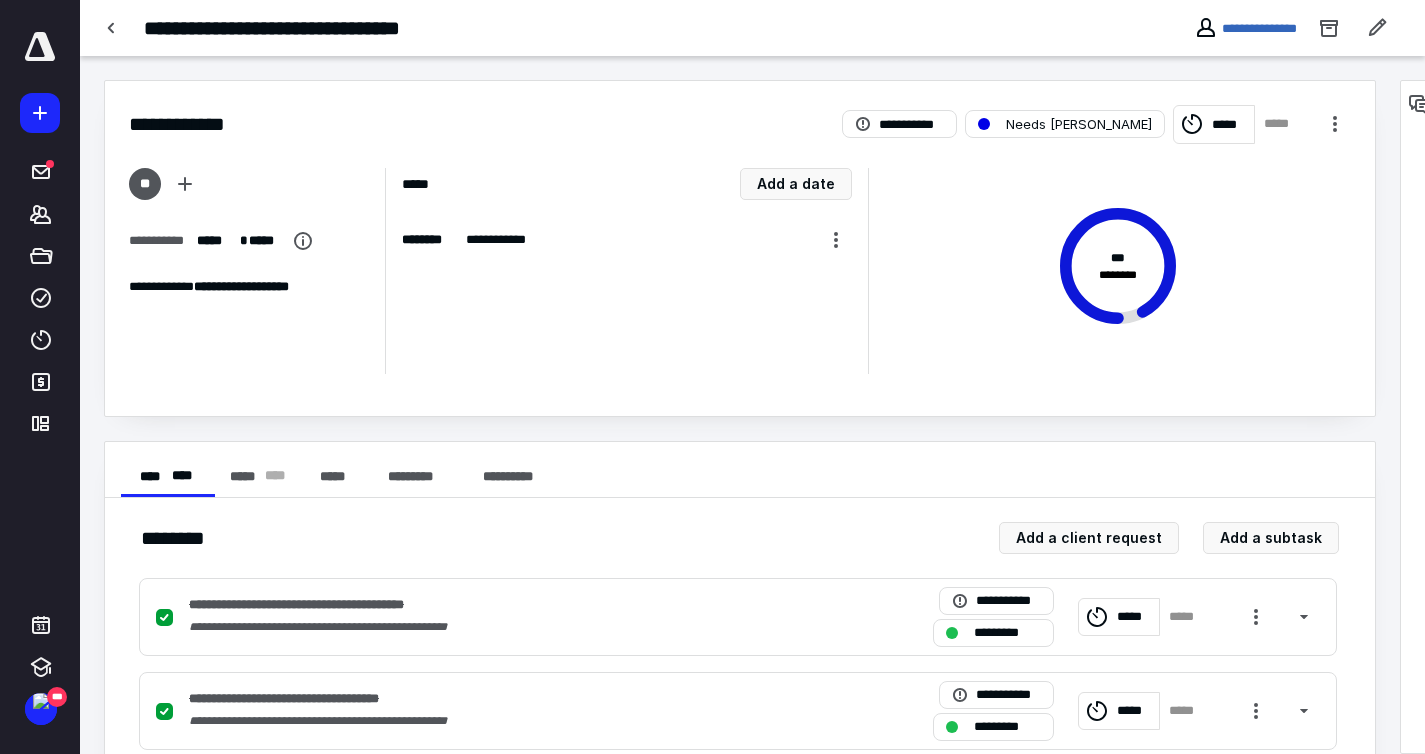 checkbox on "true" 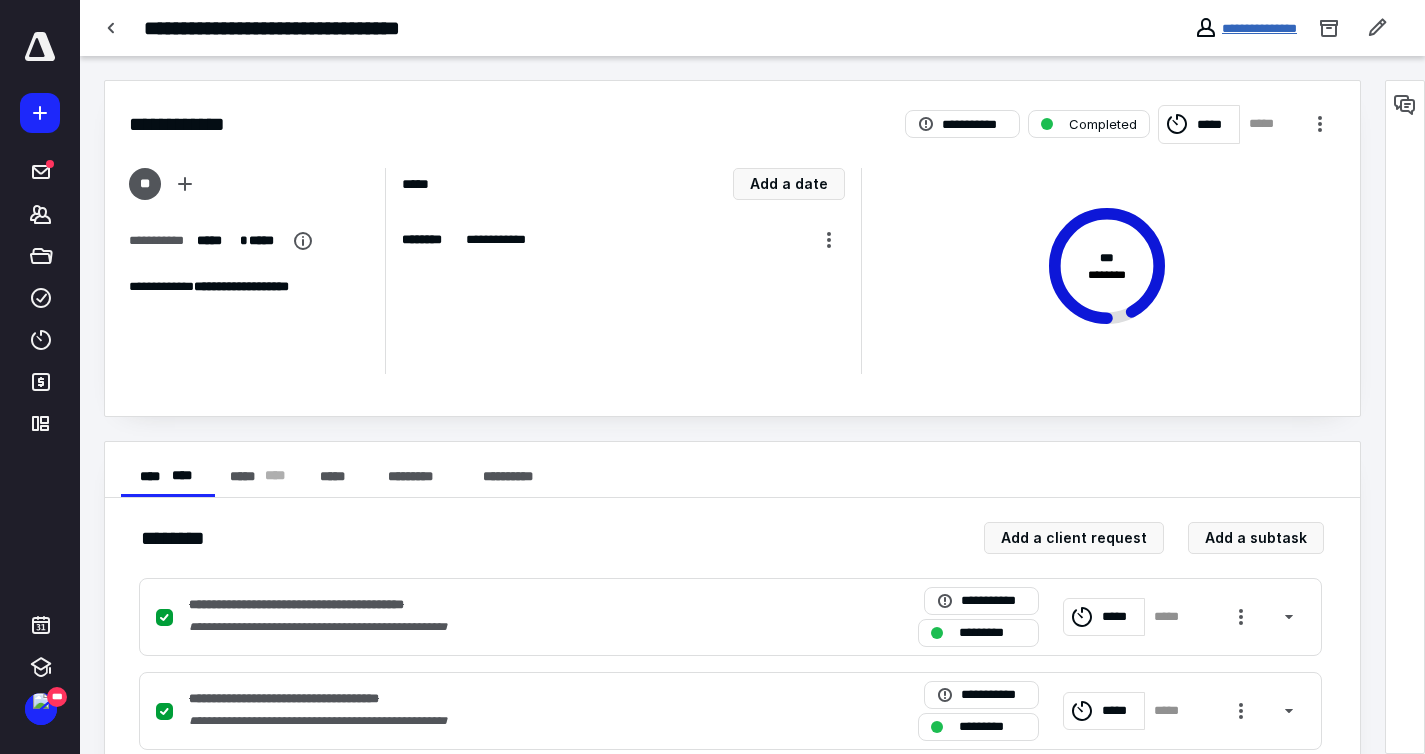 click on "**********" at bounding box center (1259, 28) 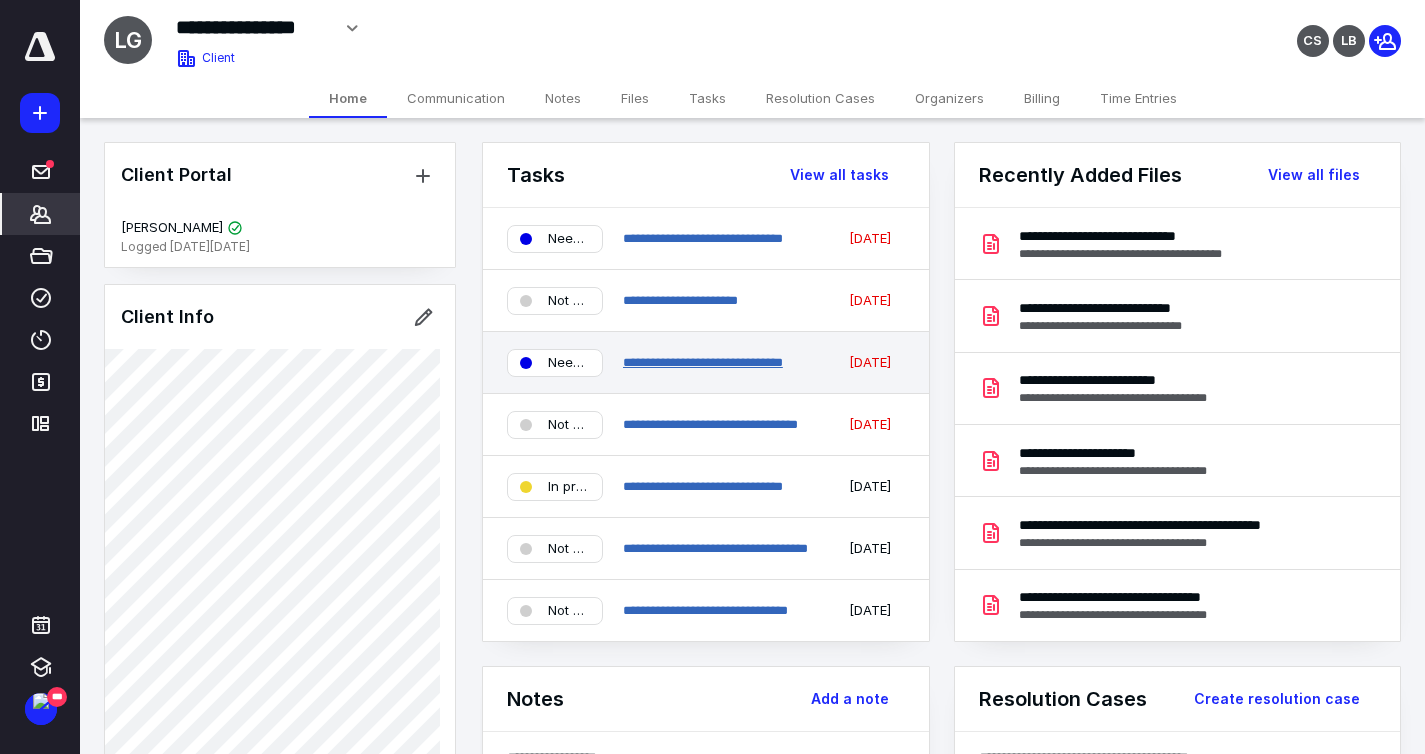 click on "**********" at bounding box center (703, 362) 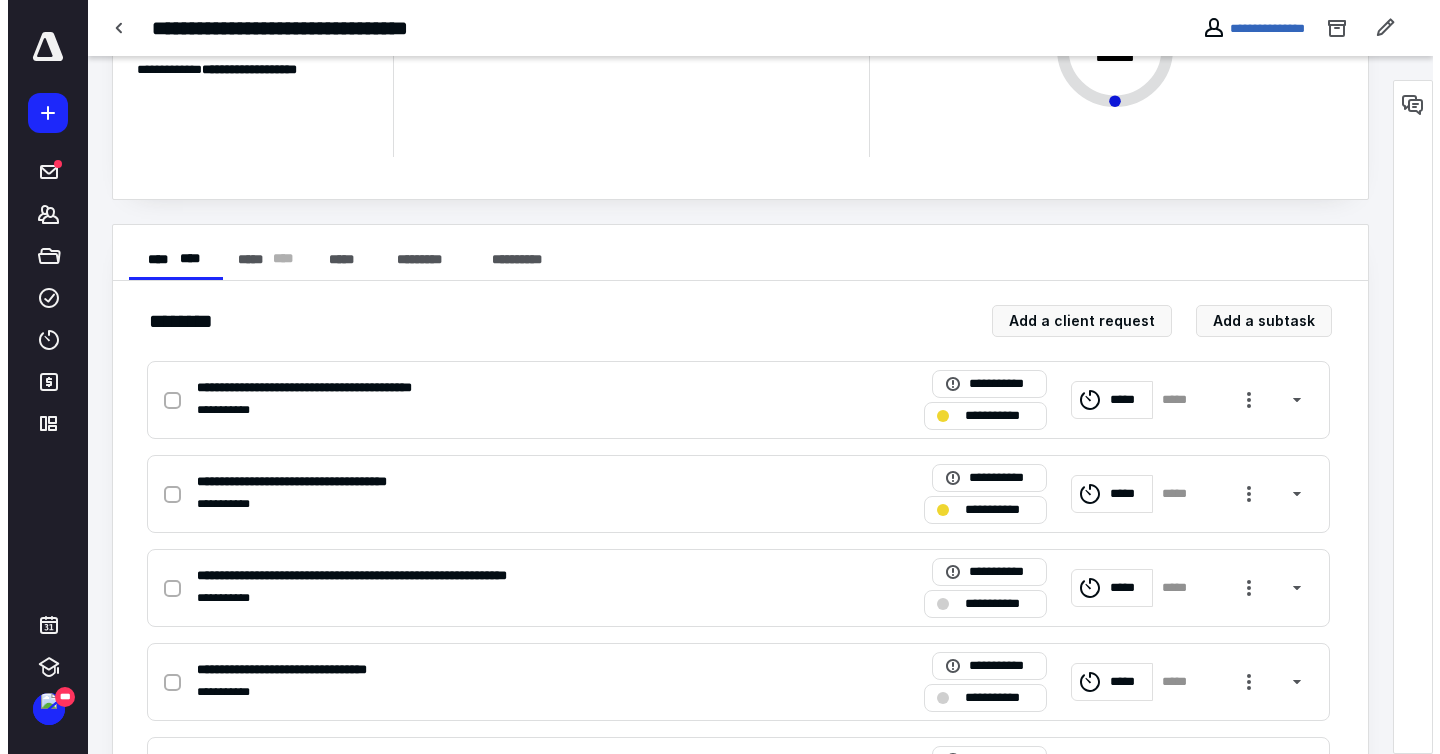 scroll, scrollTop: 0, scrollLeft: 0, axis: both 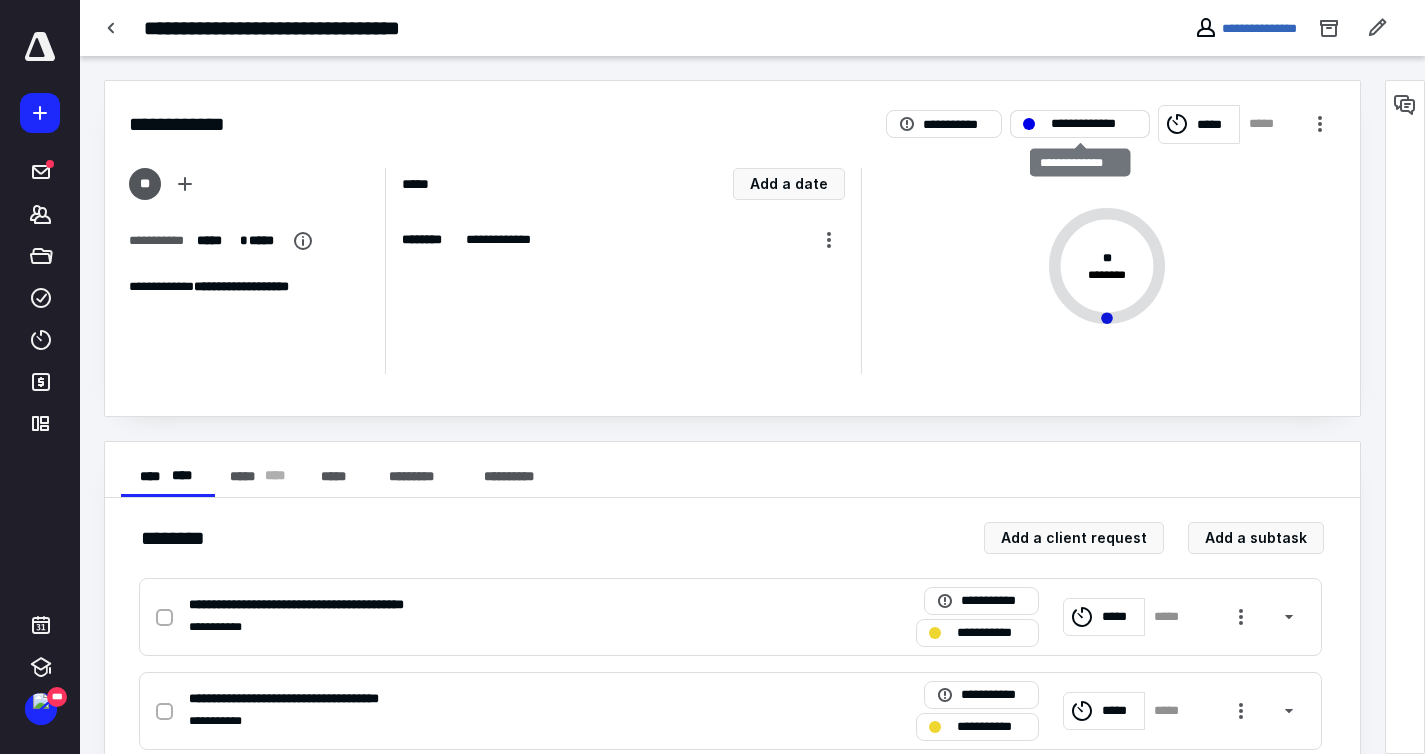 click on "**********" at bounding box center [1094, 124] 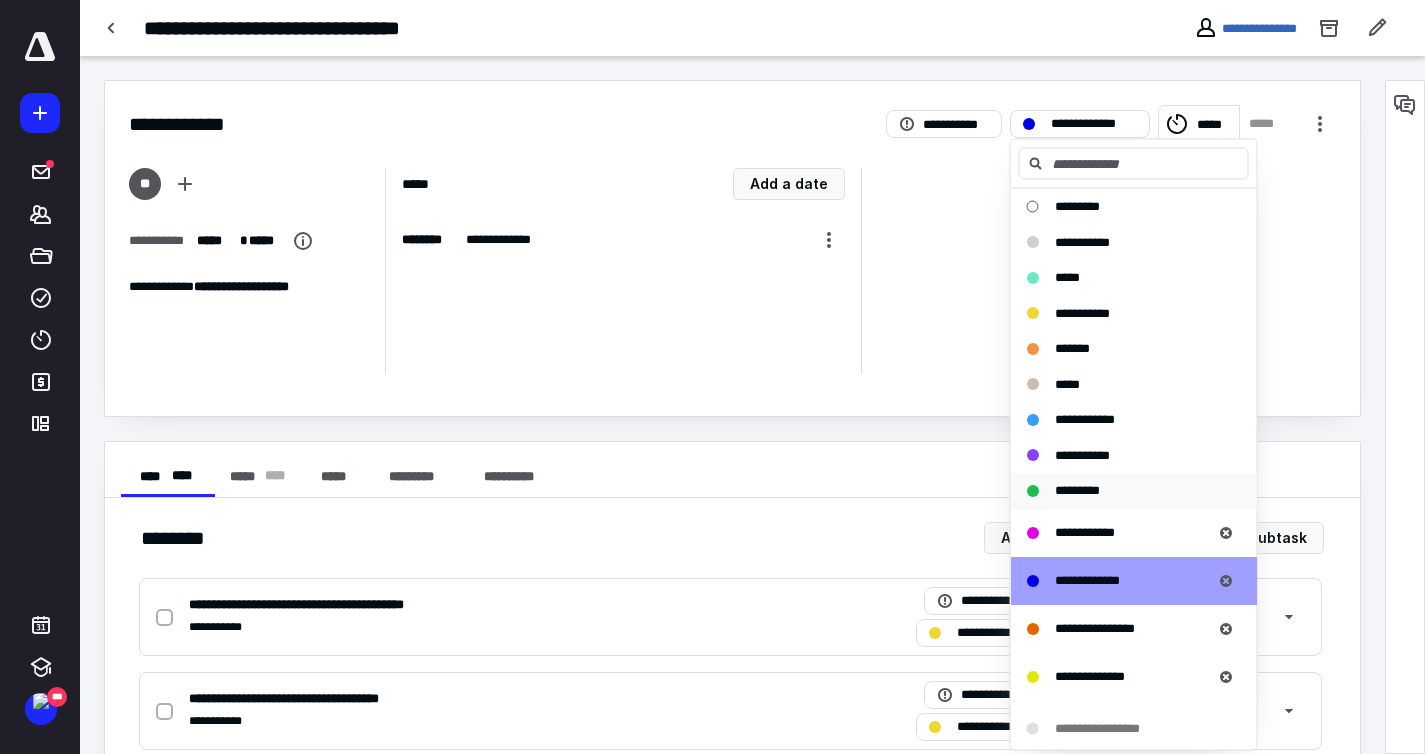 click on "*********" at bounding box center [1077, 490] 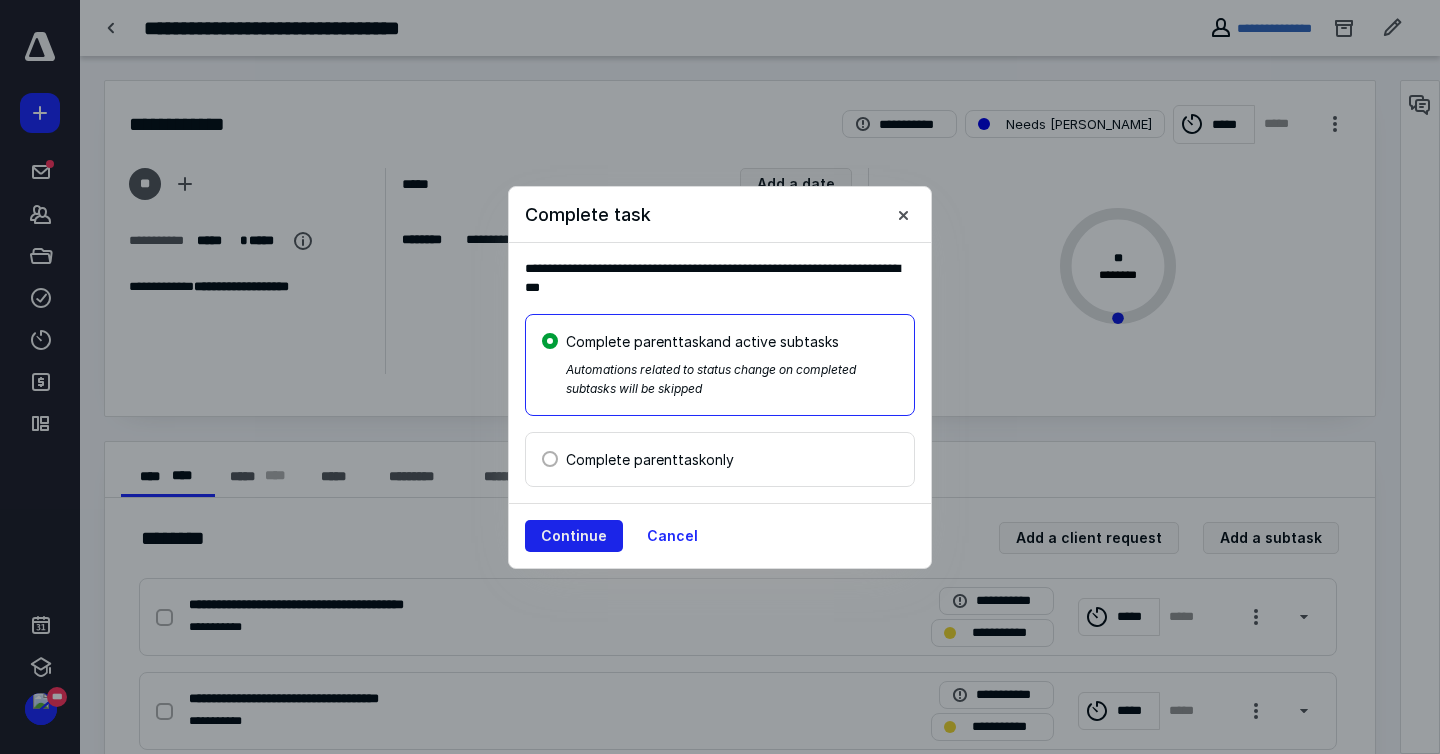 click on "Continue" at bounding box center (574, 536) 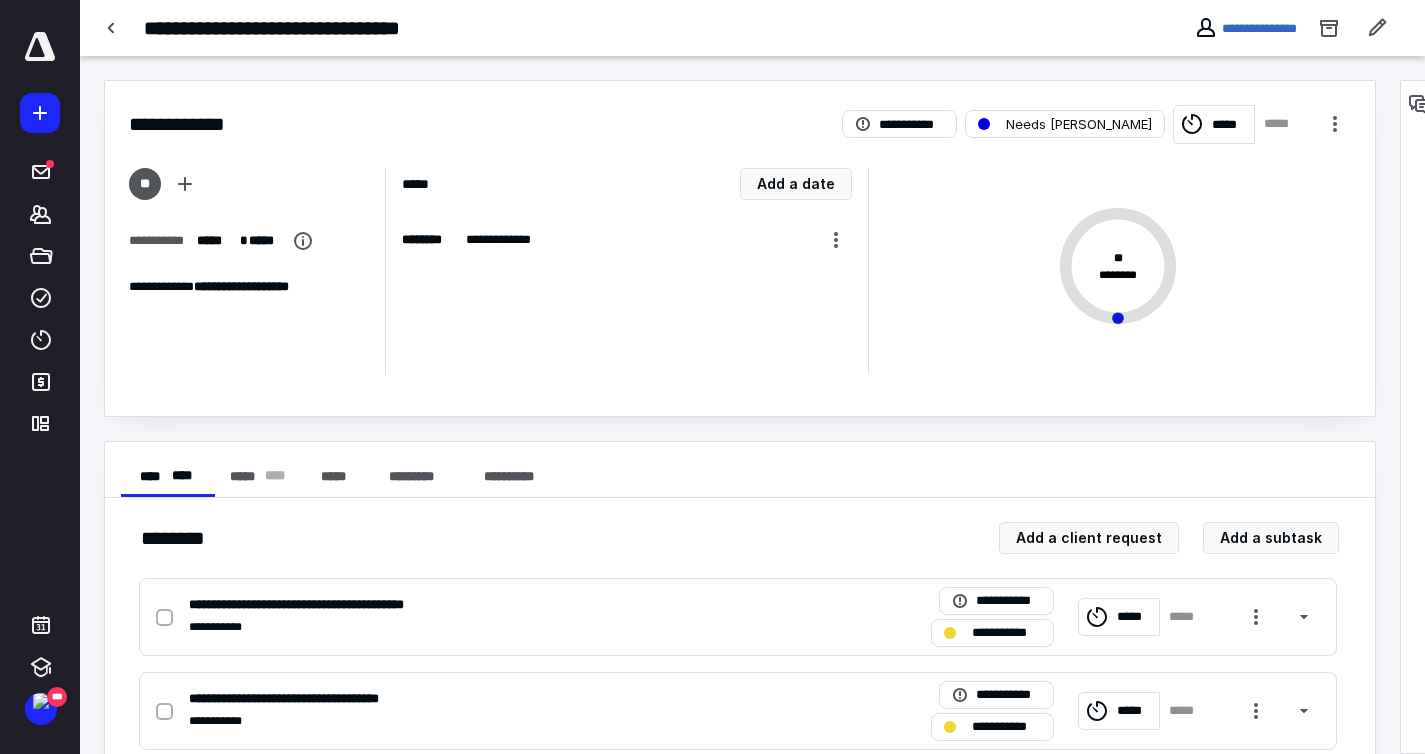 checkbox on "true" 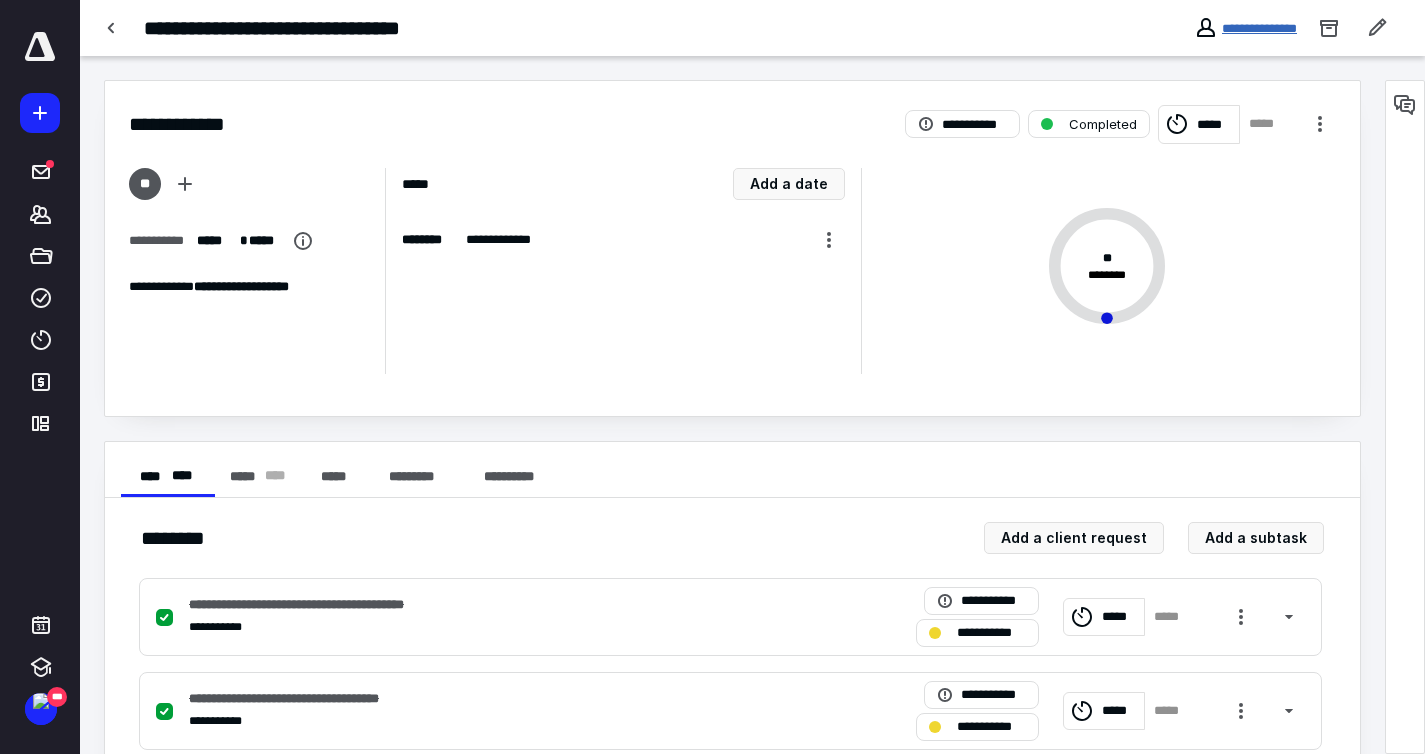 click on "**********" at bounding box center (1259, 28) 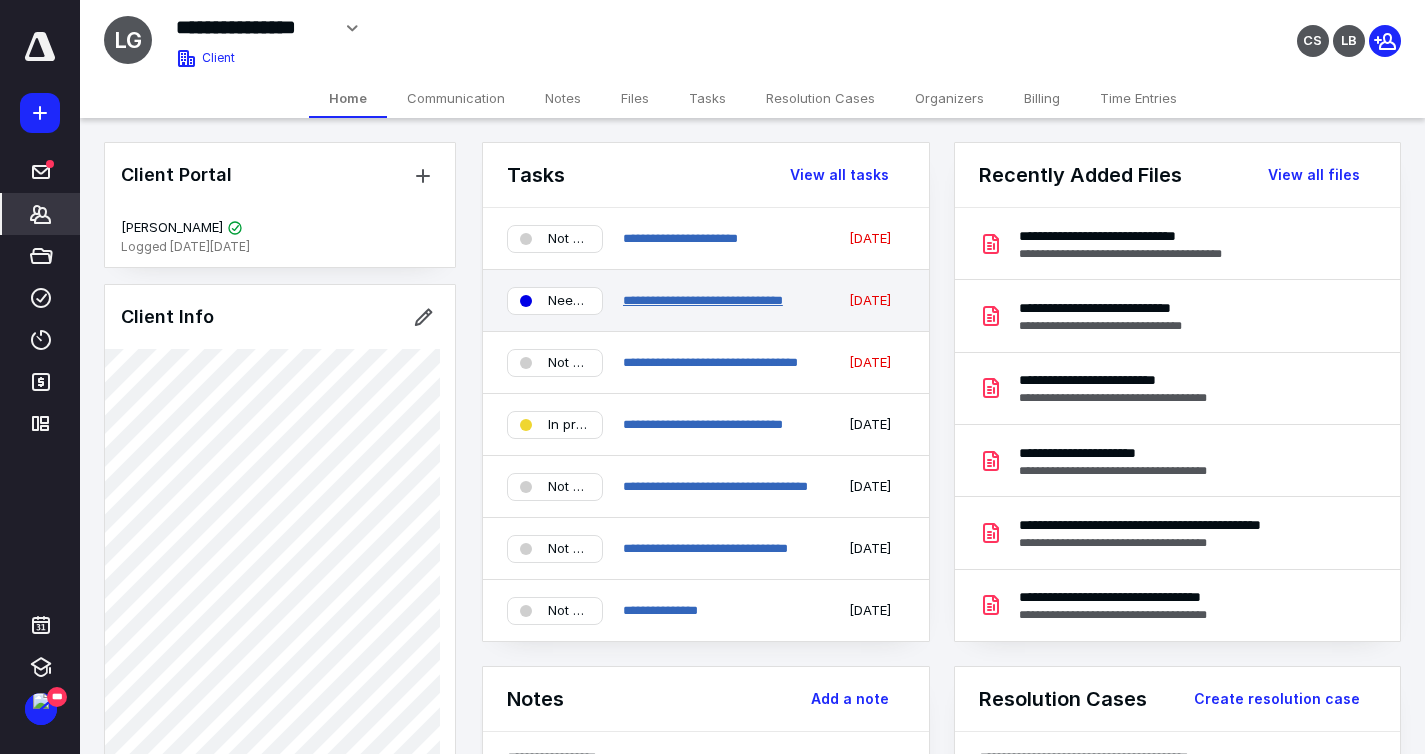 click on "**********" at bounding box center (703, 300) 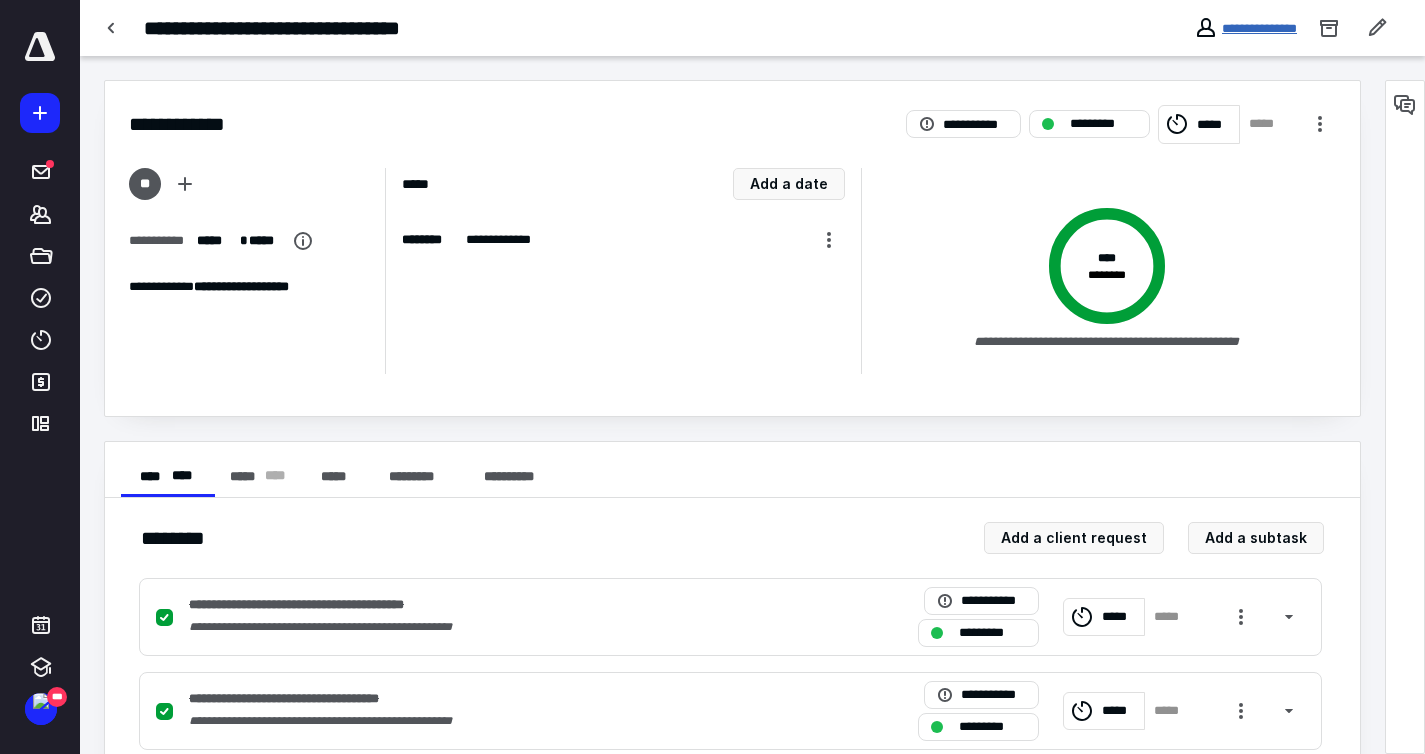 click on "**********" at bounding box center [1259, 28] 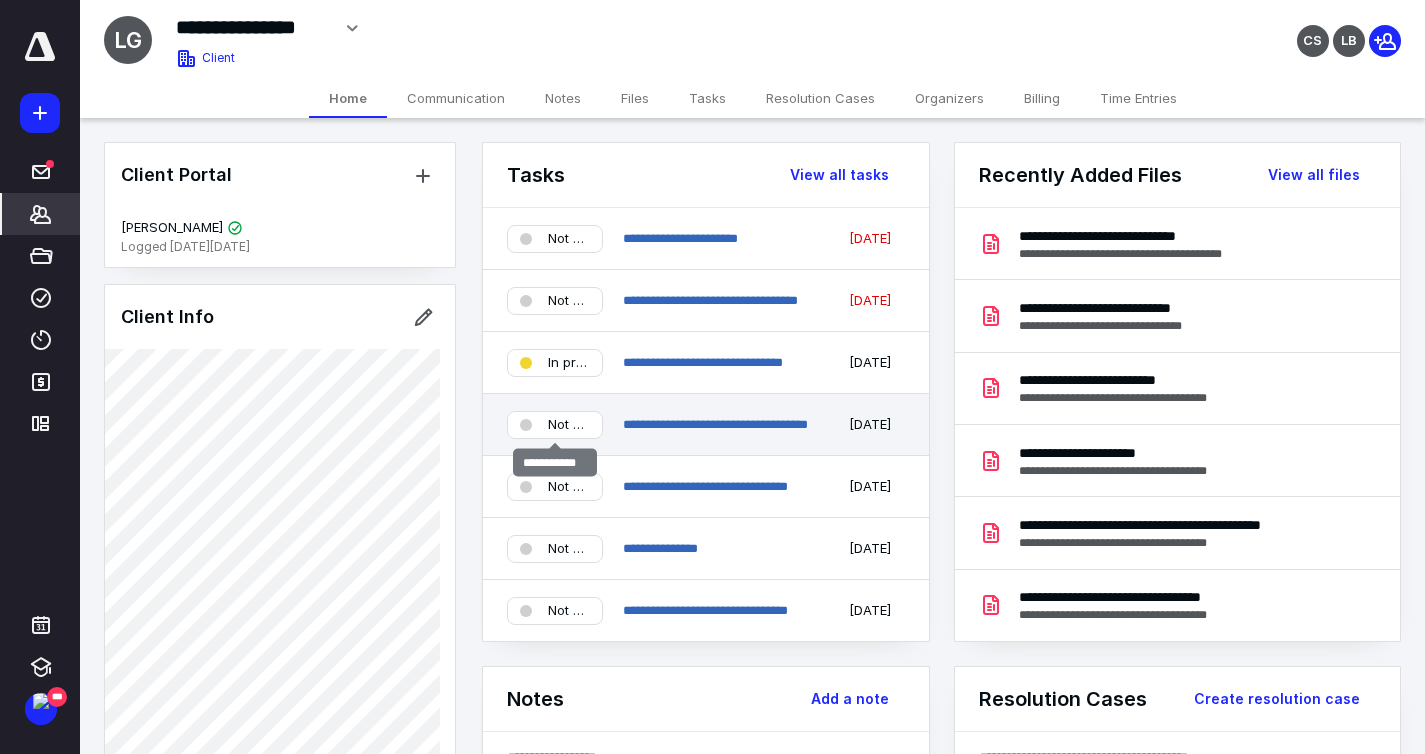 click on "Not started" at bounding box center [569, 425] 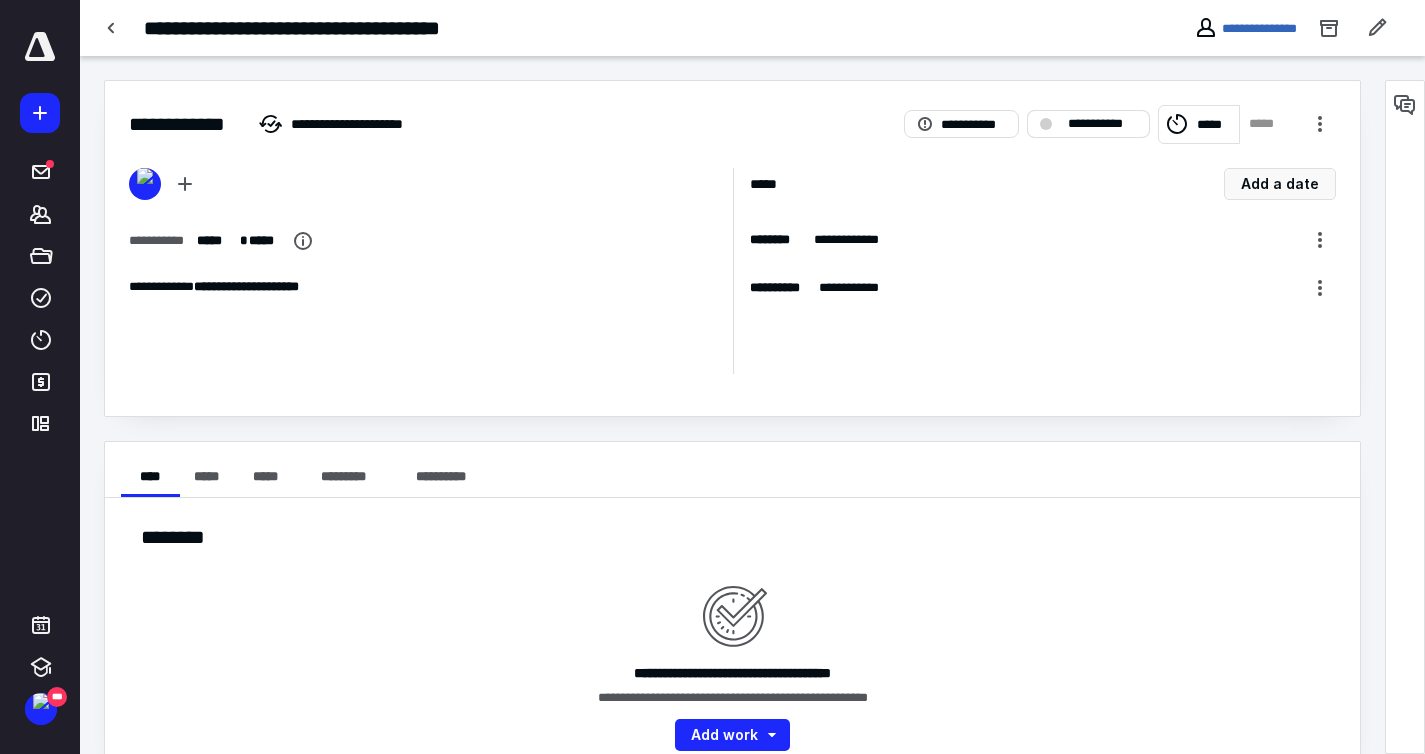 click on "**********" at bounding box center (1102, 124) 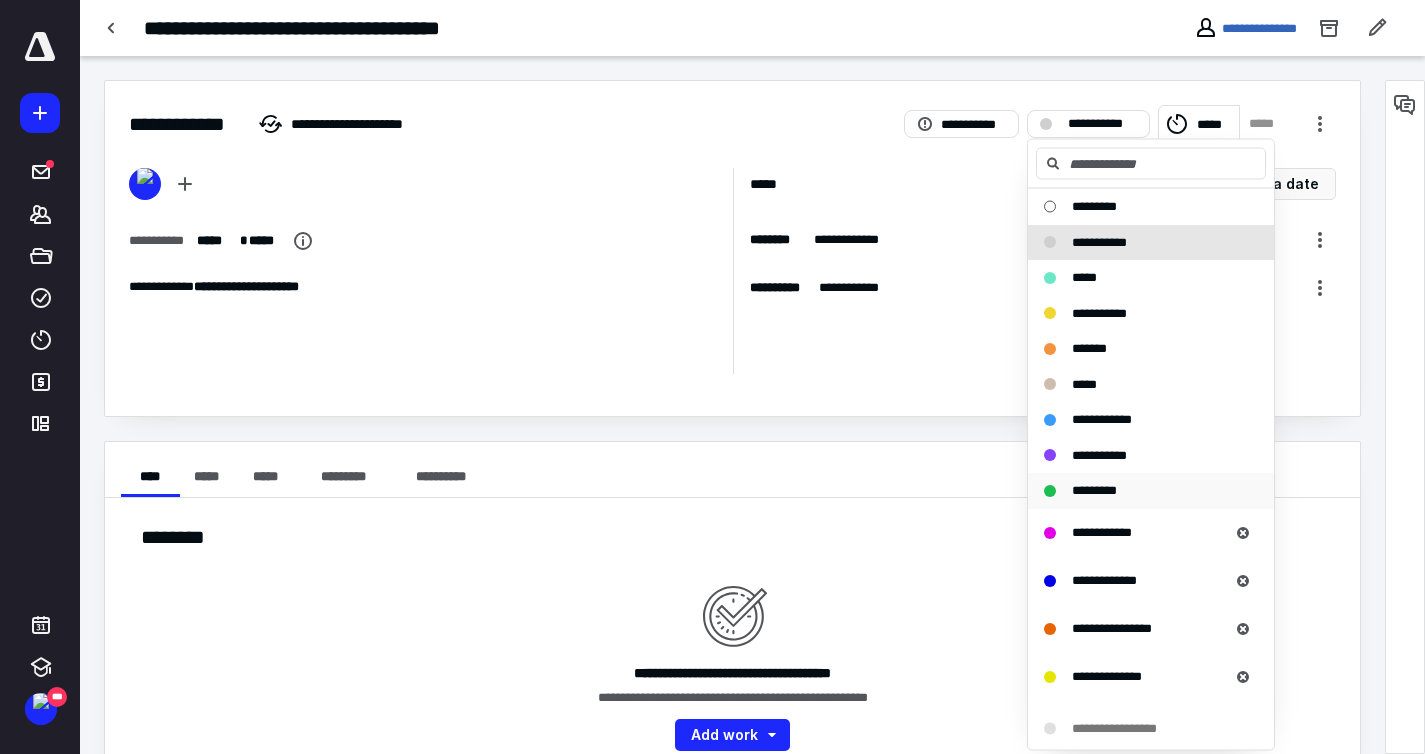 click on "*********" at bounding box center (1151, 491) 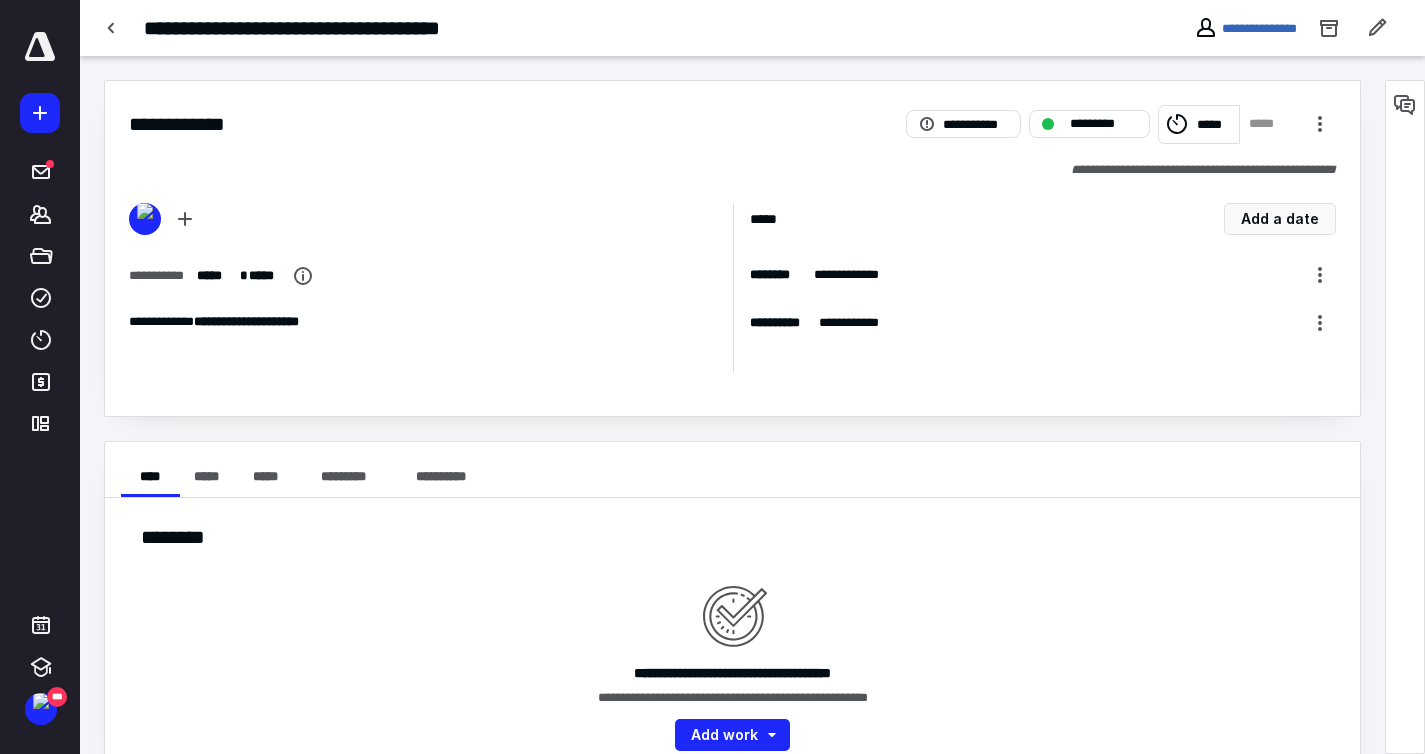 click on "**********" at bounding box center [1245, 28] 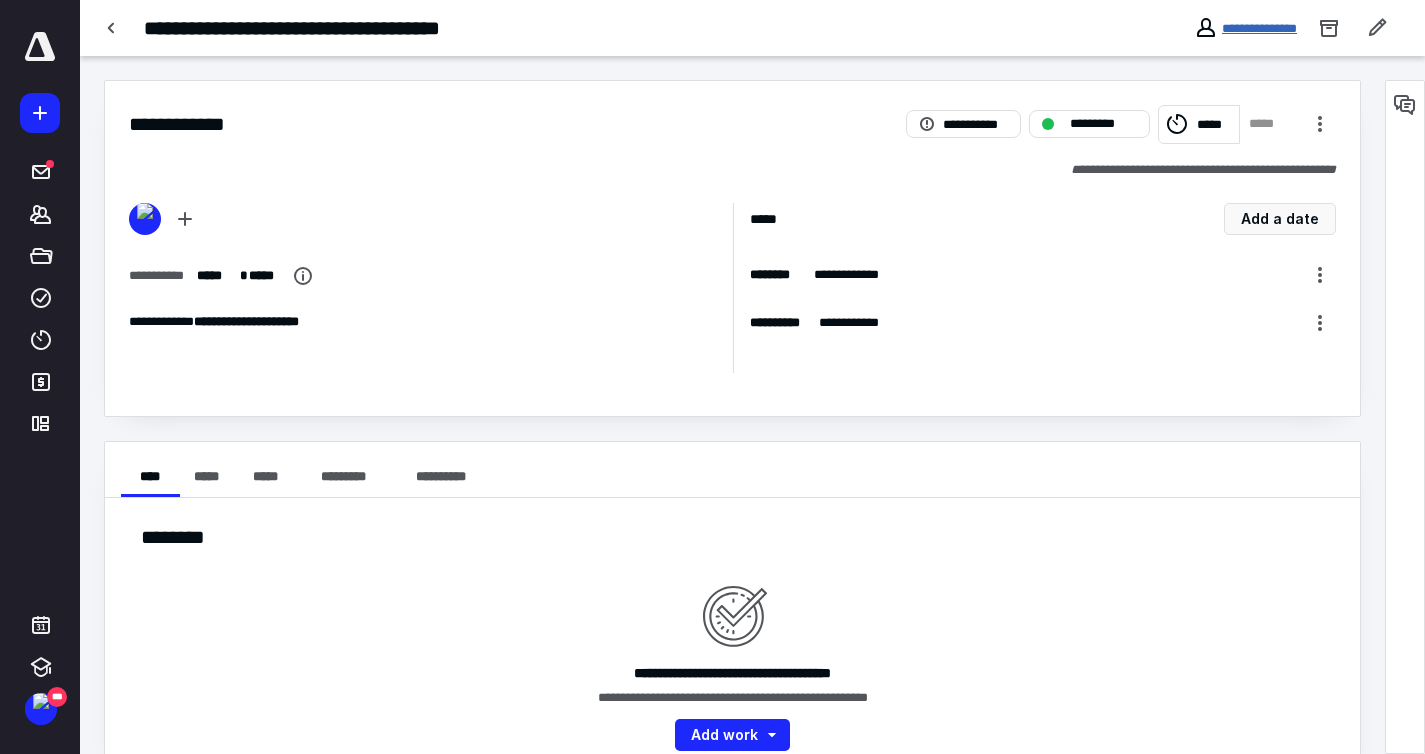 click on "**********" at bounding box center [1259, 28] 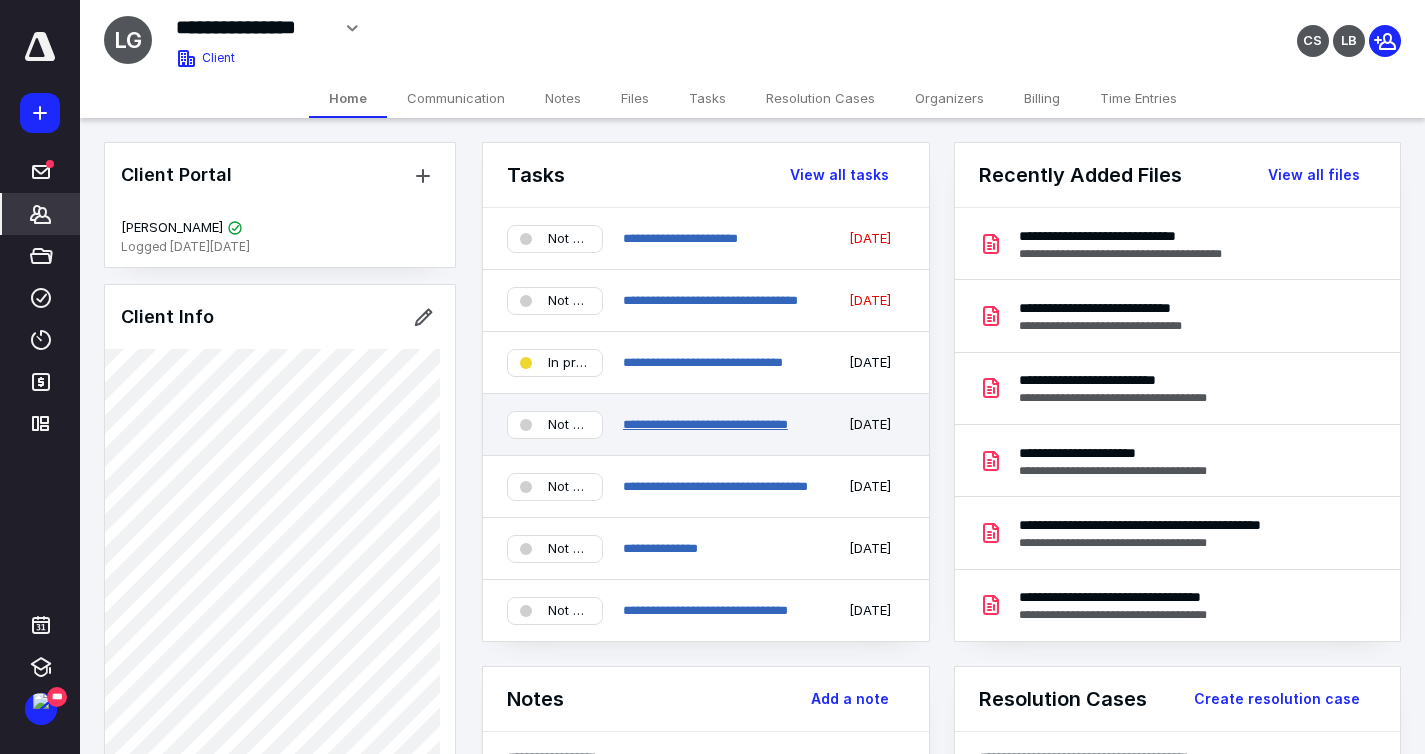 click on "**********" at bounding box center (705, 424) 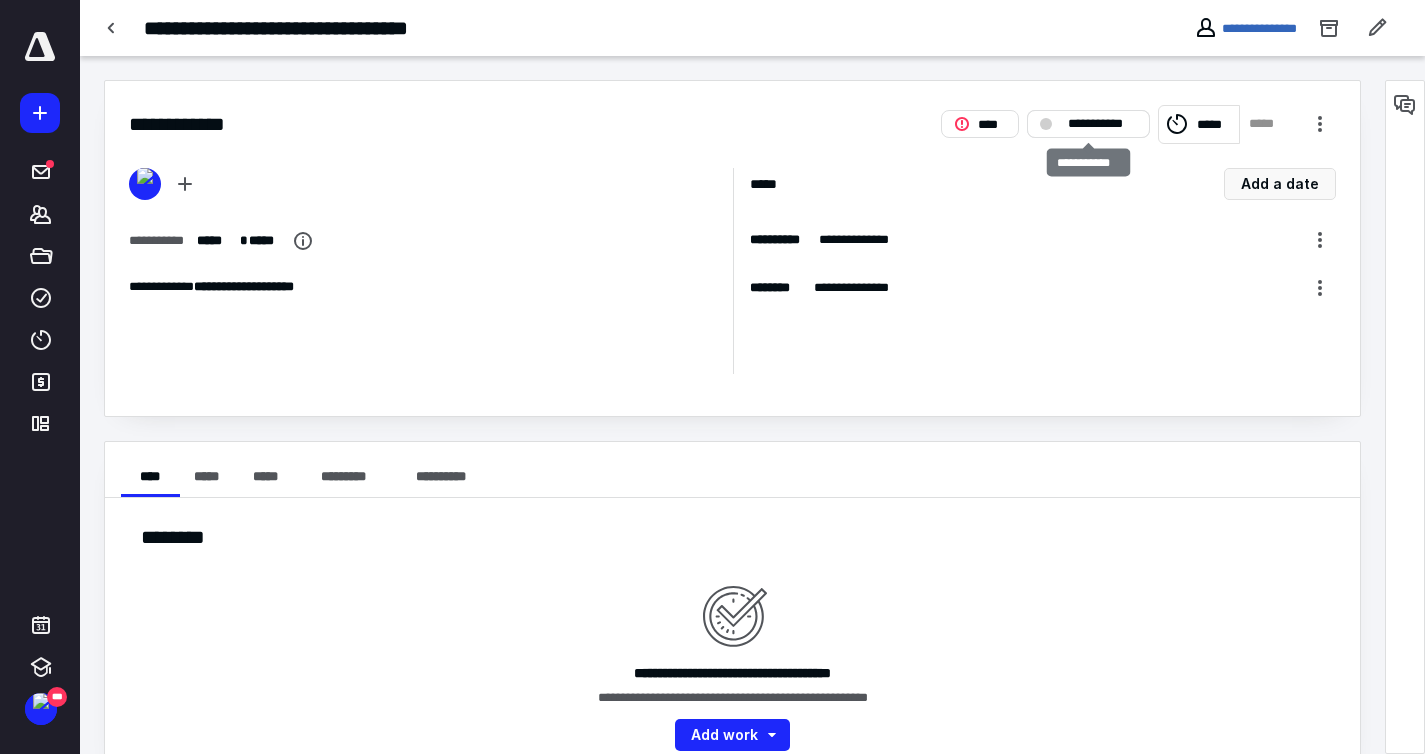 click on "**********" at bounding box center (1102, 124) 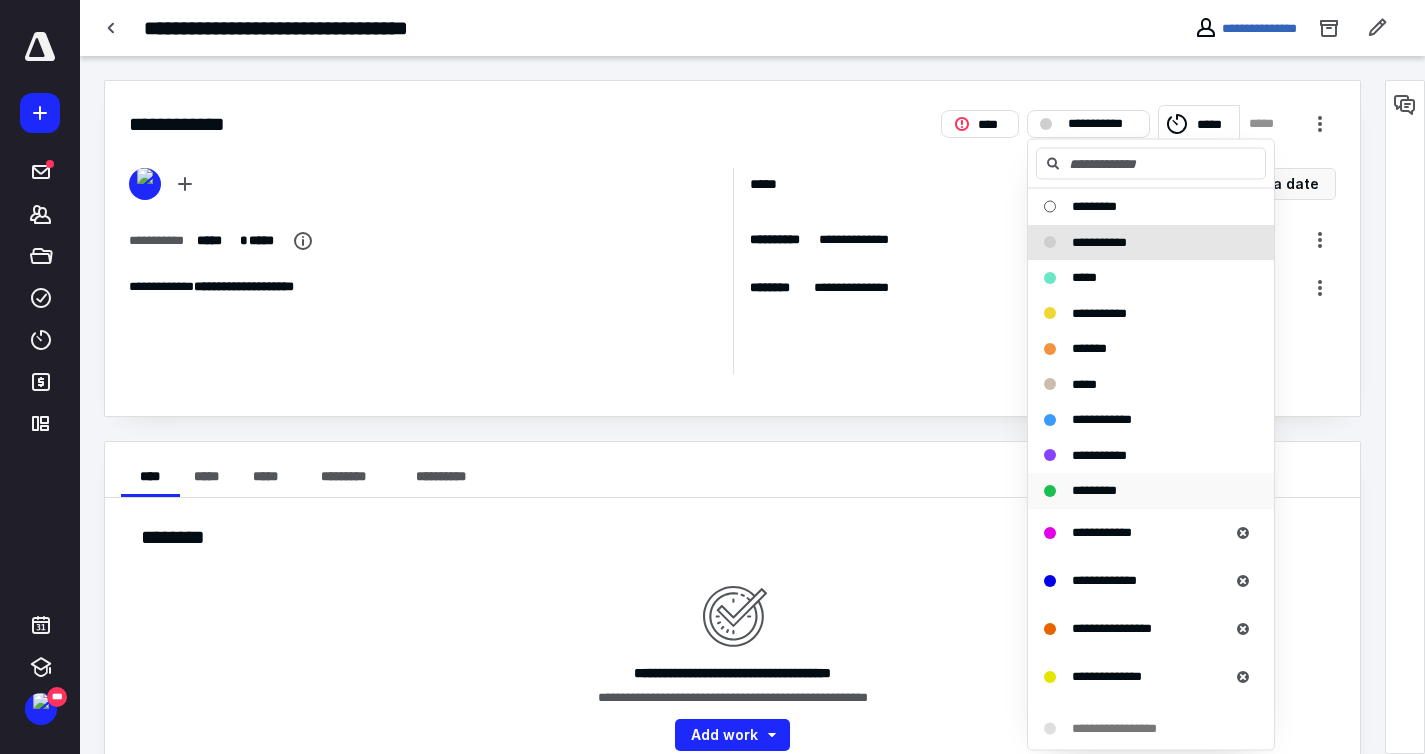 click on "*********" at bounding box center (1094, 491) 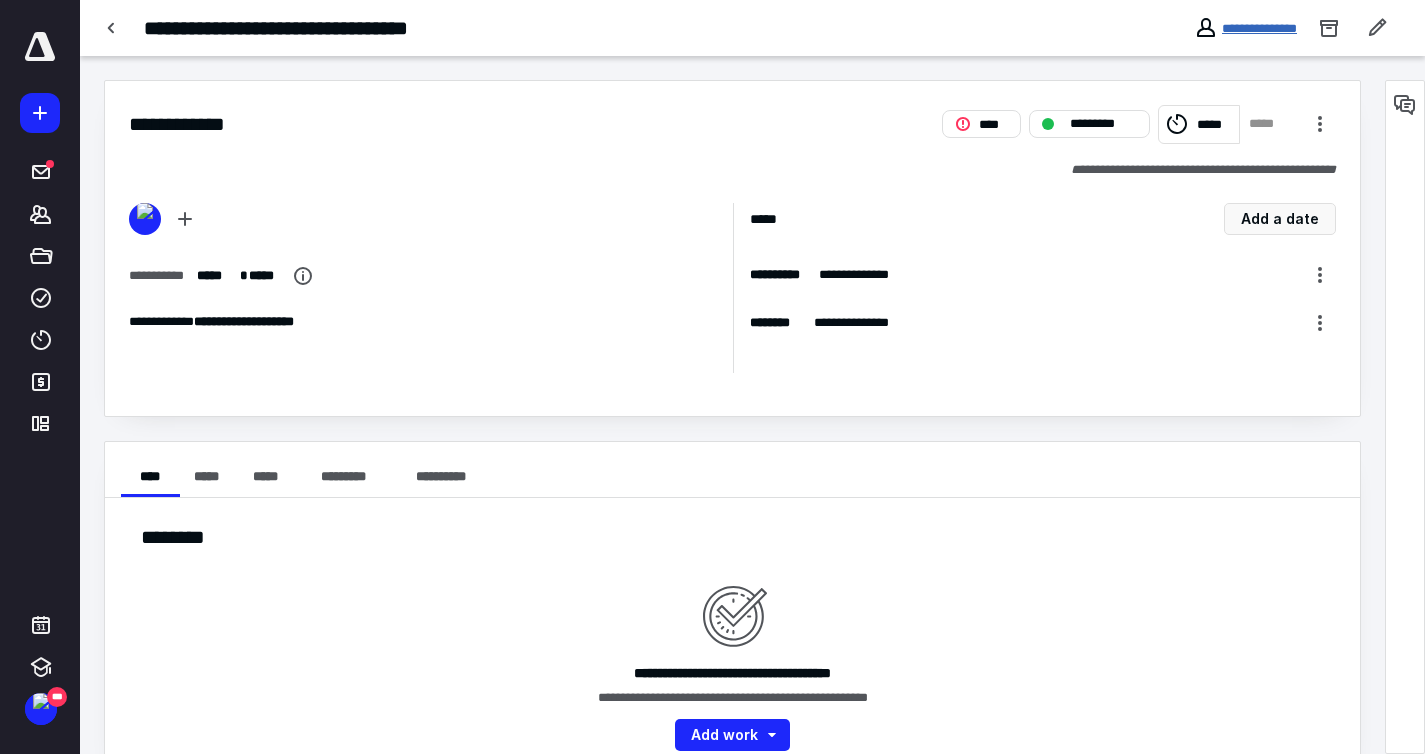 click on "**********" at bounding box center (1259, 28) 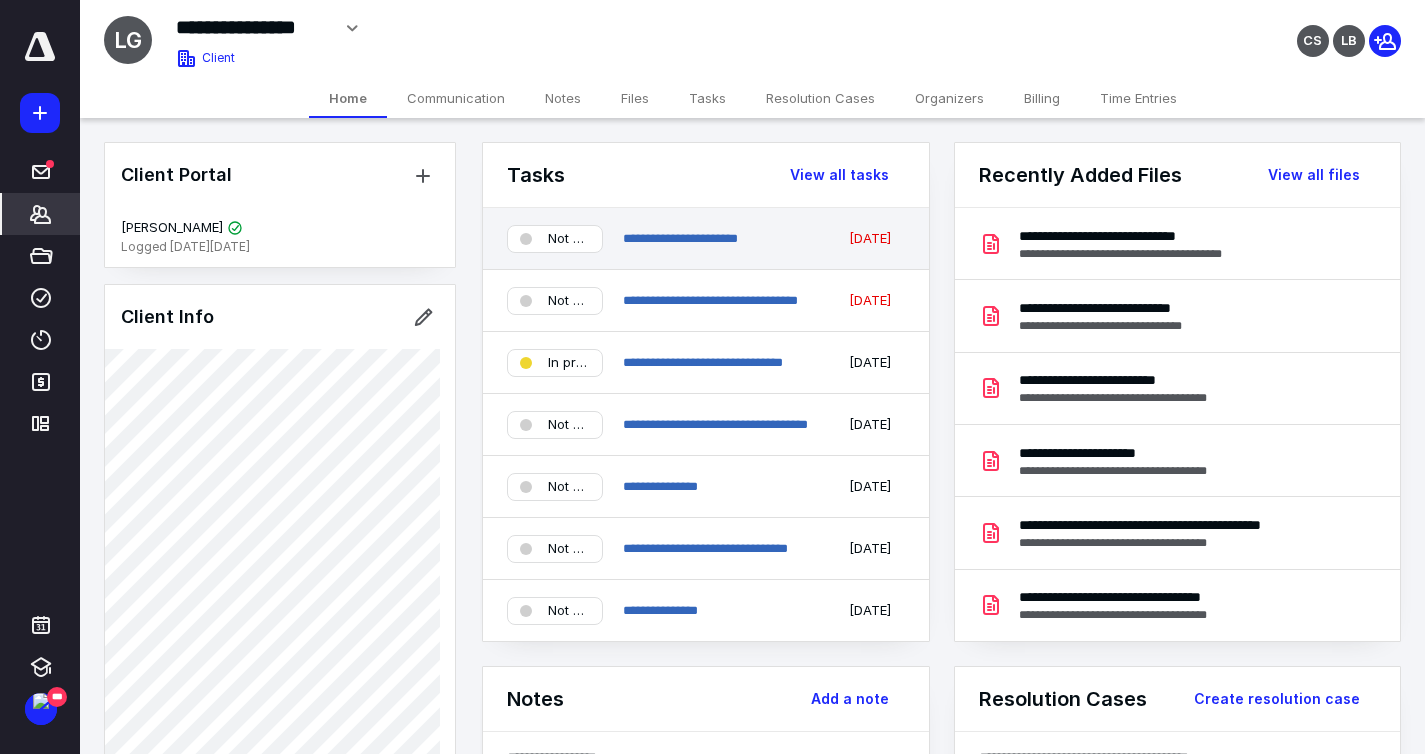 click on "Not started" at bounding box center (569, 239) 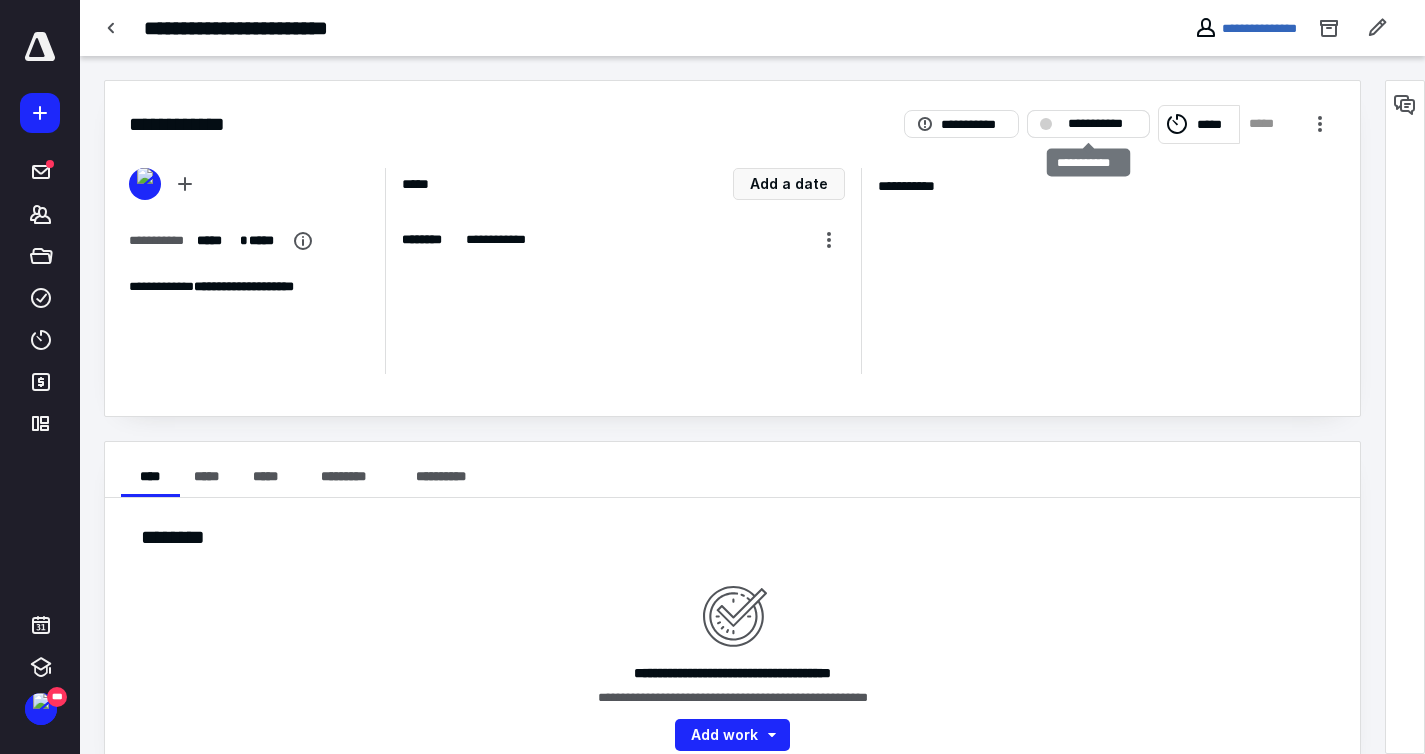 click on "**********" at bounding box center [1102, 124] 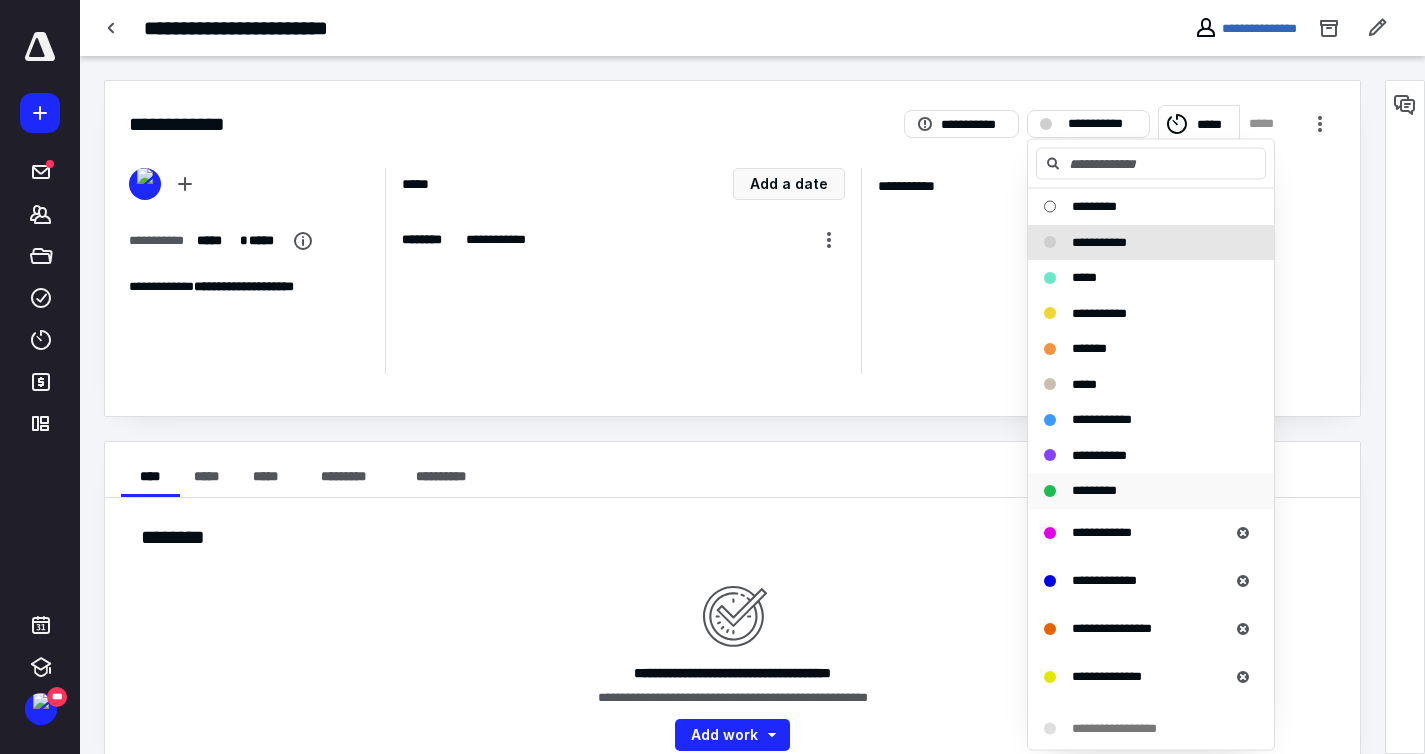 click on "*********" at bounding box center [1094, 490] 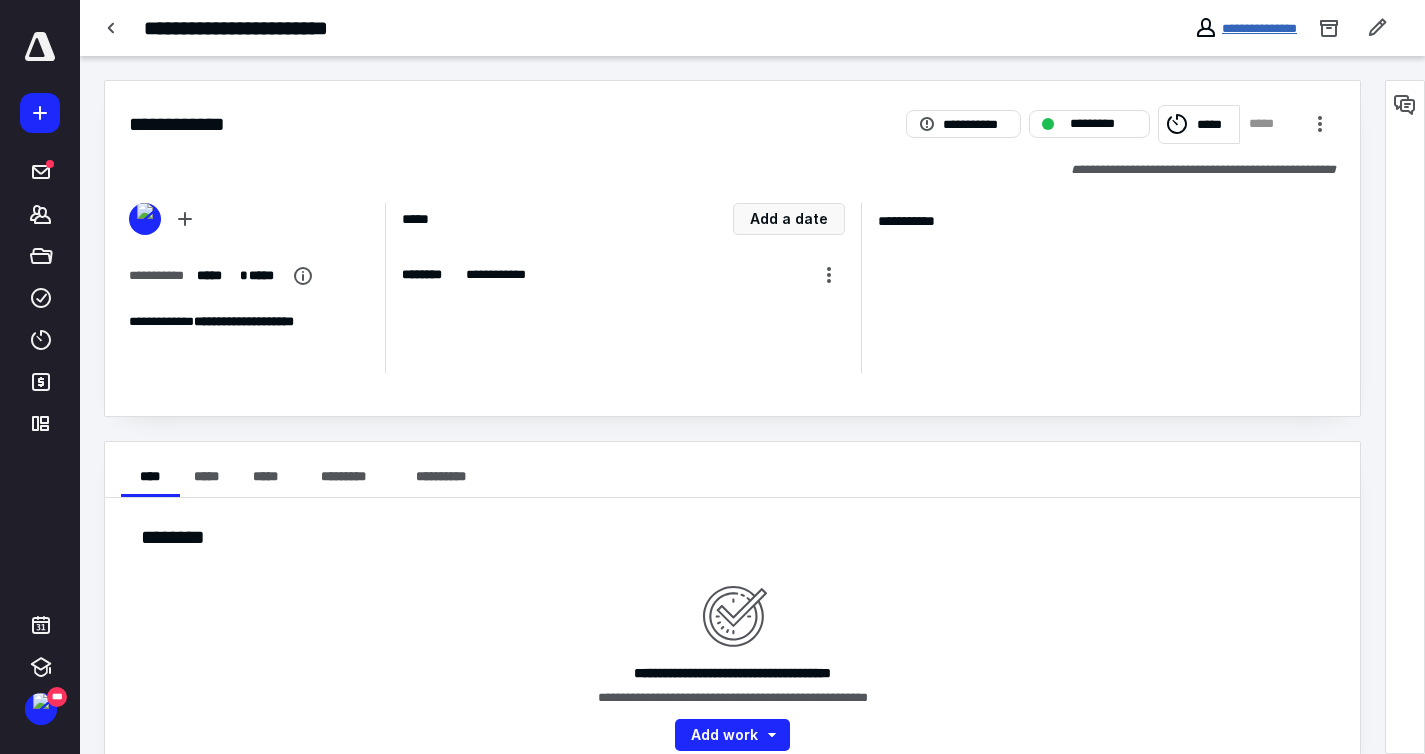 click on "**********" at bounding box center (1259, 28) 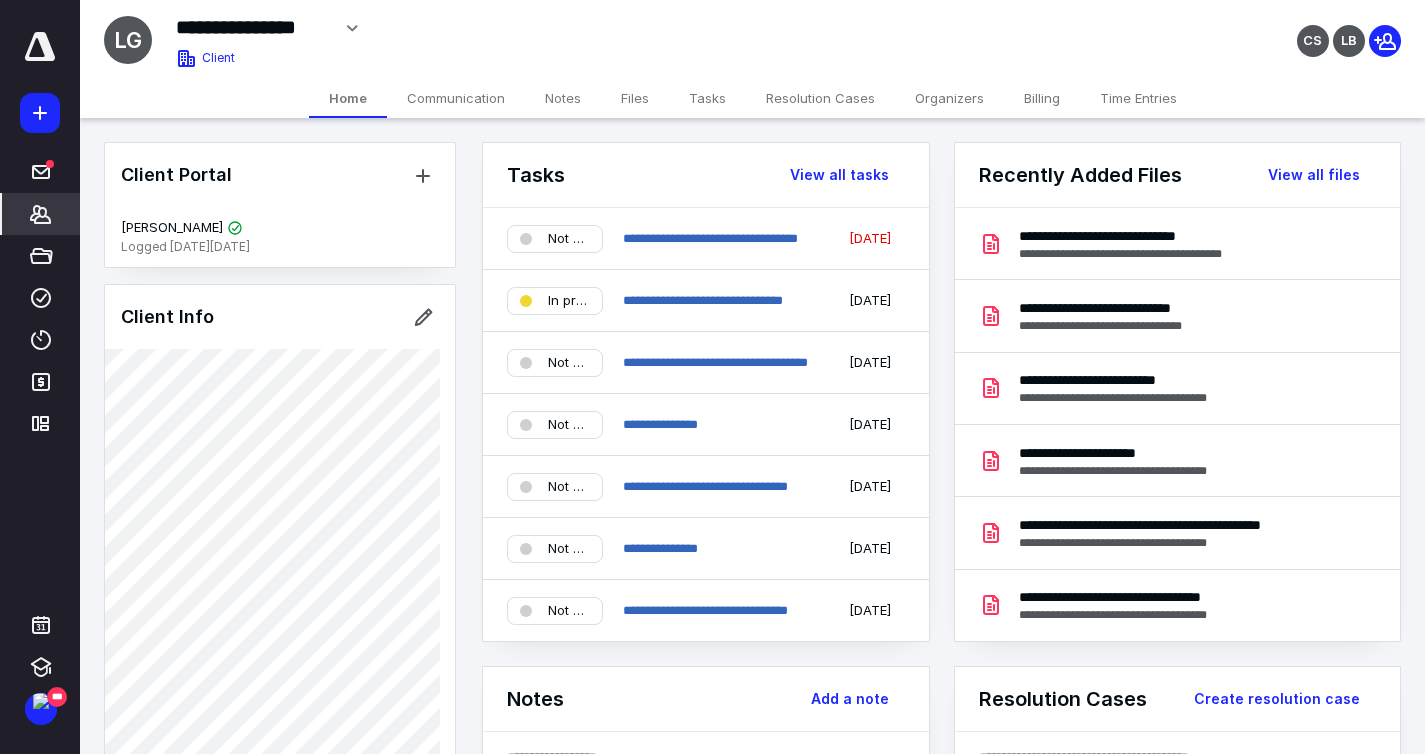 click on "Files" at bounding box center [635, 98] 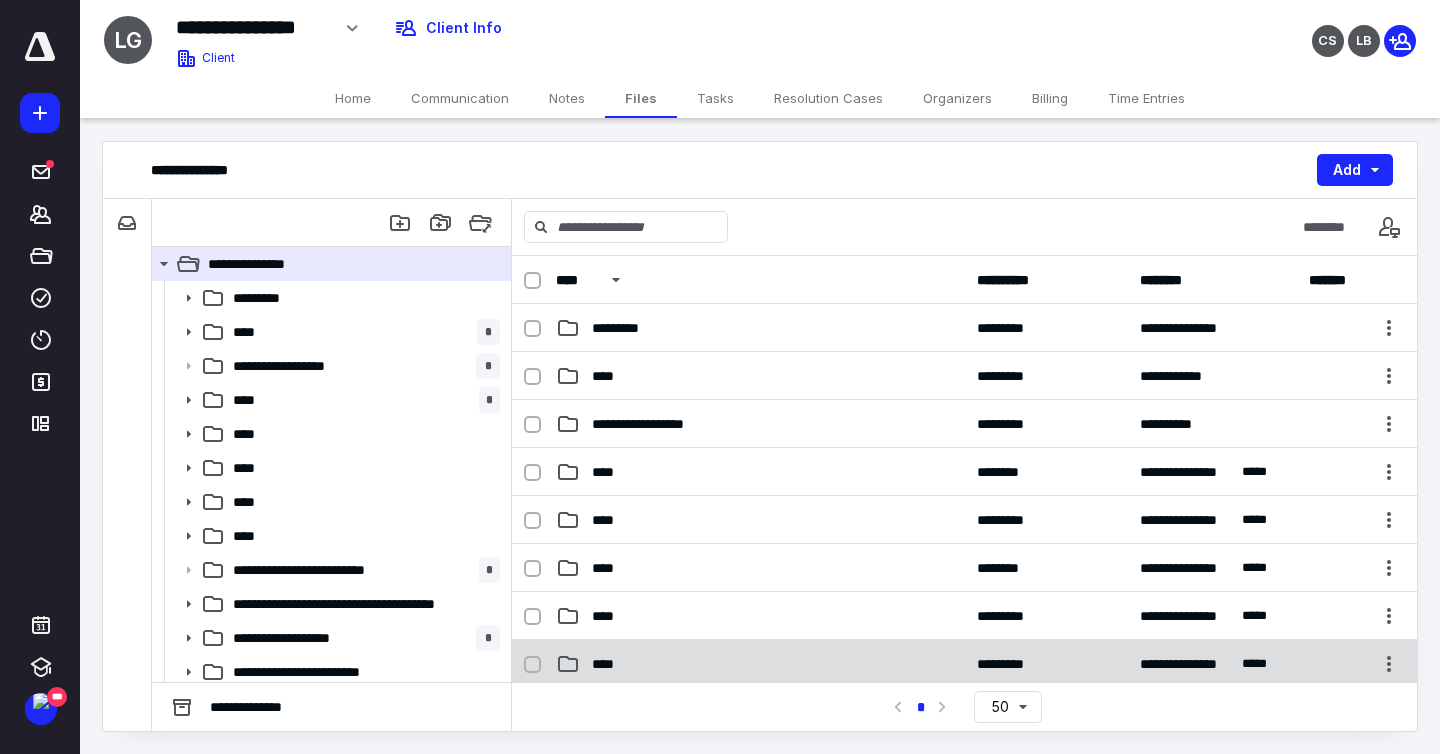 click on "**********" at bounding box center [964, 664] 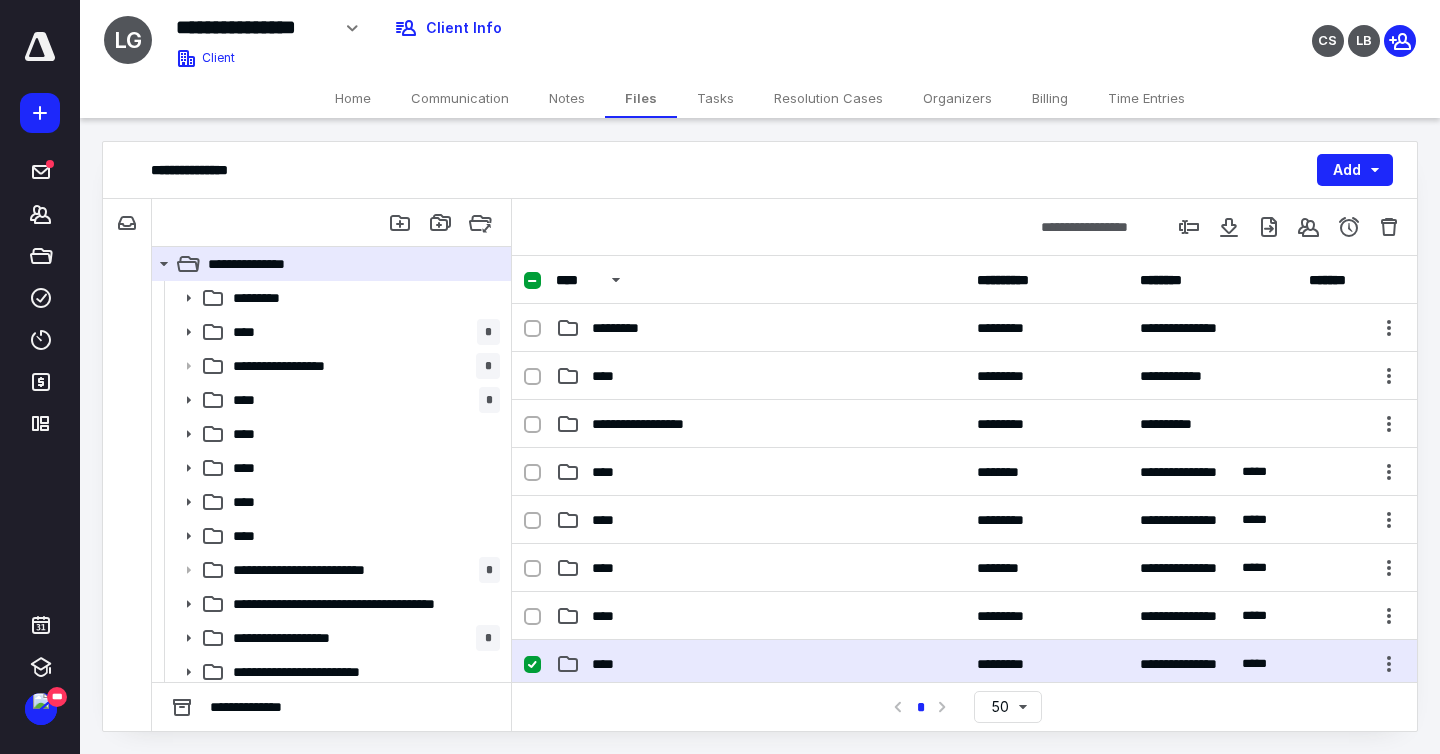 click on "**********" at bounding box center (964, 664) 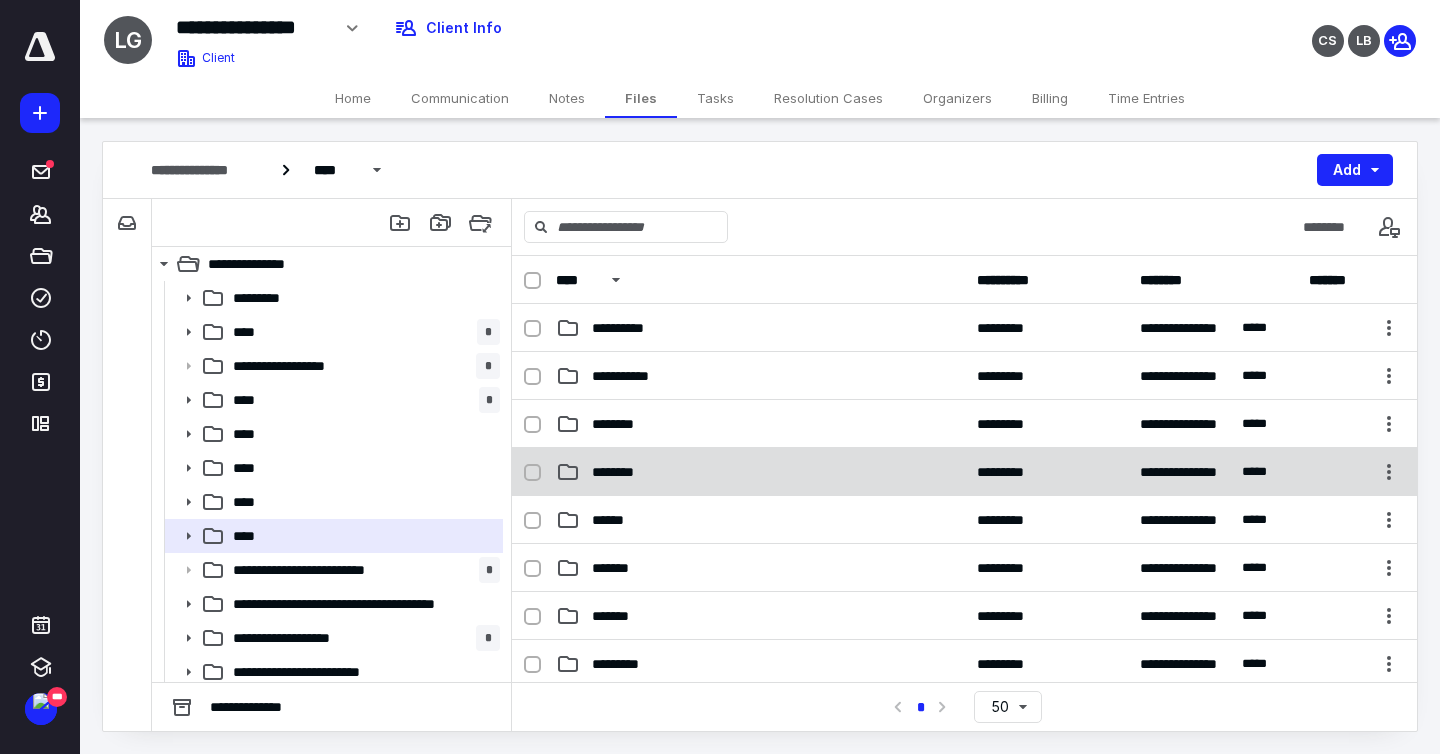 click on "********" at bounding box center [618, 472] 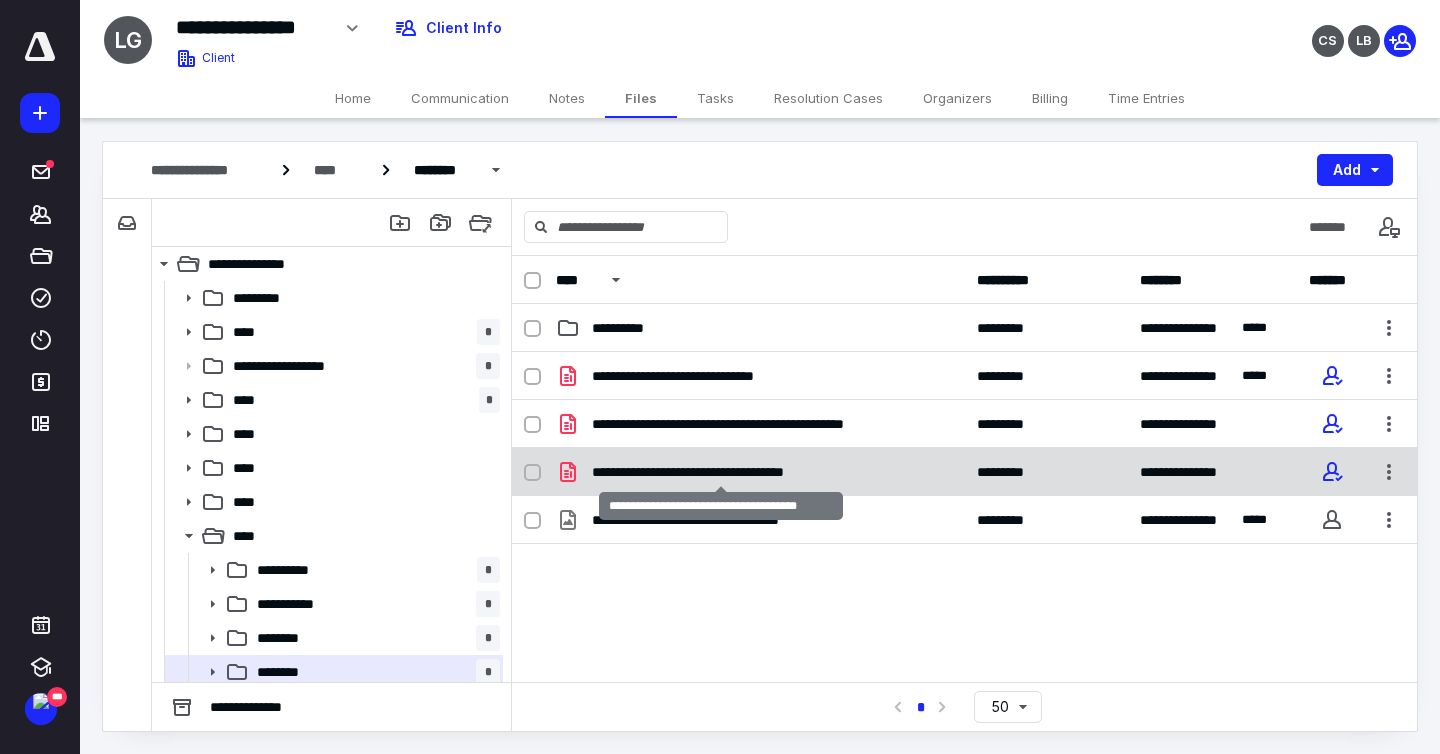 click on "**********" at bounding box center (721, 472) 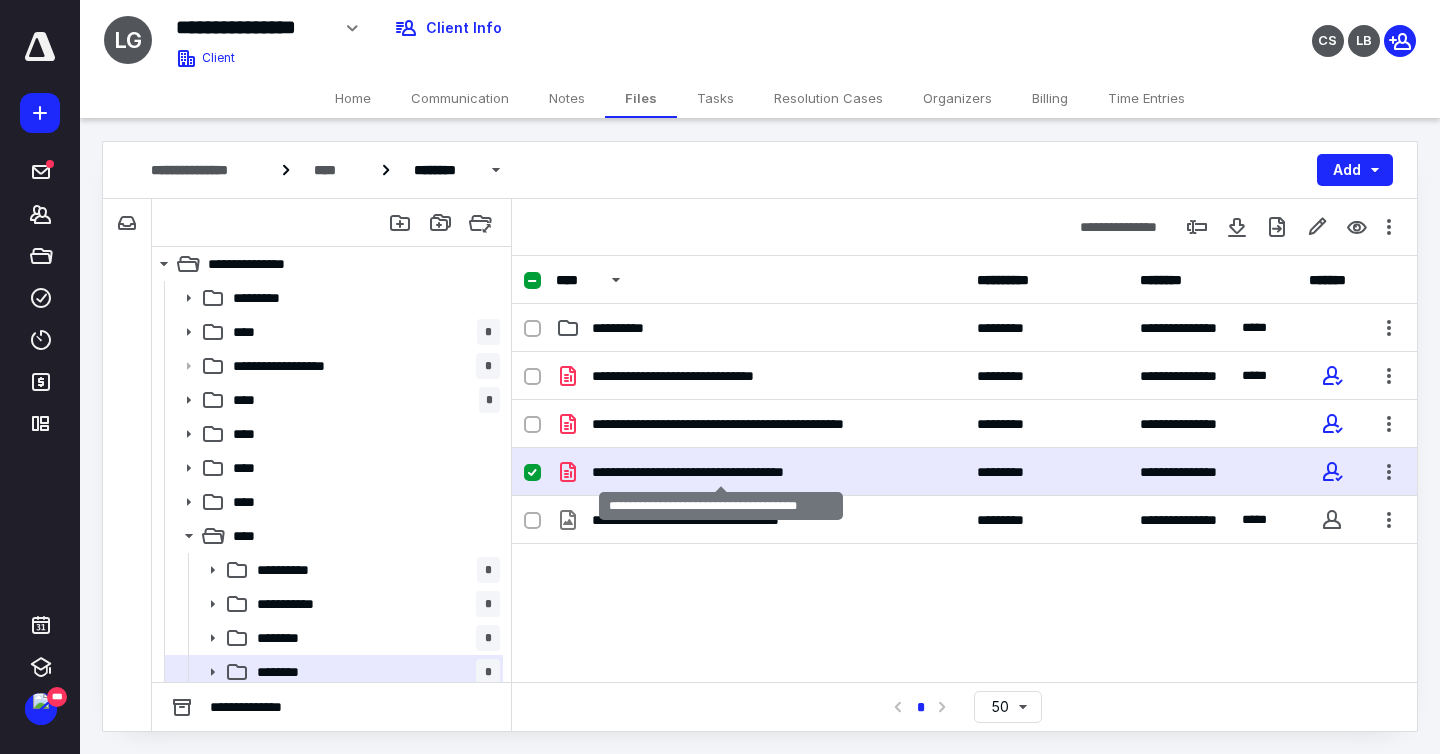 click on "**********" at bounding box center (721, 472) 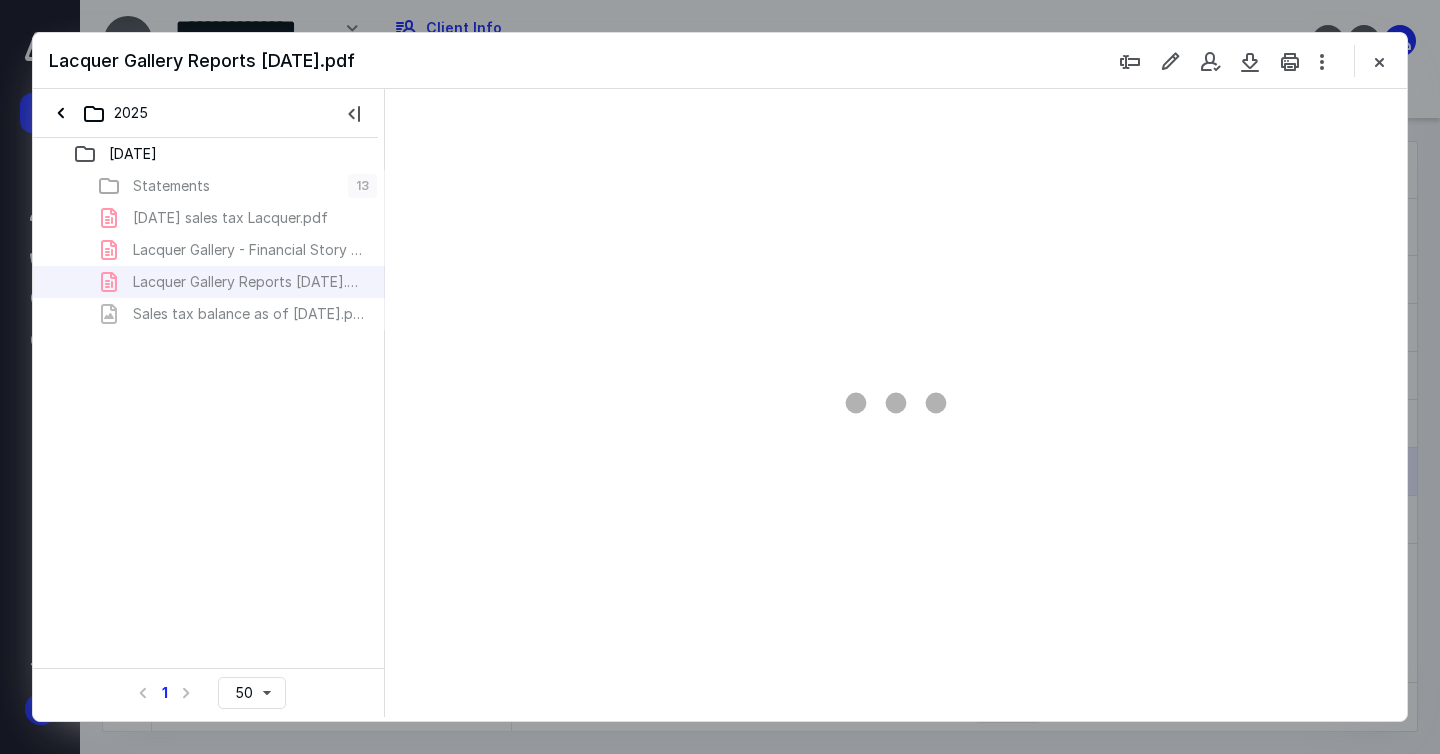 scroll, scrollTop: 0, scrollLeft: 0, axis: both 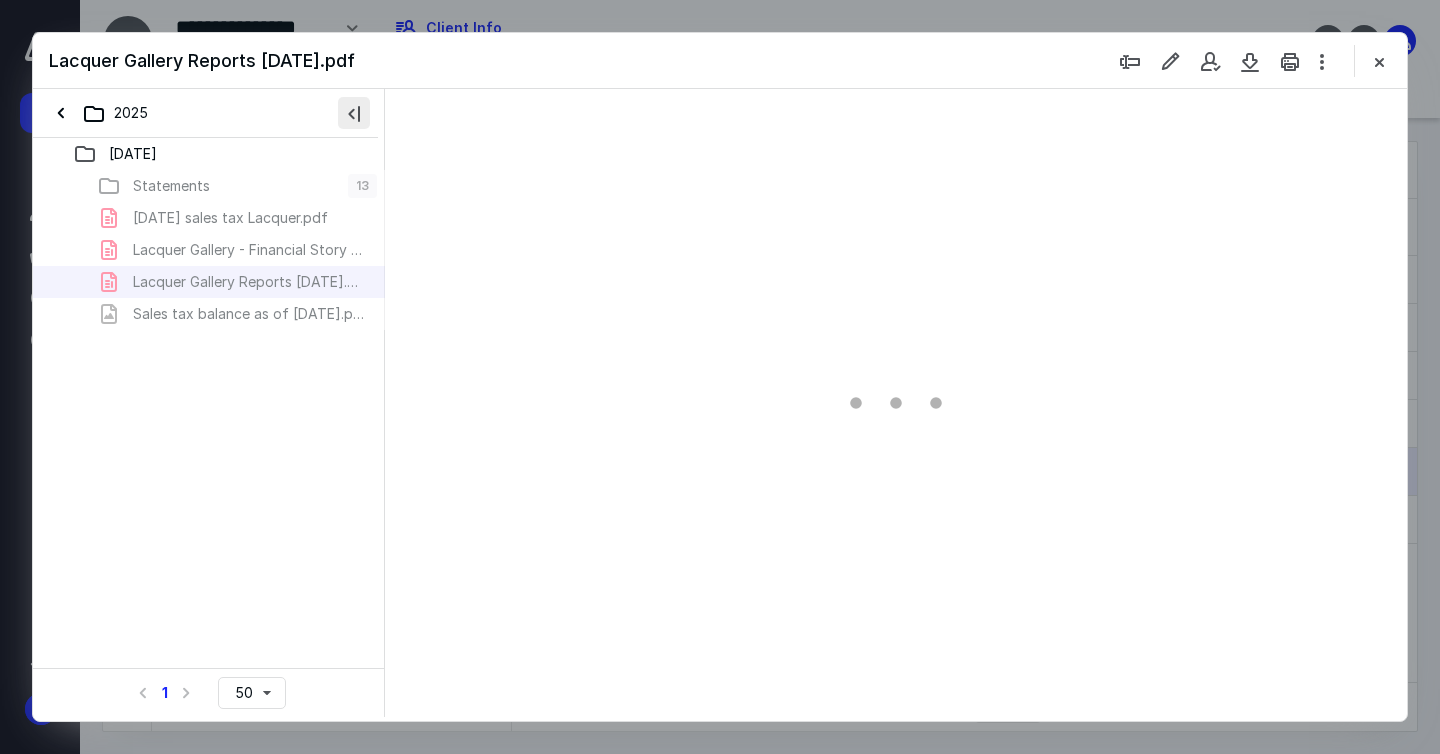 type on "69" 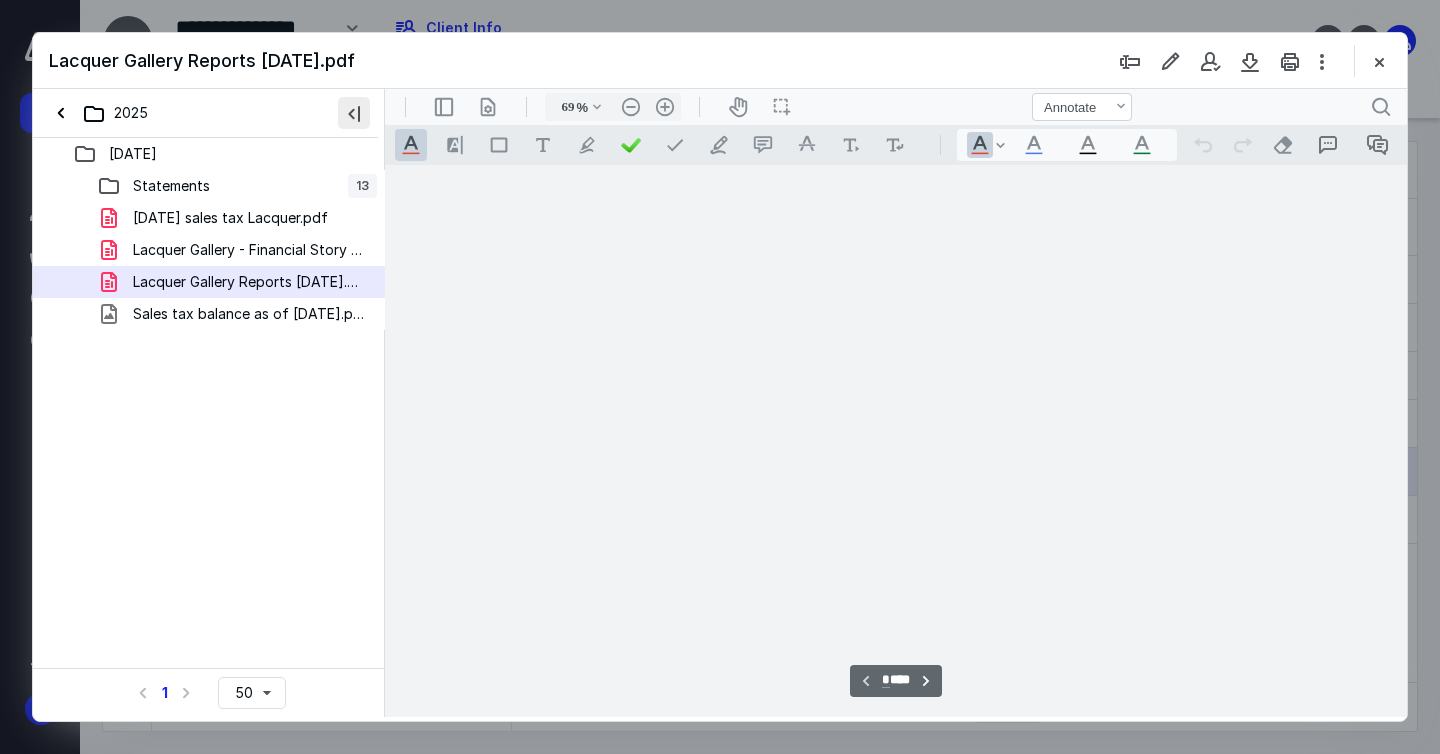 scroll, scrollTop: 79, scrollLeft: 0, axis: vertical 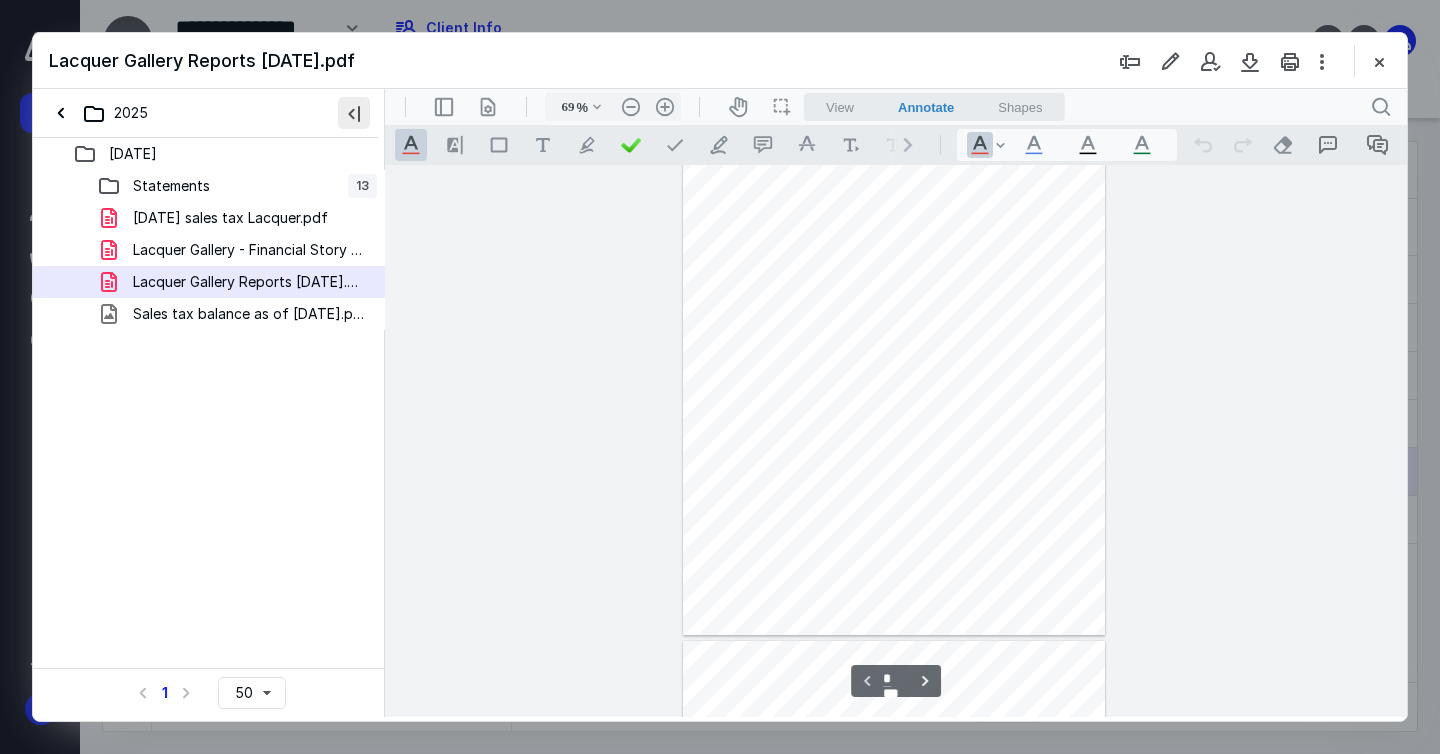 click at bounding box center (354, 113) 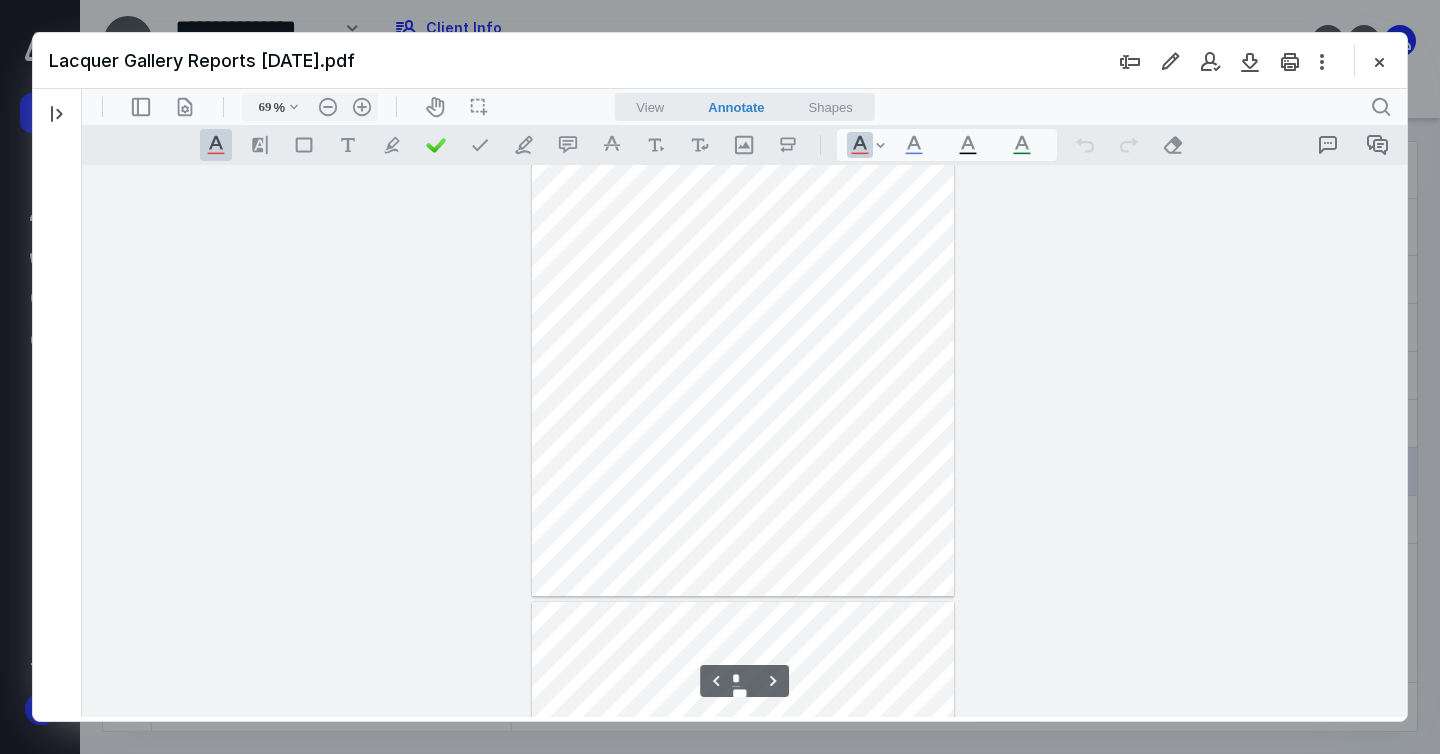 type on "*" 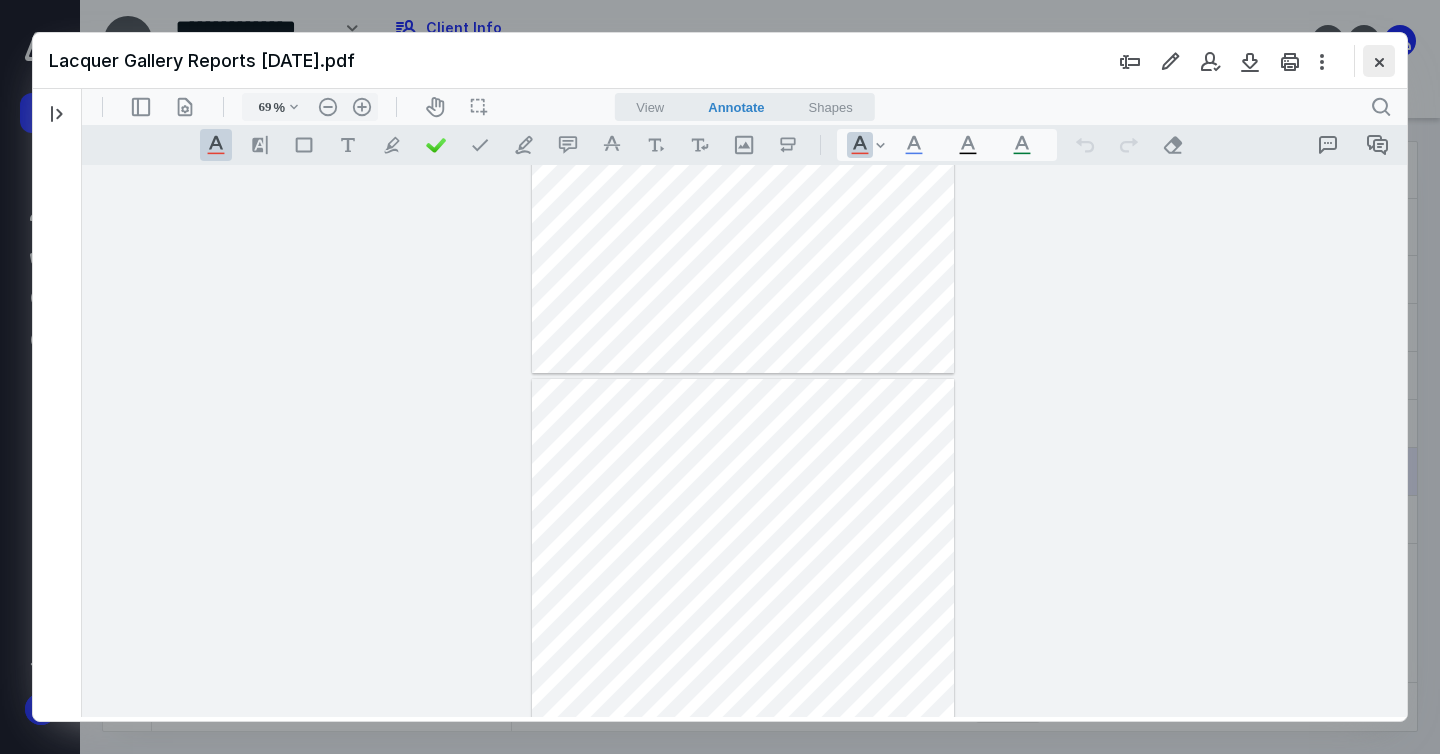 click at bounding box center [1379, 61] 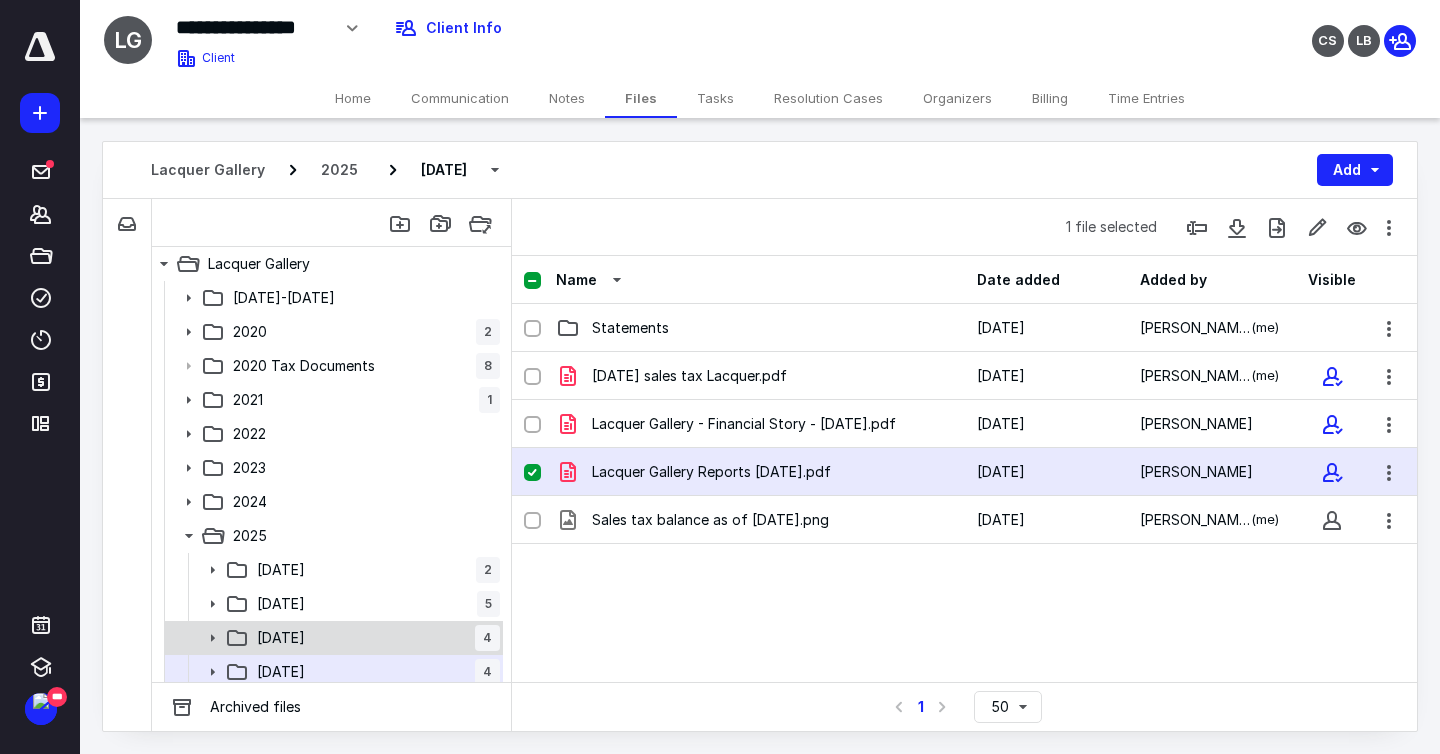 scroll, scrollTop: 201, scrollLeft: 0, axis: vertical 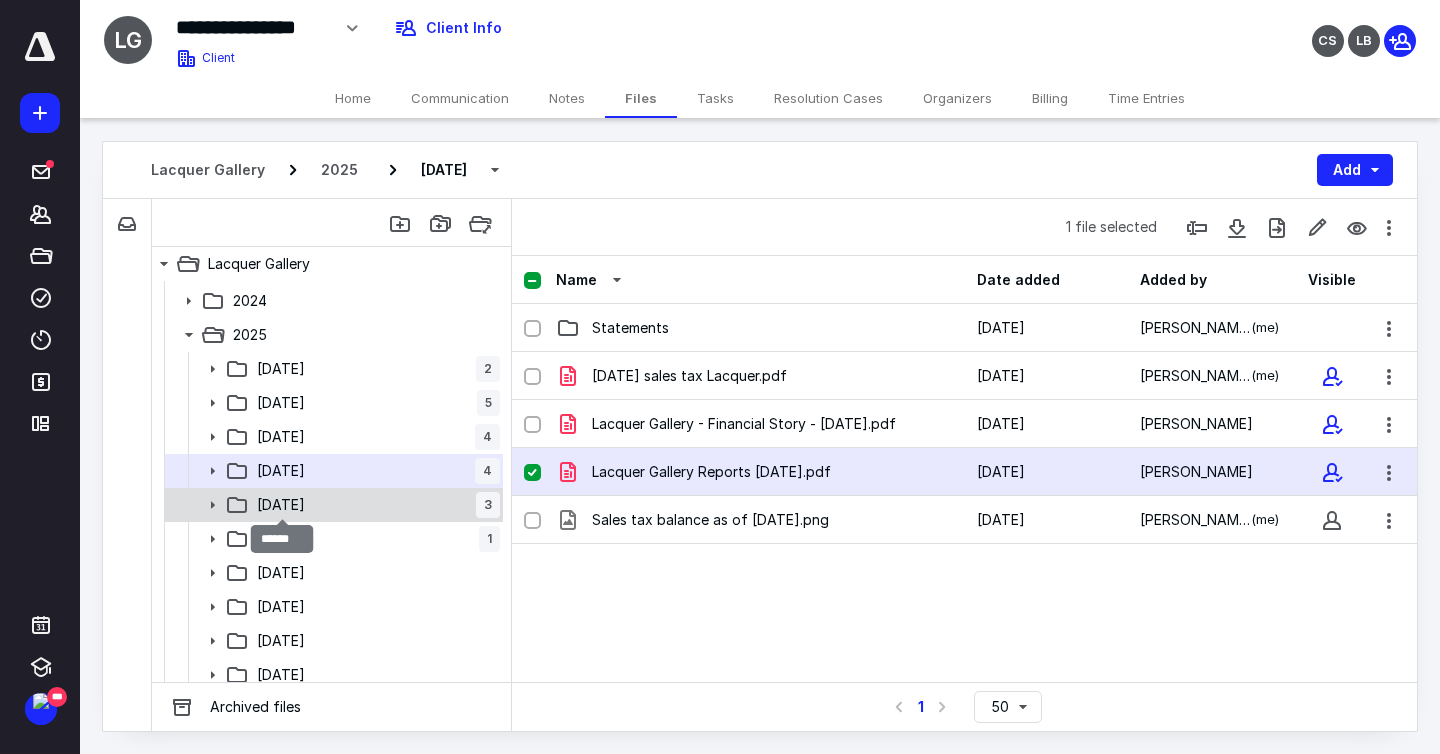 click on "[DATE]" at bounding box center [281, 505] 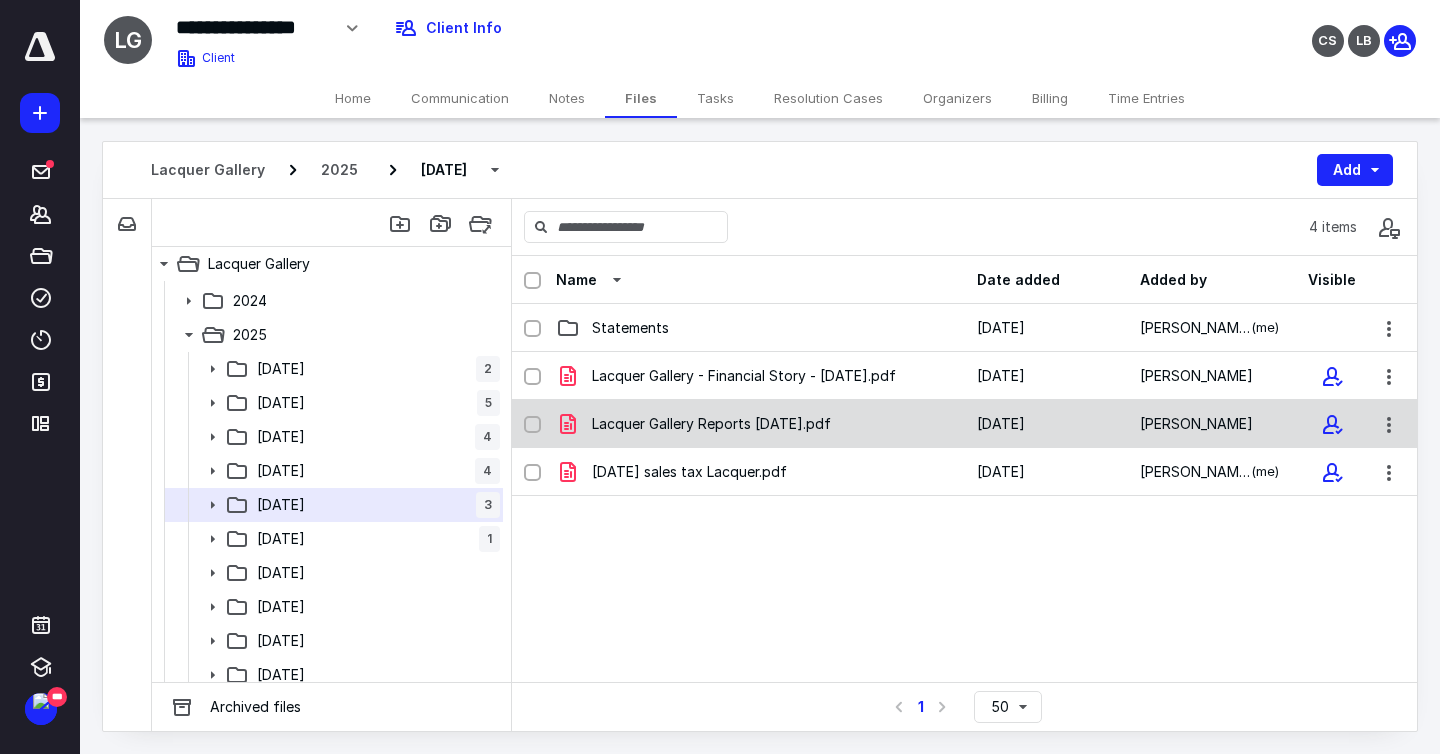 click on "Lacquer Gallery Reports [DATE].pdf [DATE] [PERSON_NAME]" at bounding box center (964, 424) 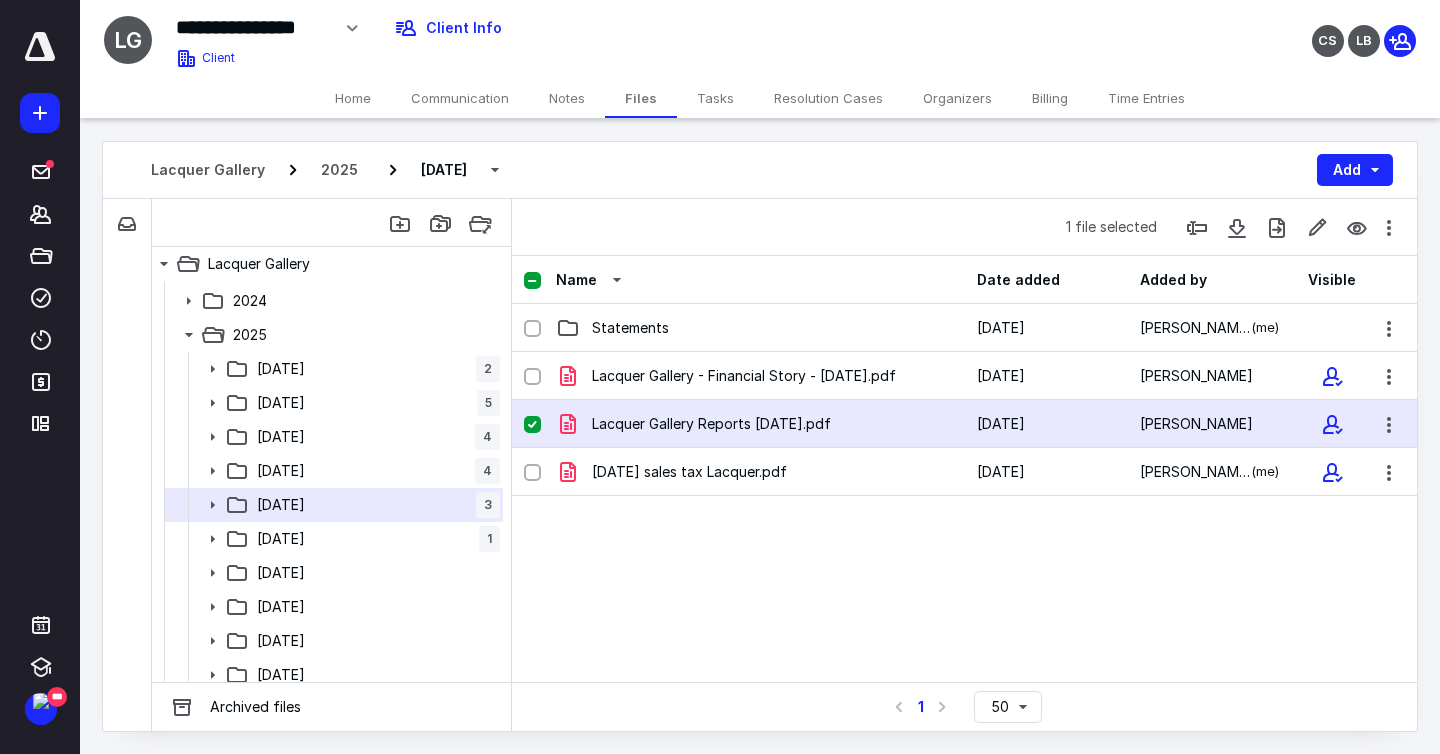 click on "Lacquer Gallery Reports [DATE].pdf [DATE] [PERSON_NAME]" at bounding box center (964, 424) 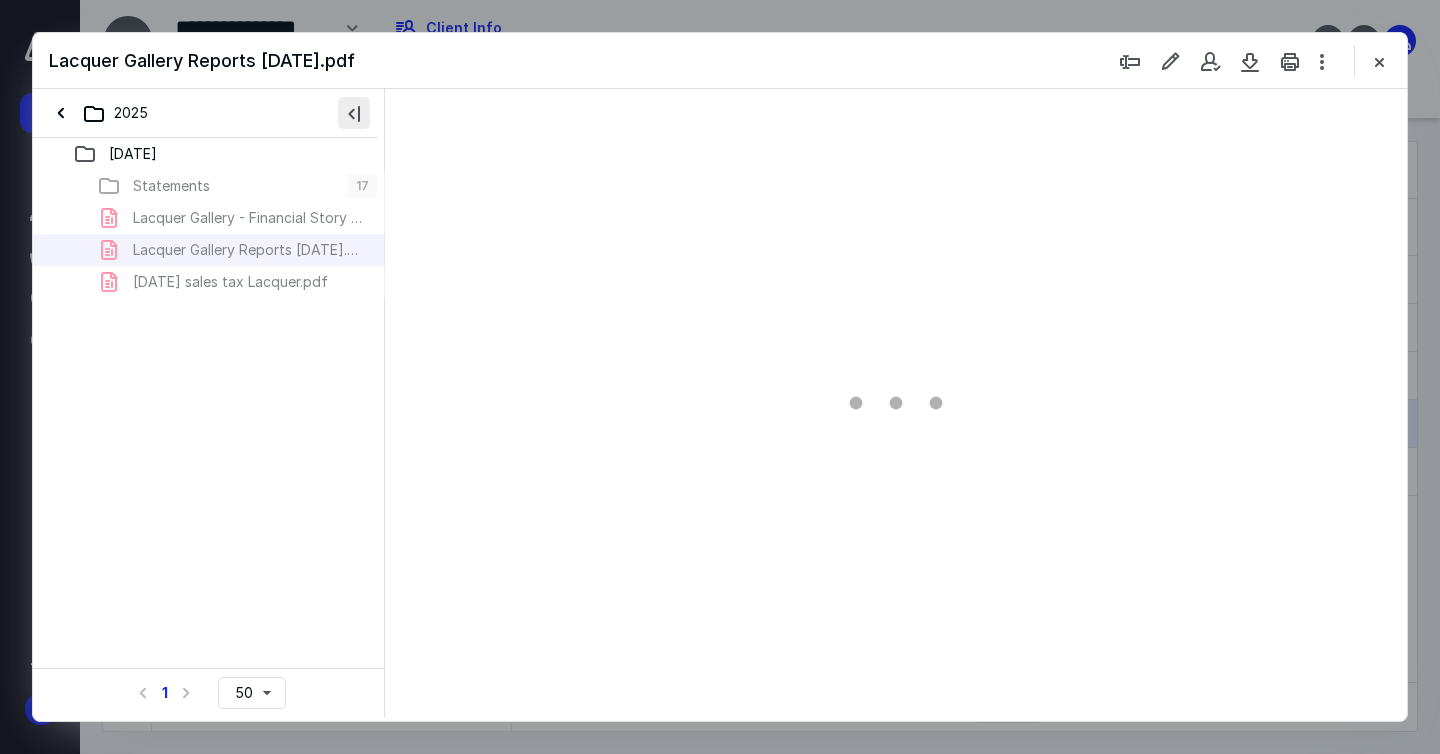 scroll, scrollTop: 0, scrollLeft: 0, axis: both 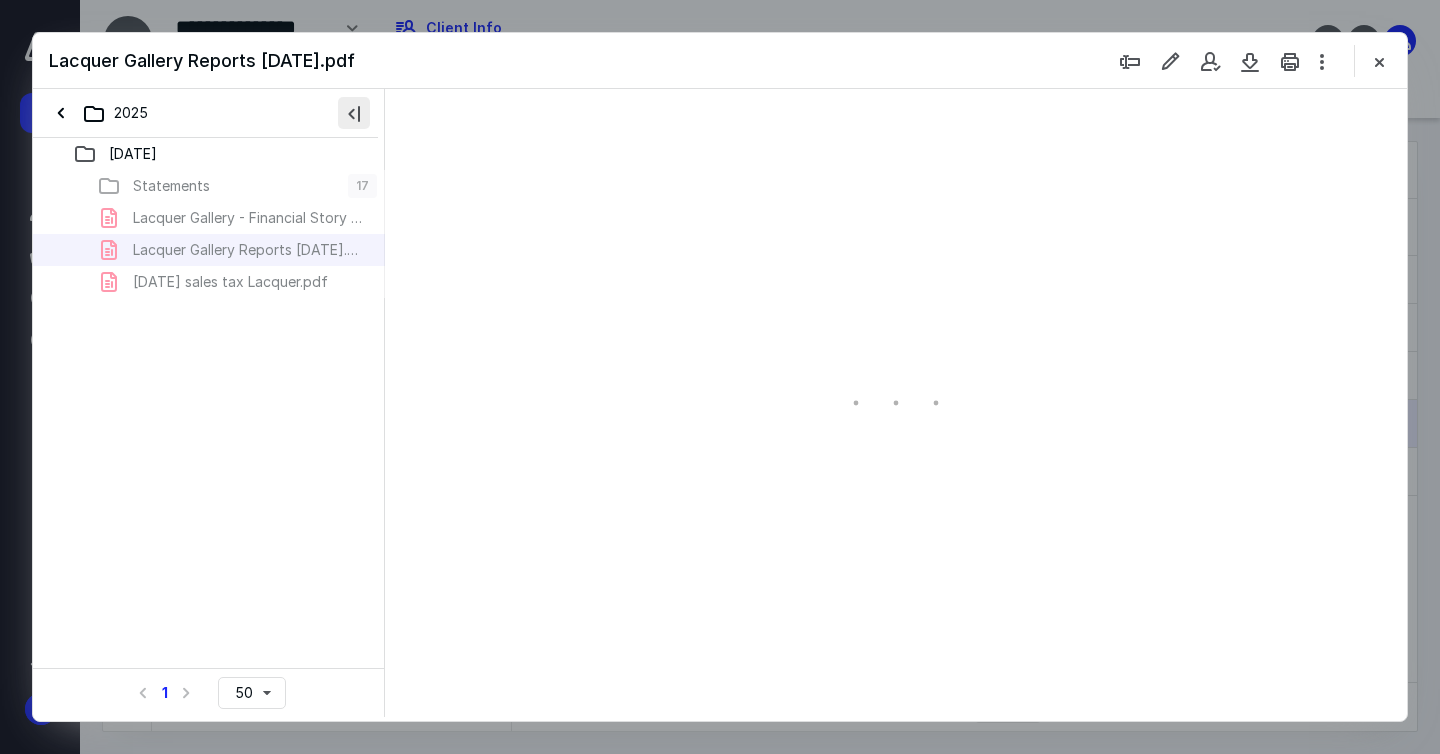 click at bounding box center (354, 113) 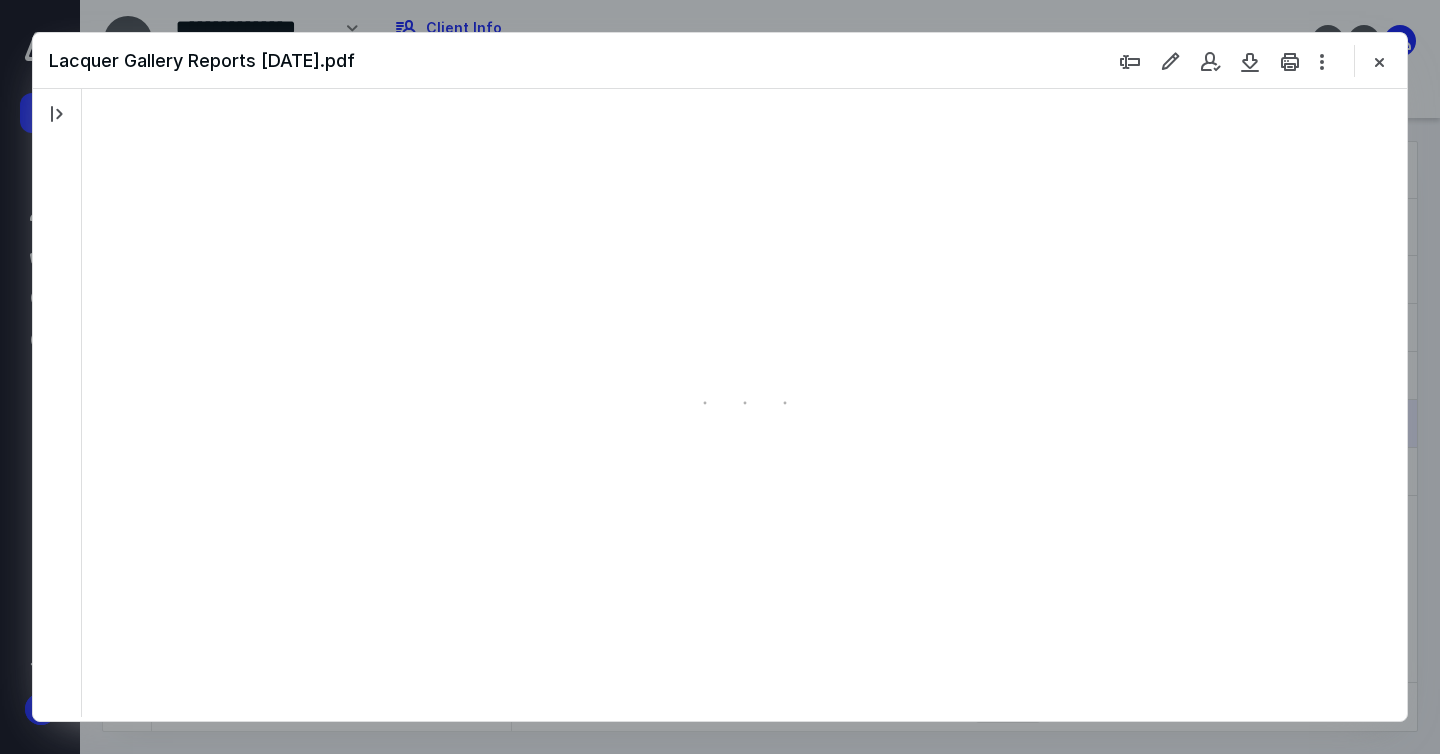 type on "65" 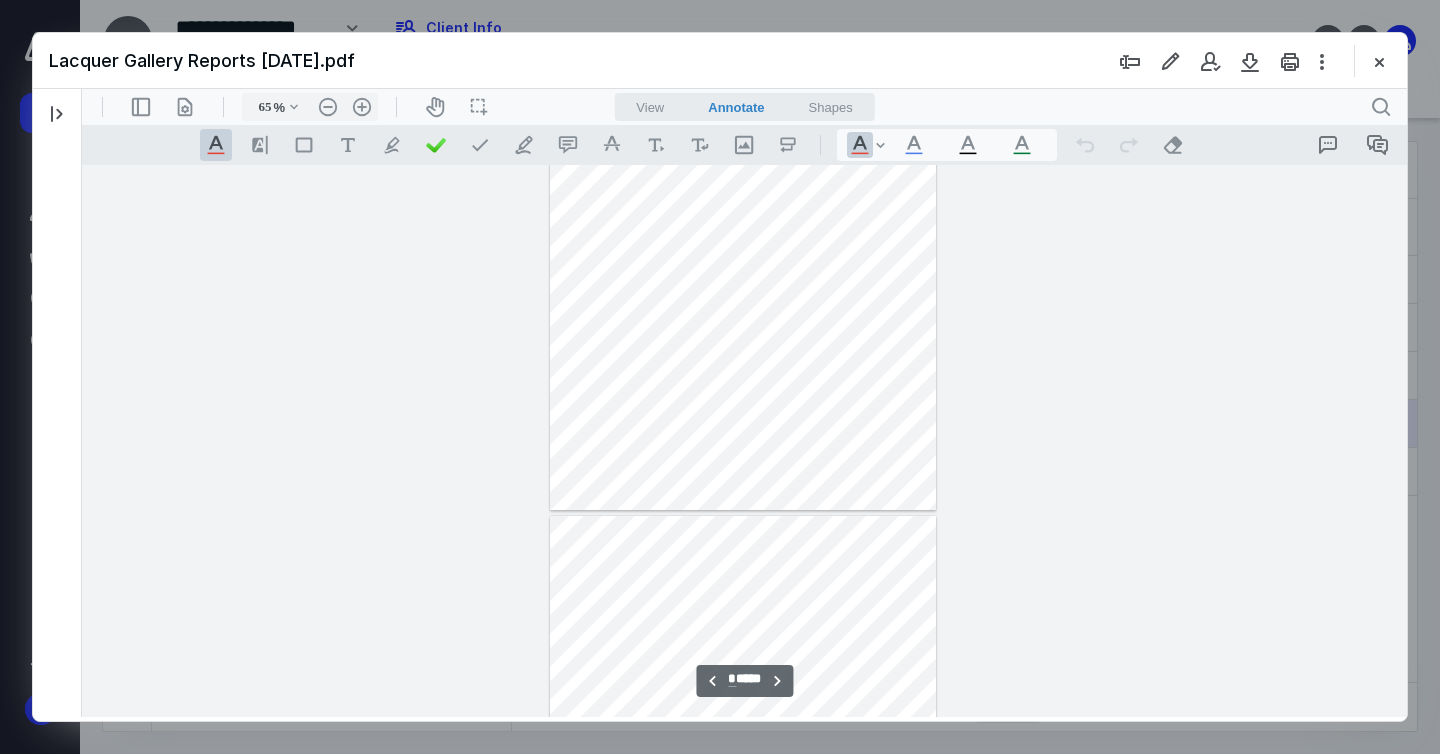 type on "*" 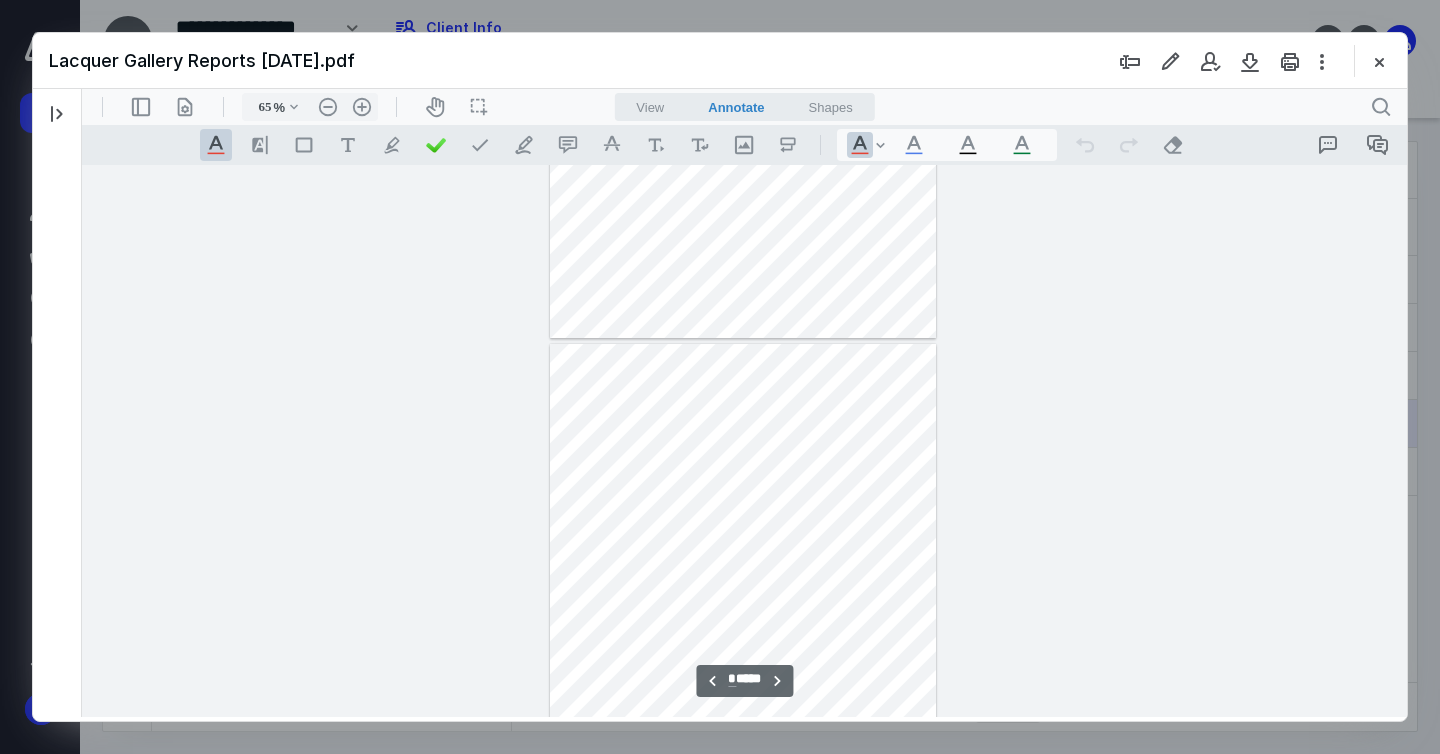 scroll, scrollTop: 1303, scrollLeft: 0, axis: vertical 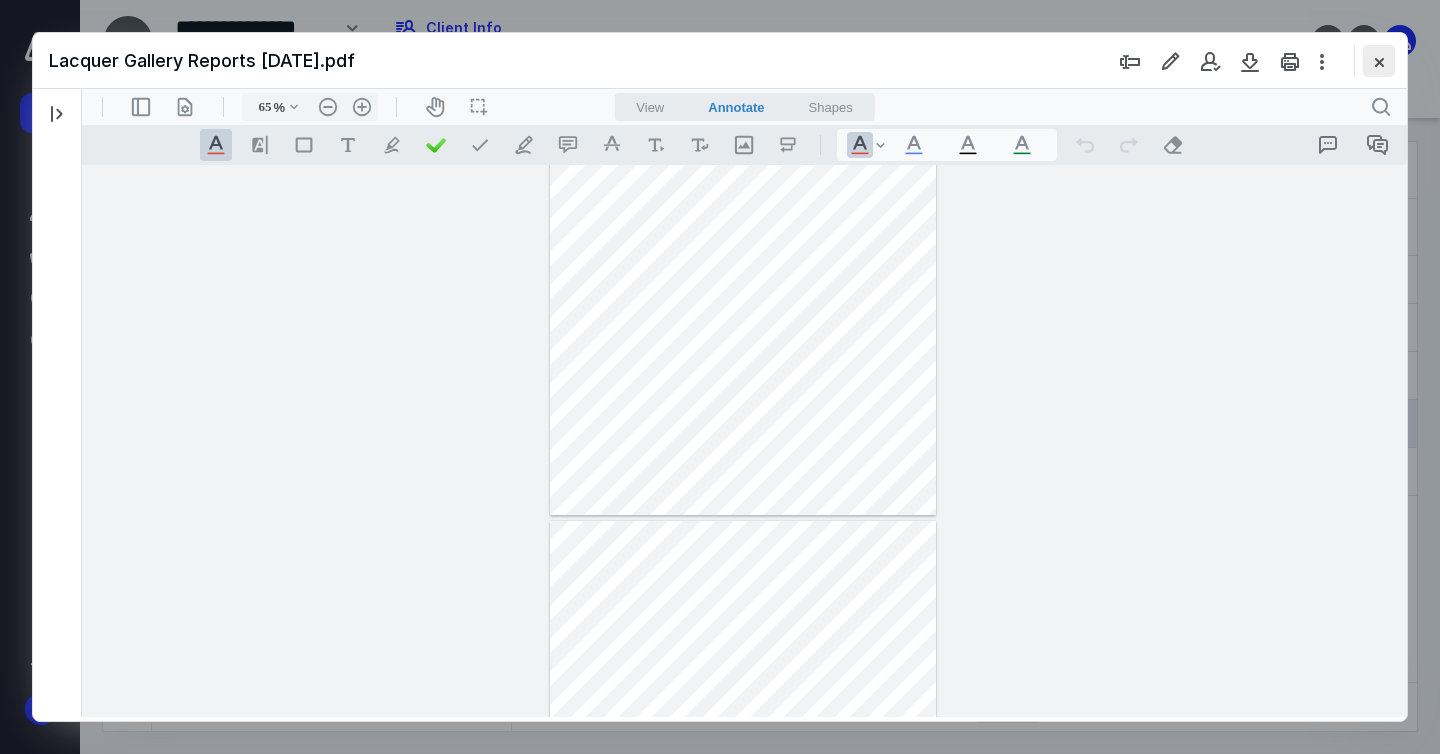 click at bounding box center (1379, 61) 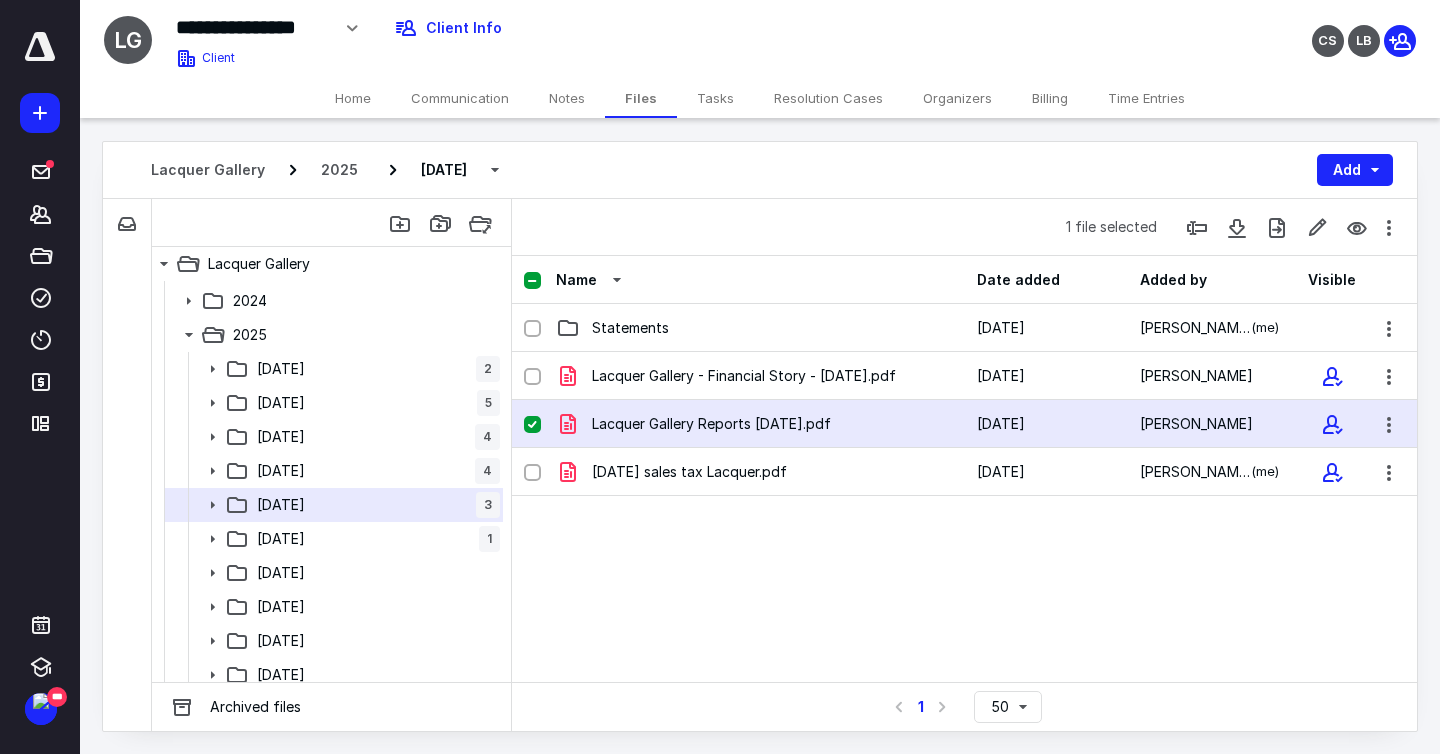 click on "Lacquer Gallery Reports [DATE].pdf" at bounding box center (711, 424) 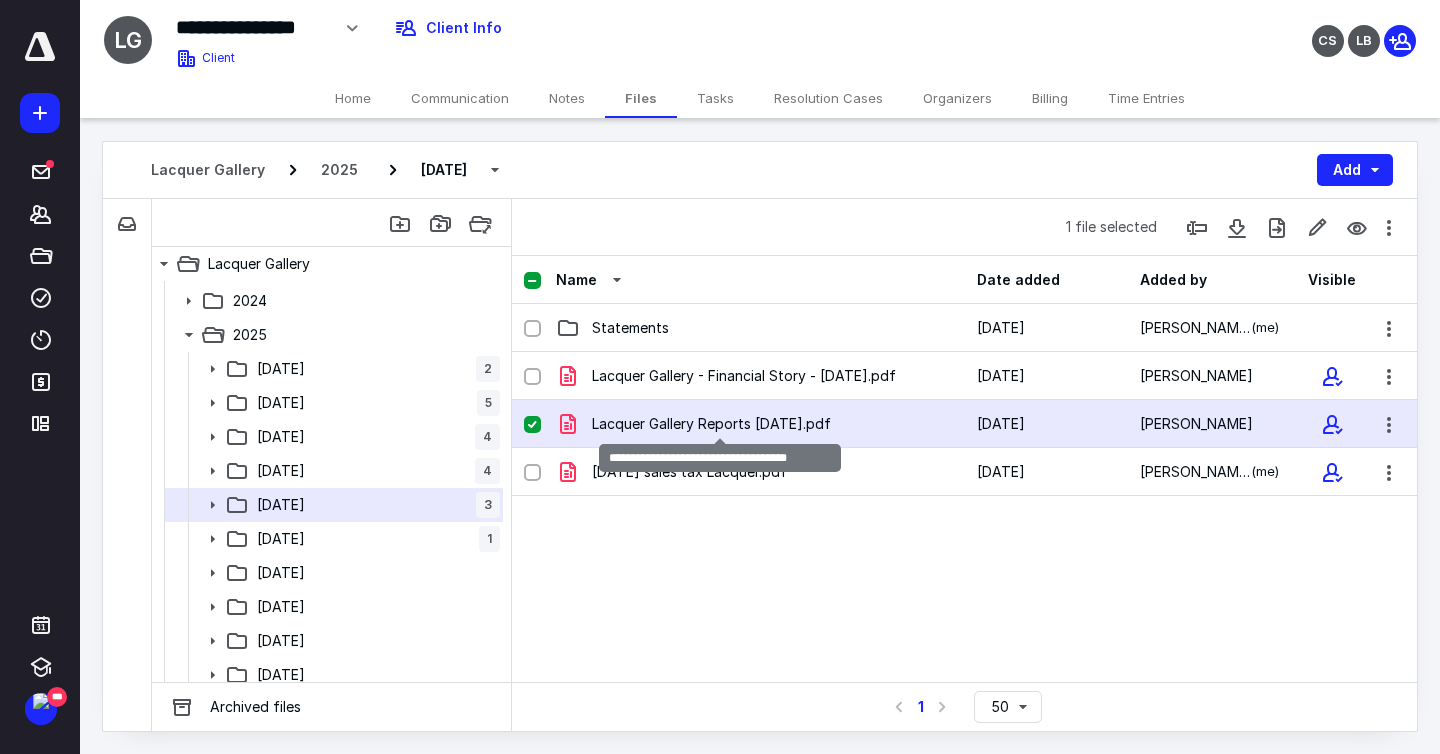 click on "Lacquer Gallery Reports [DATE].pdf" at bounding box center [711, 424] 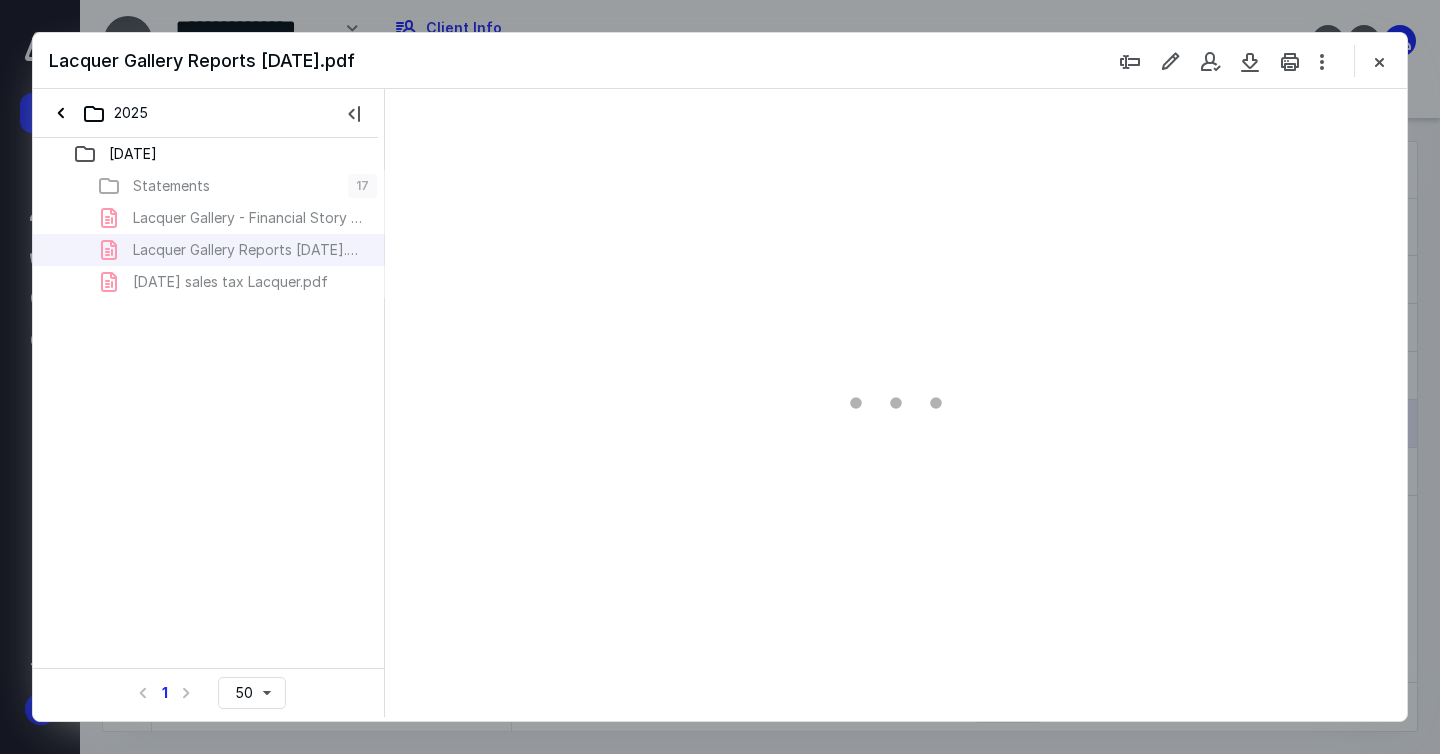 scroll, scrollTop: 0, scrollLeft: 0, axis: both 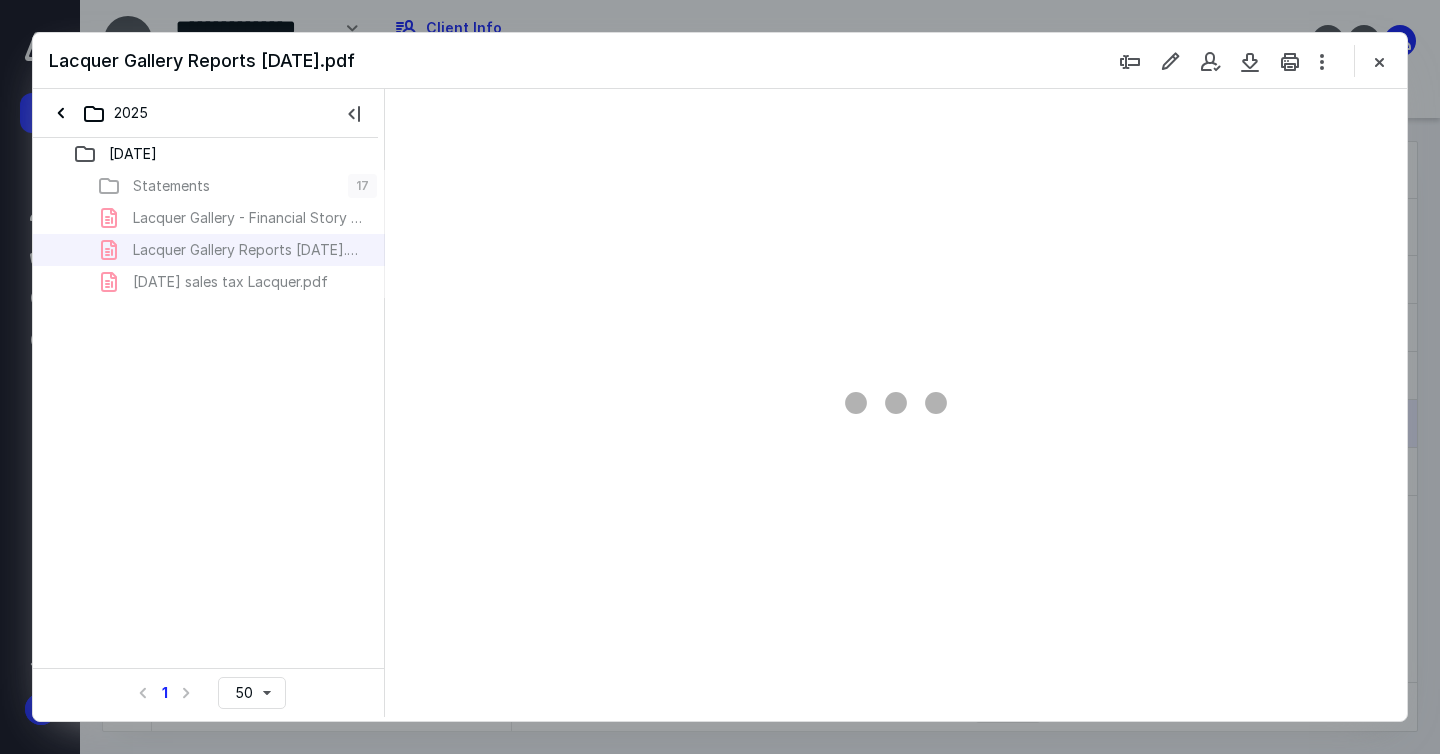 type on "65" 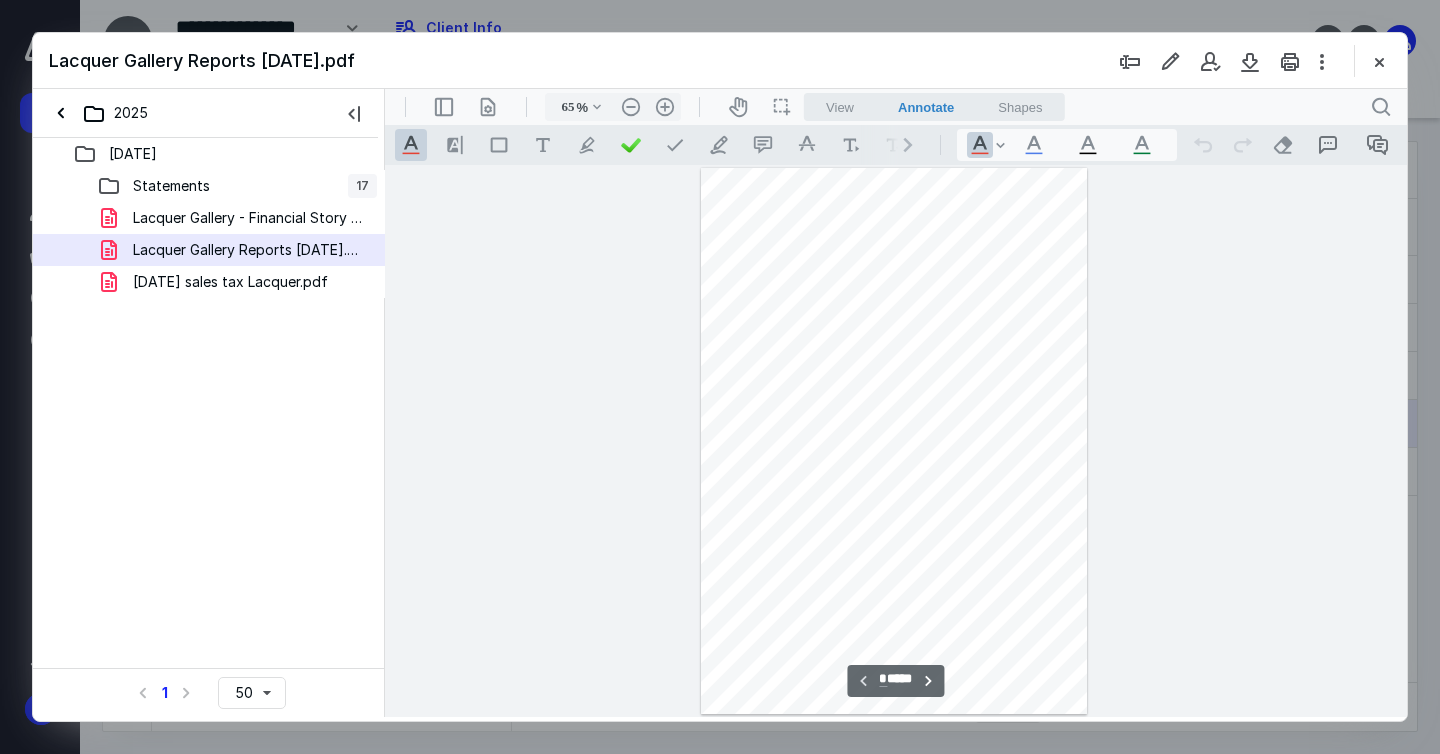 scroll, scrollTop: 79, scrollLeft: 0, axis: vertical 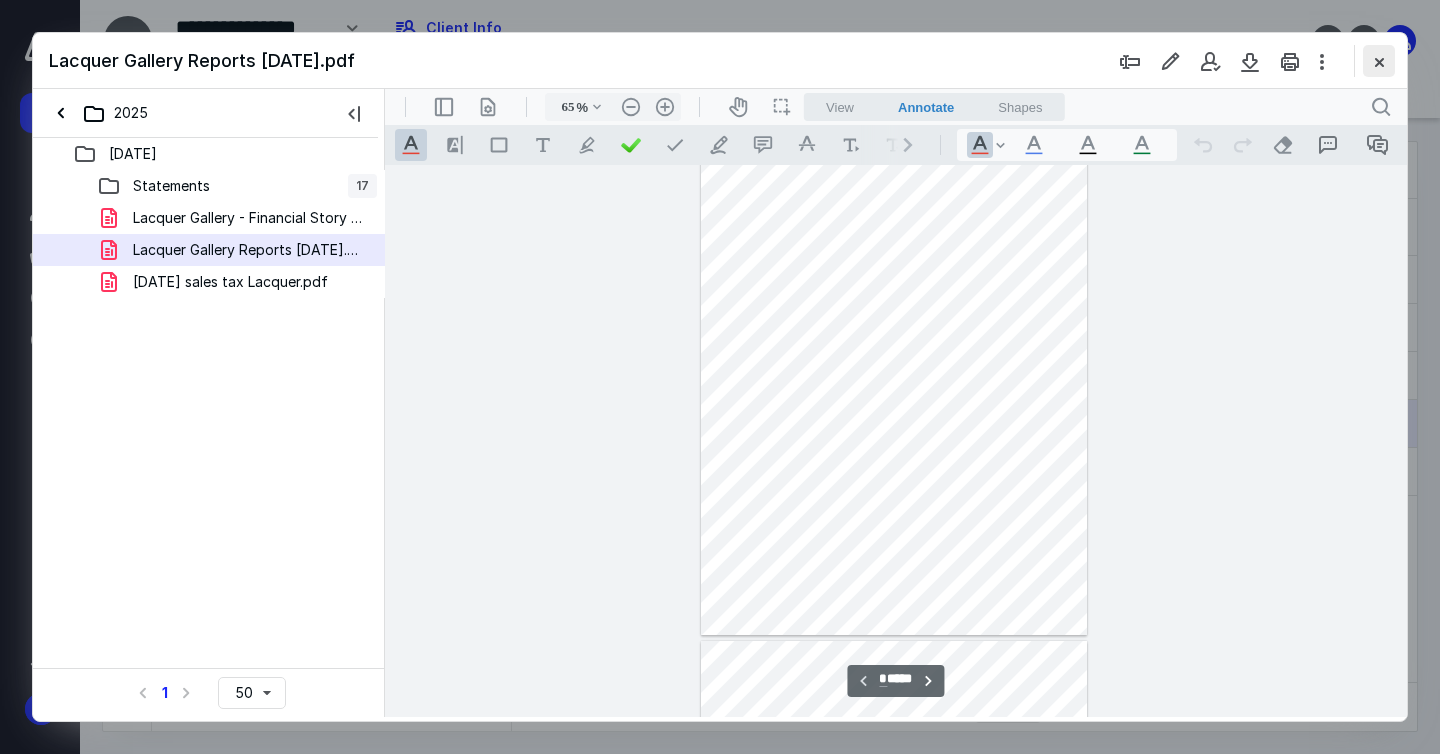 click at bounding box center [1379, 61] 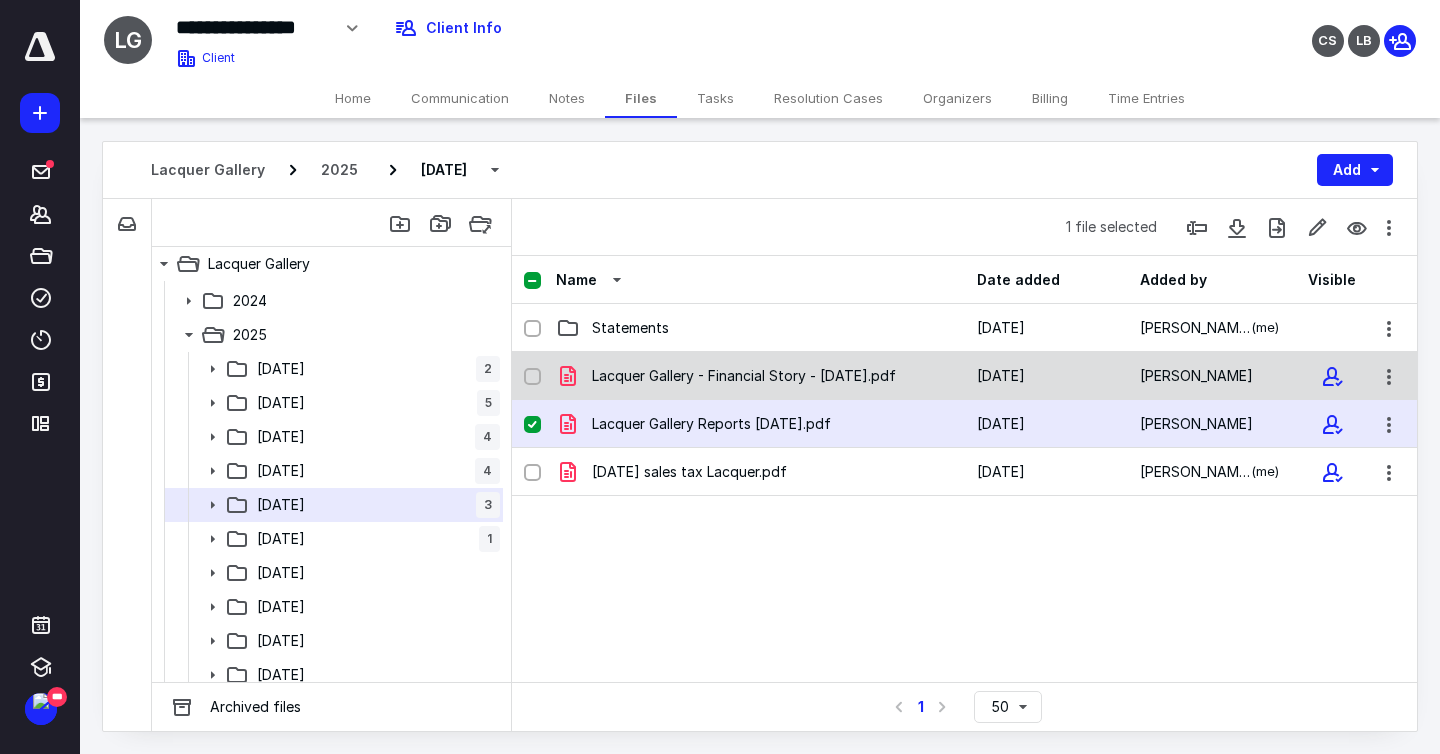 click on "Lacquer Gallery - Financial Story - [DATE].pdf" at bounding box center [744, 376] 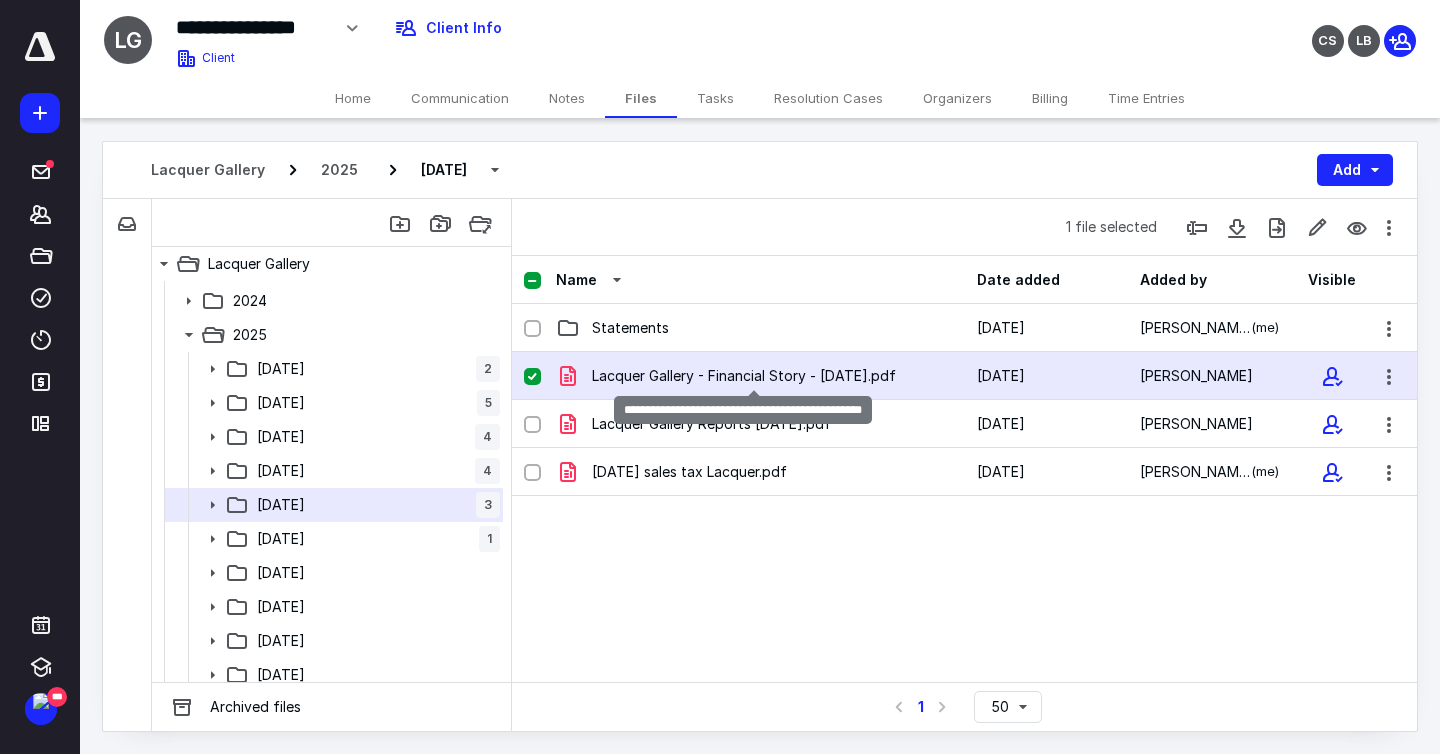 click on "Lacquer Gallery - Financial Story - [DATE].pdf" at bounding box center (744, 376) 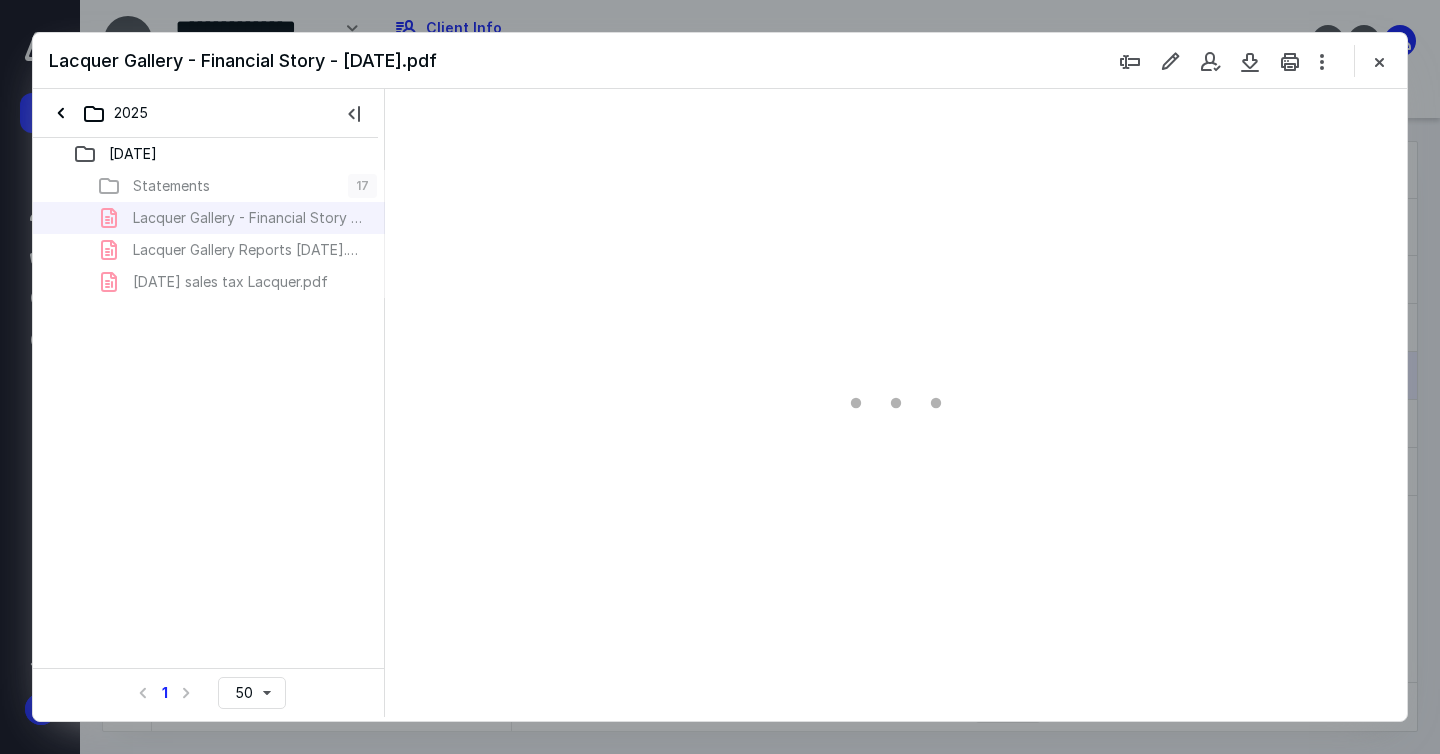 scroll, scrollTop: 0, scrollLeft: 0, axis: both 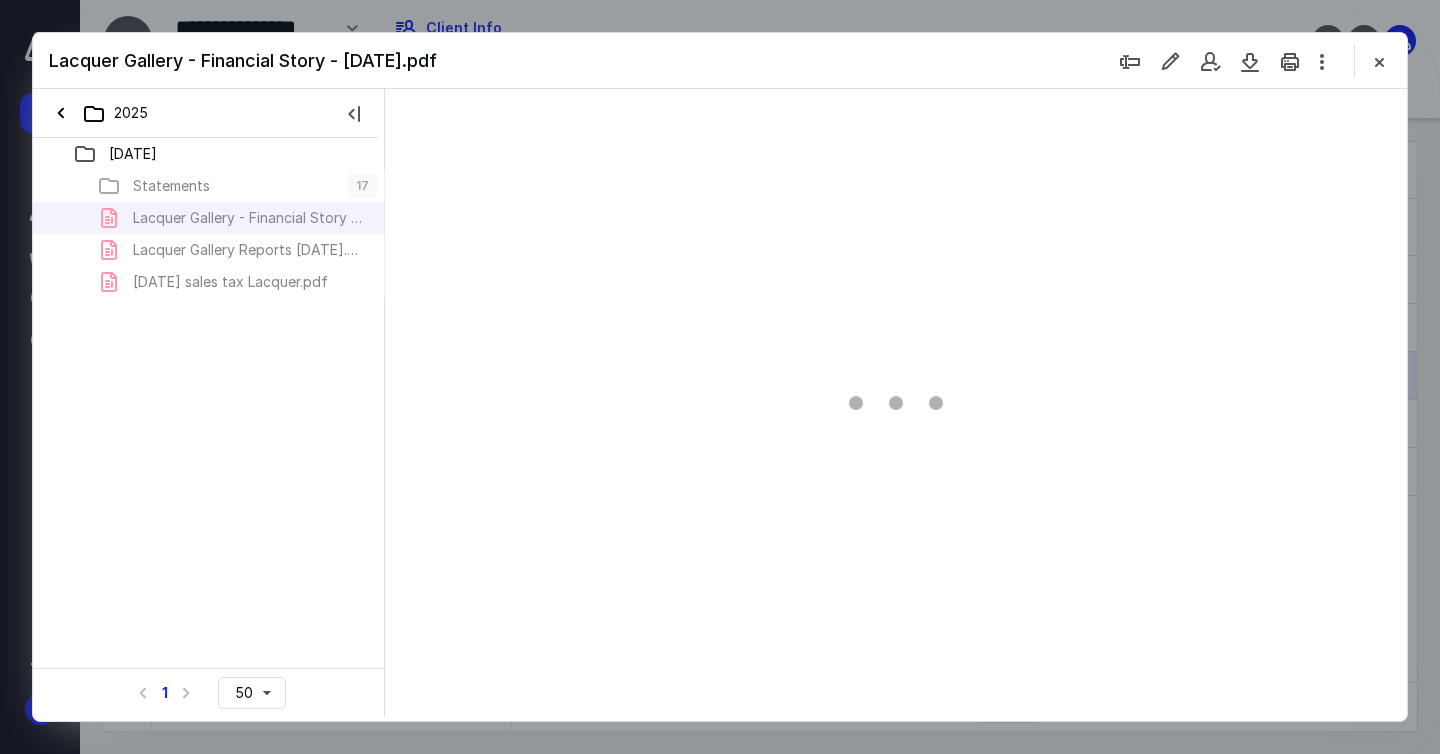 type on "69" 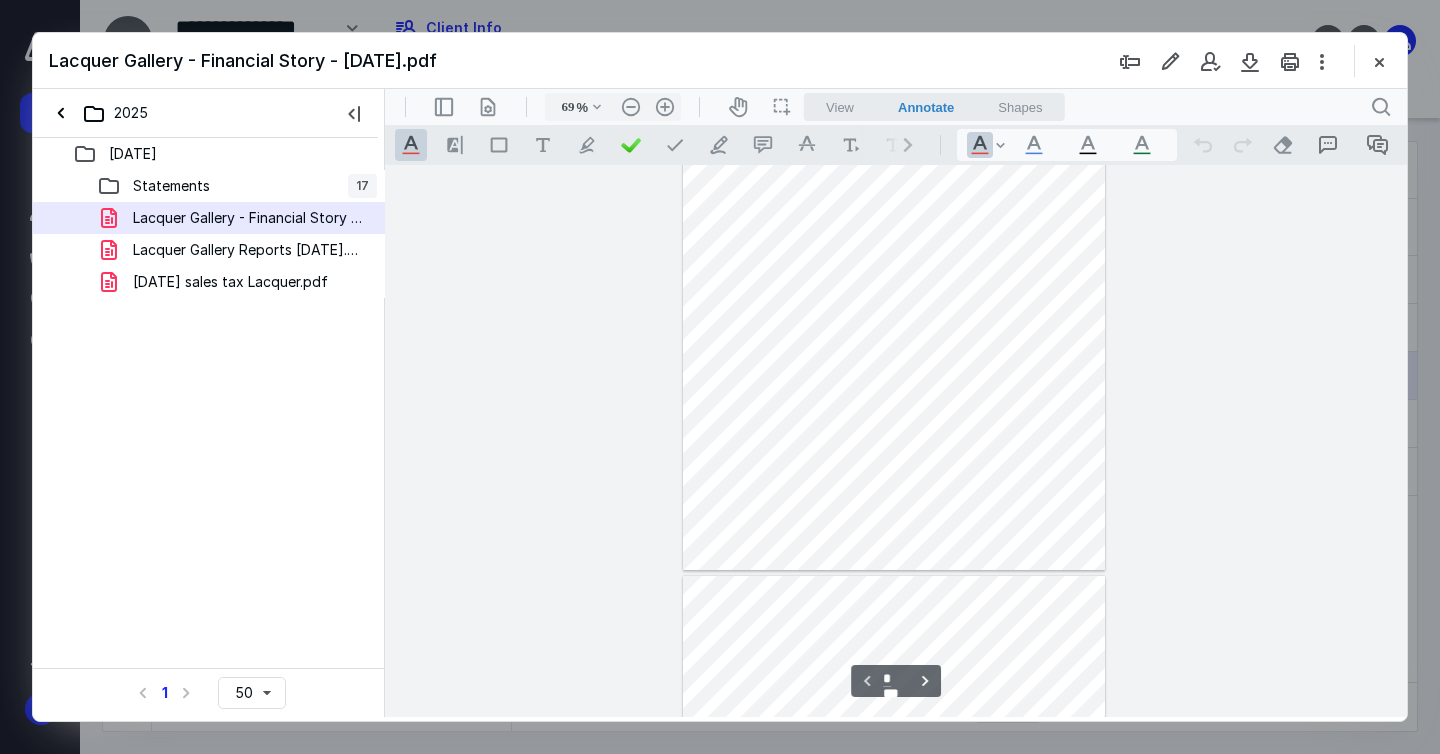 scroll, scrollTop: 259, scrollLeft: 0, axis: vertical 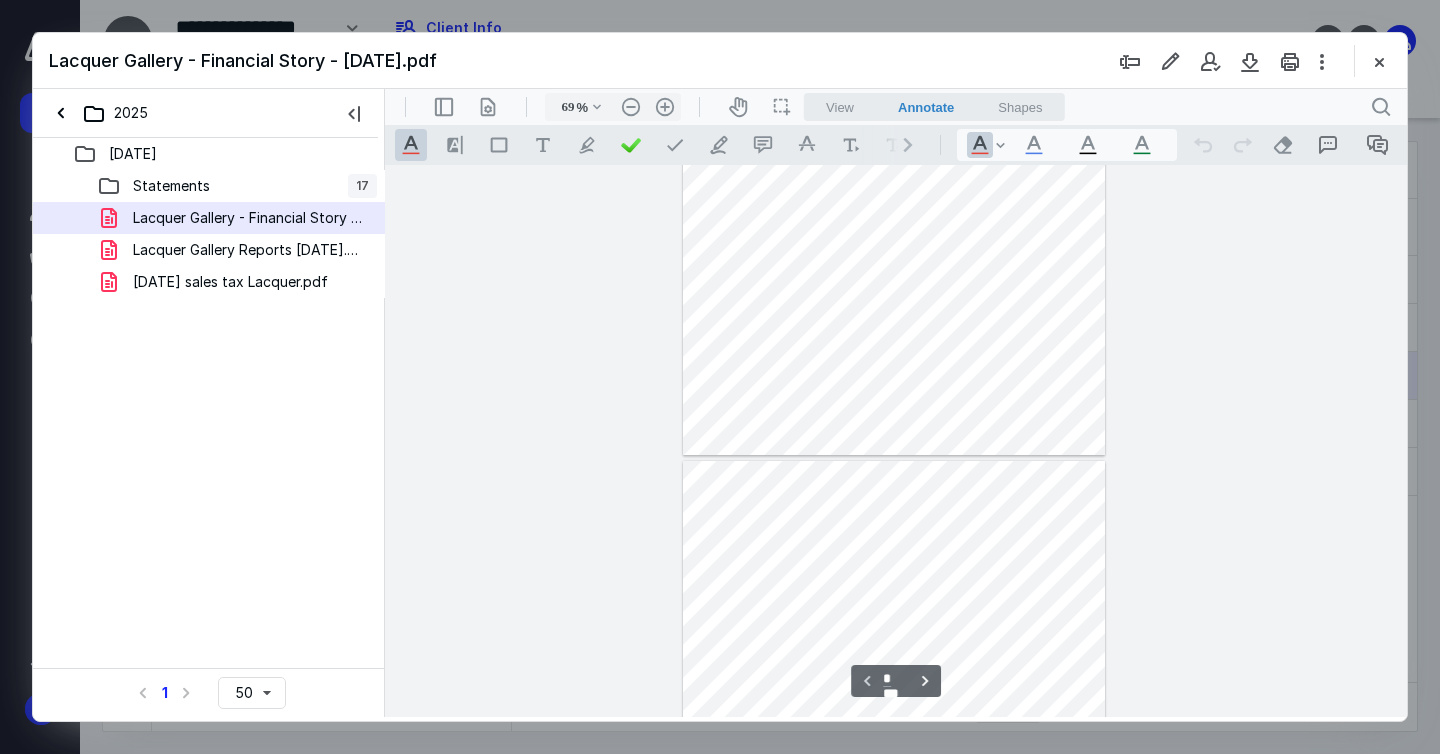 type on "*" 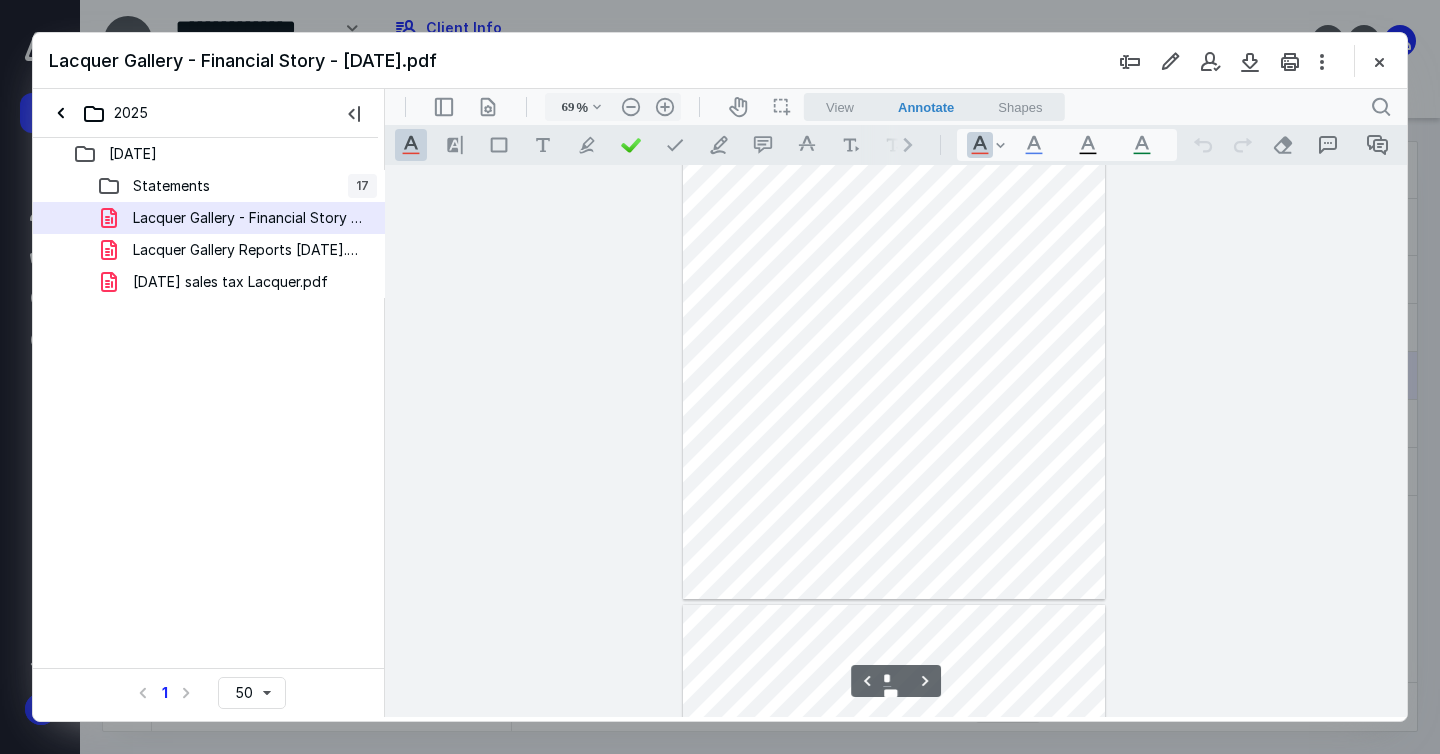 scroll, scrollTop: 813, scrollLeft: 0, axis: vertical 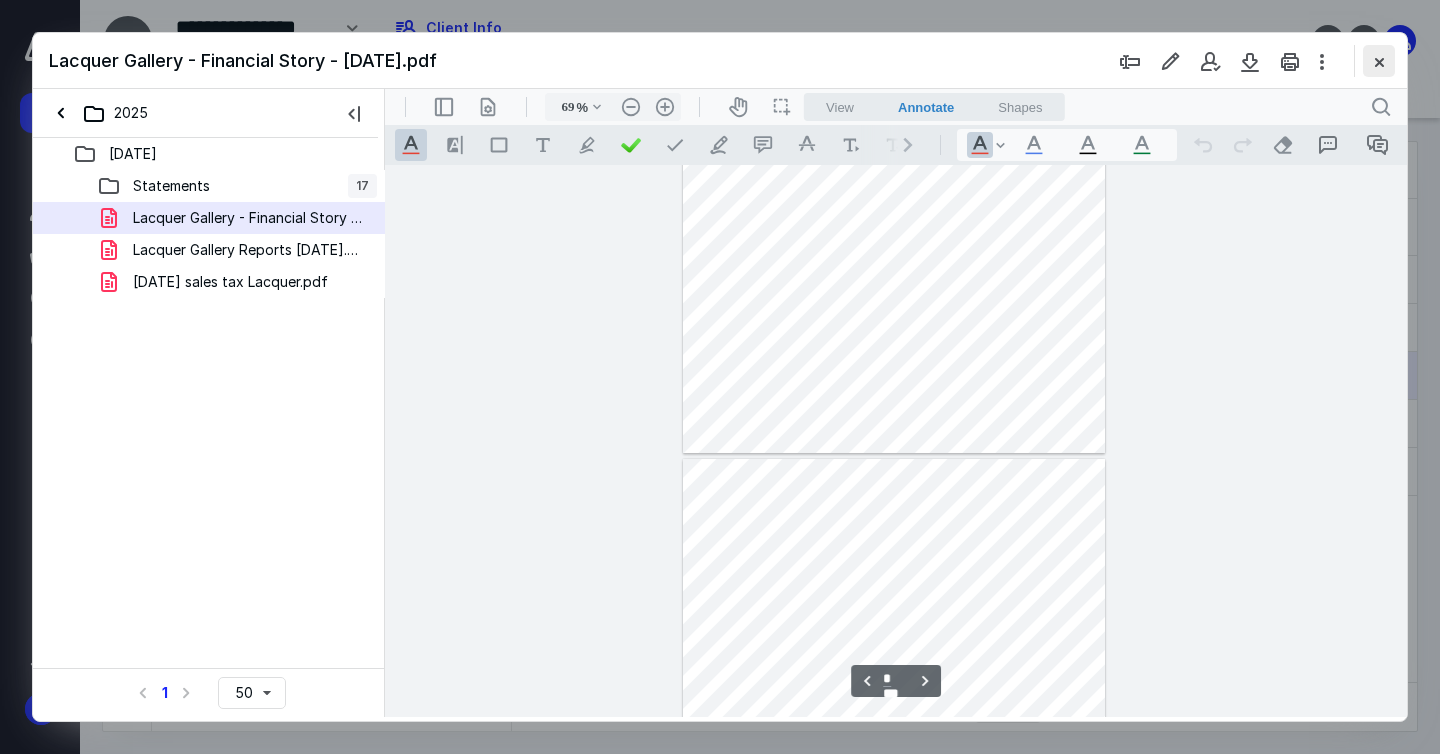 click at bounding box center [1379, 61] 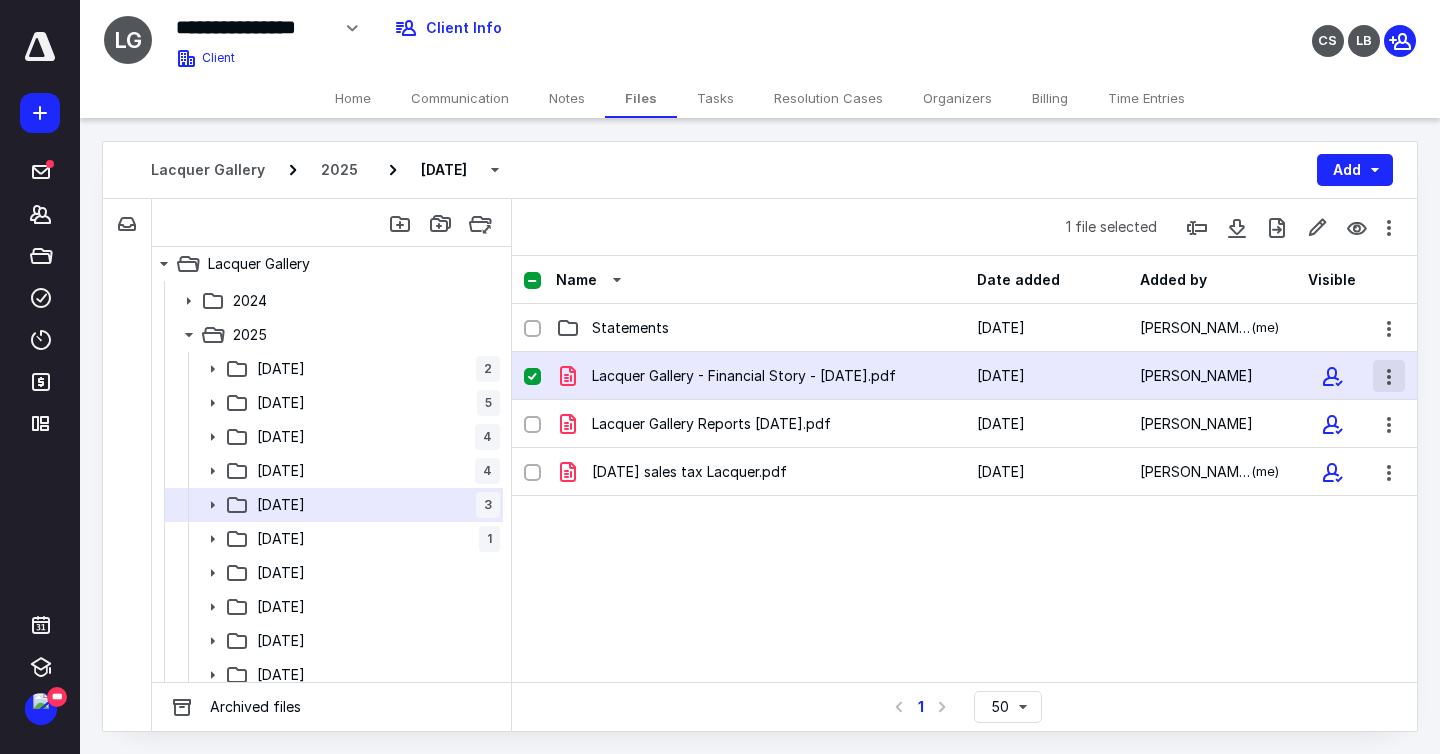 click at bounding box center [1389, 376] 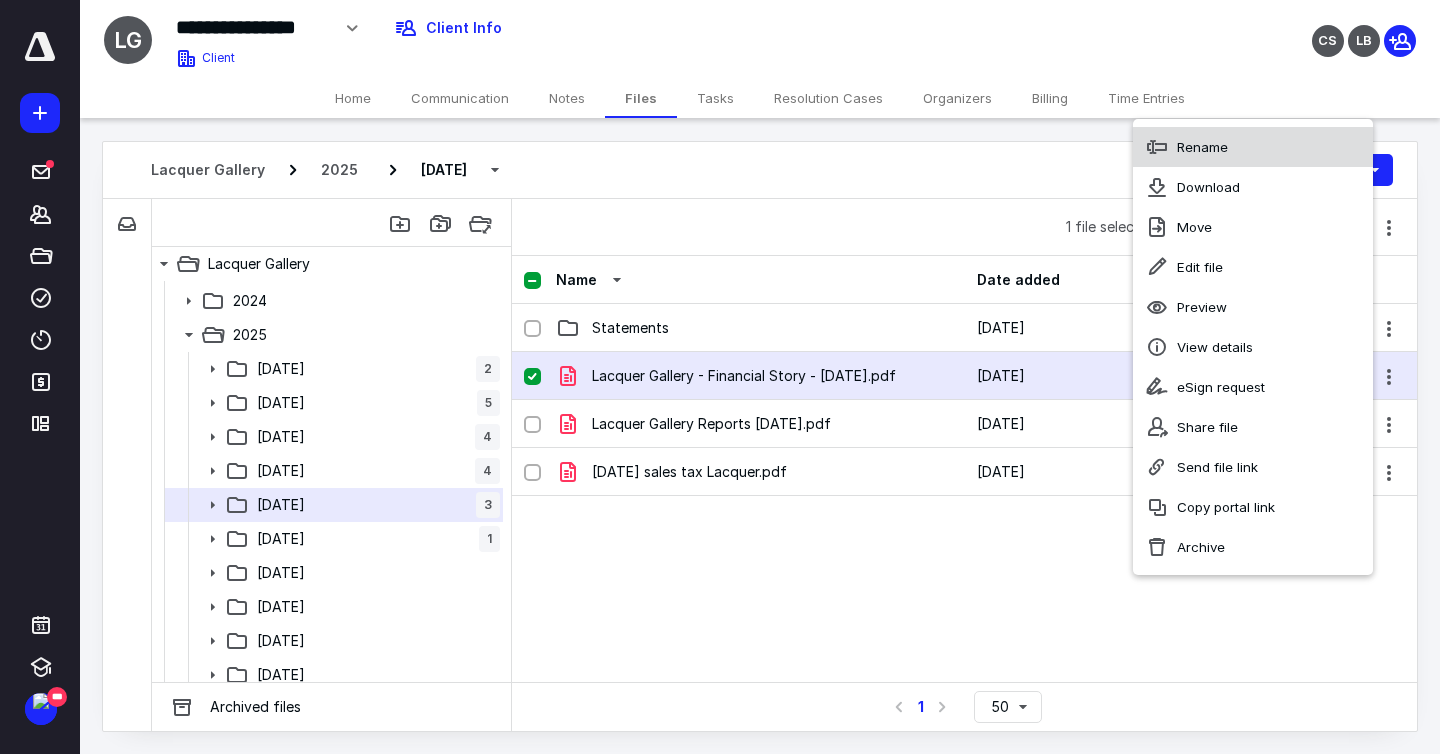 click on "Rename" at bounding box center (1253, 147) 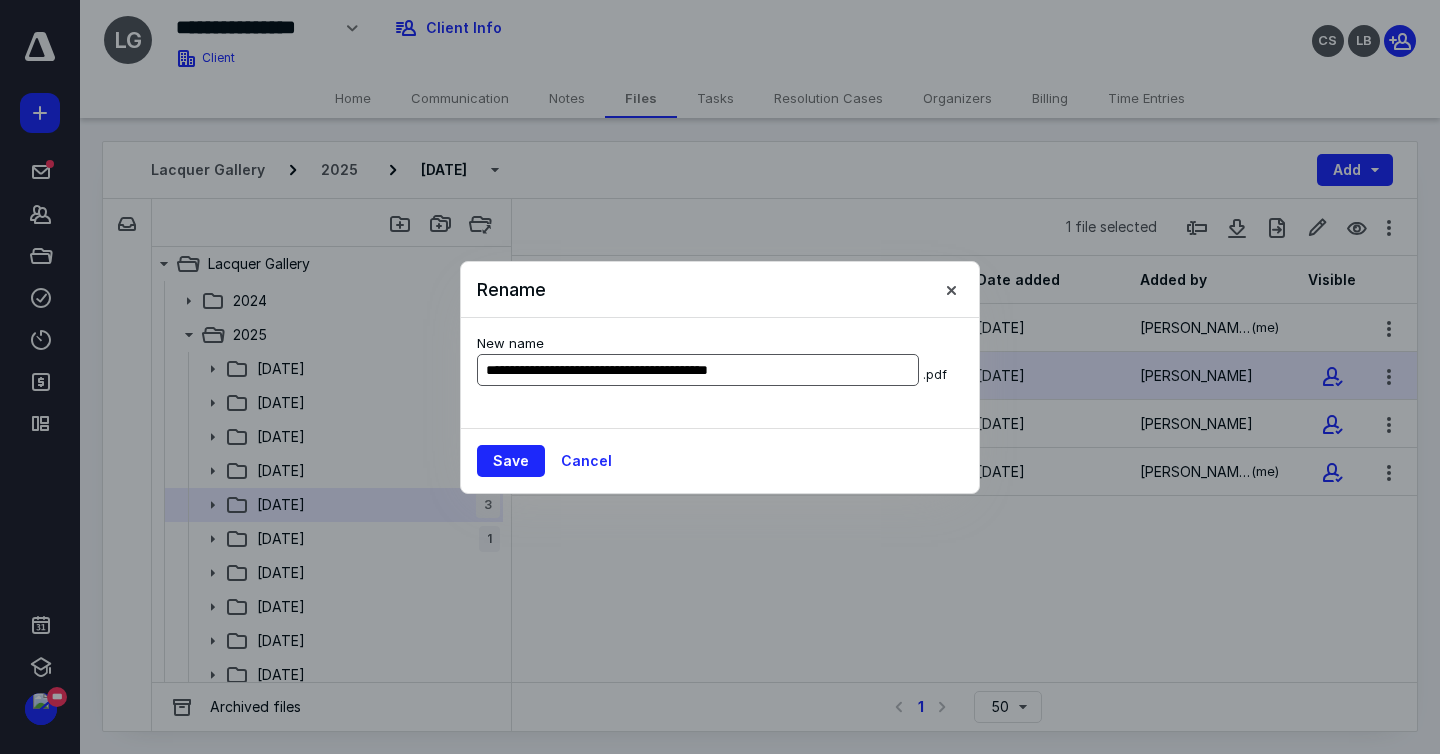 drag, startPoint x: 797, startPoint y: 369, endPoint x: 594, endPoint y: 367, distance: 203.00986 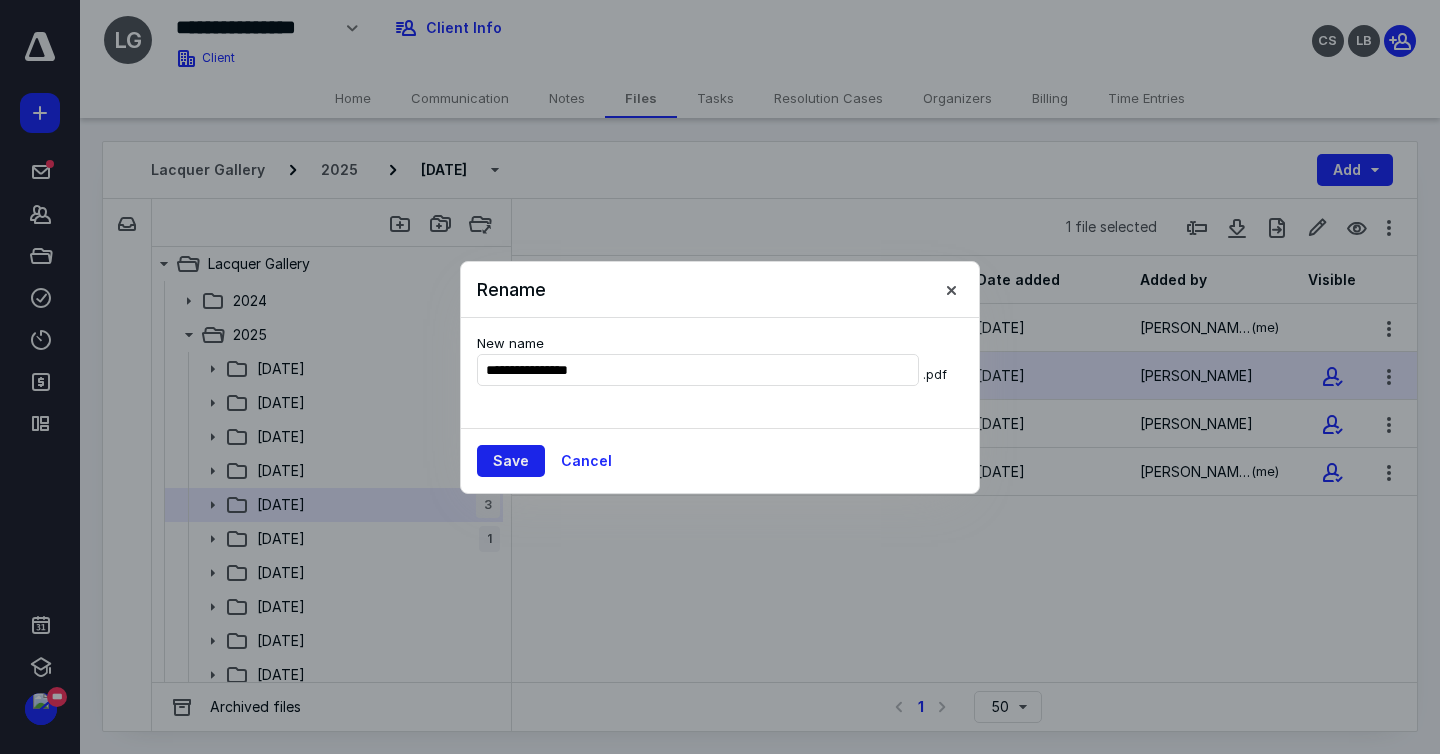 type on "**********" 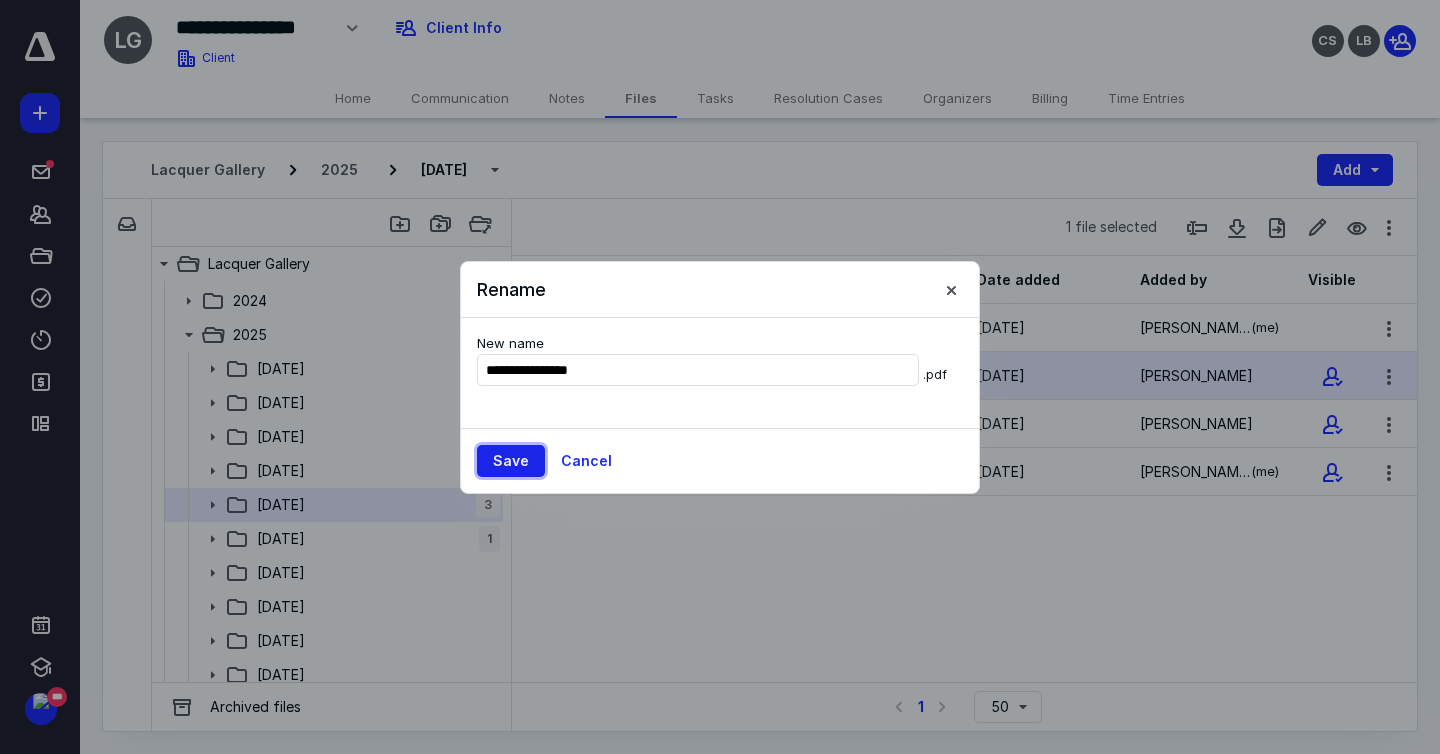 click on "Save" at bounding box center [511, 461] 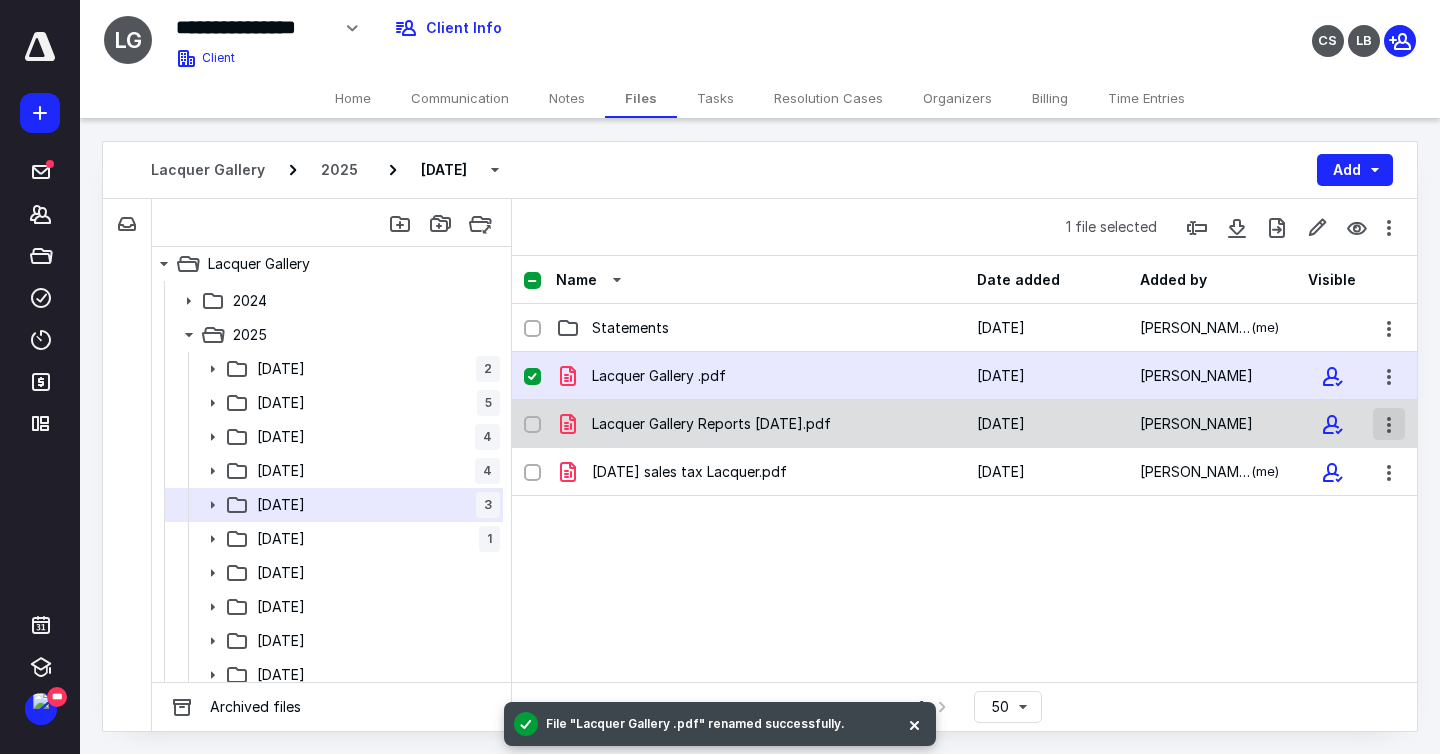 click at bounding box center (1389, 424) 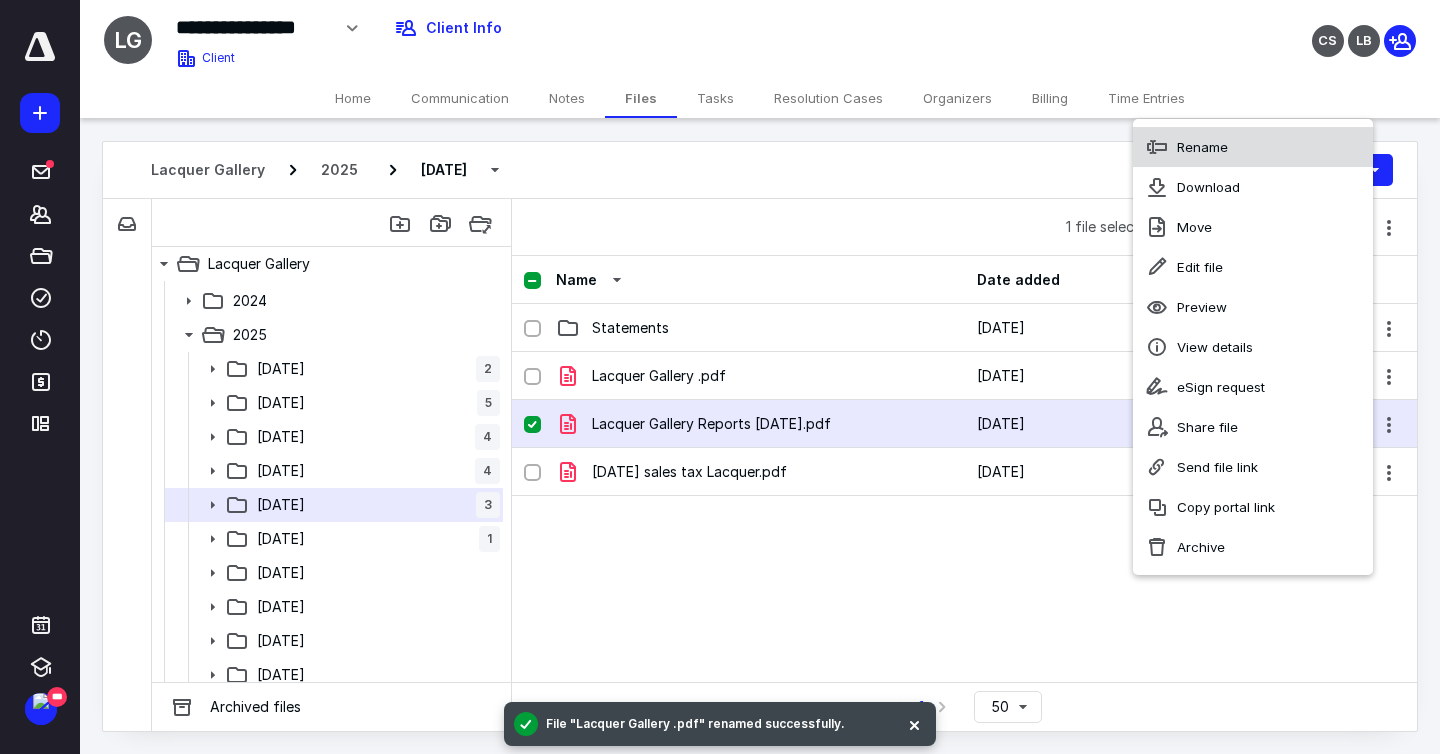 click on "Rename" at bounding box center (1253, 147) 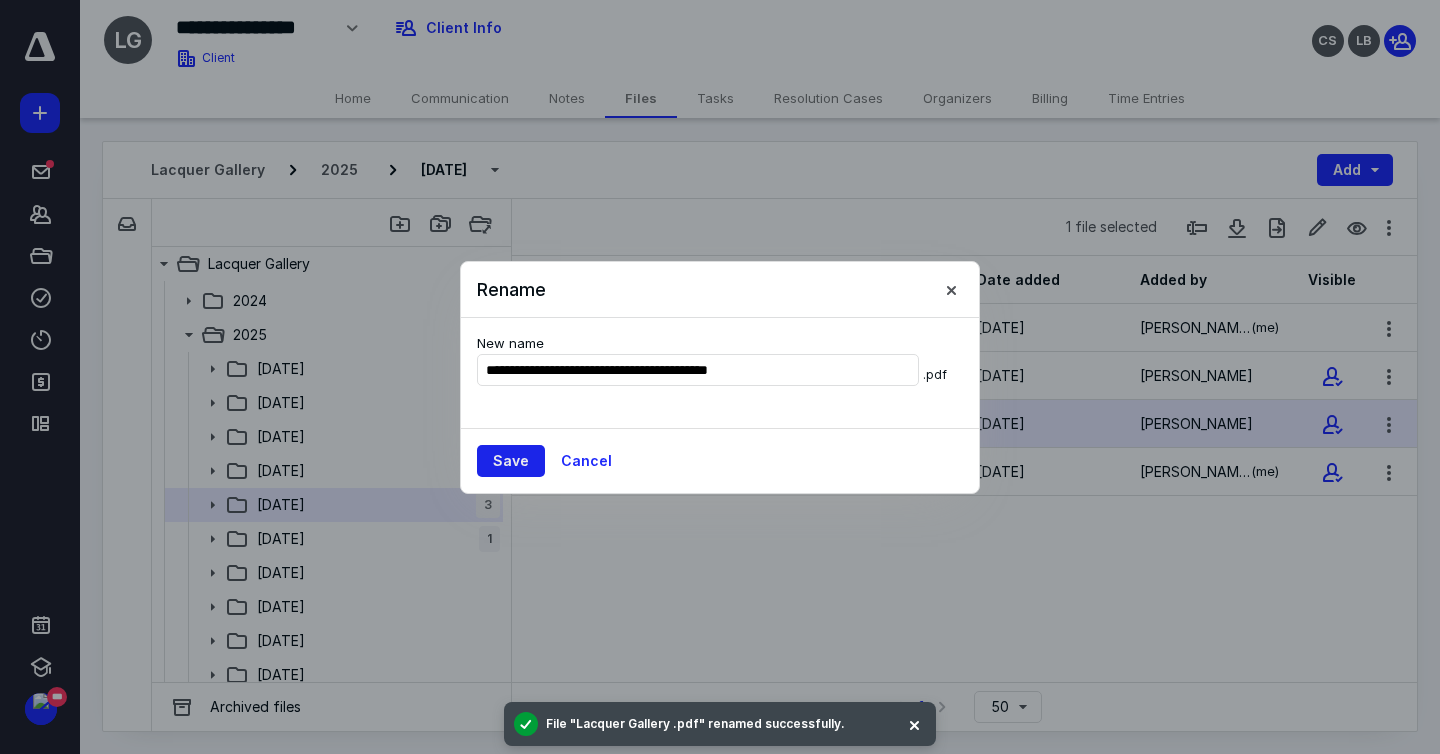 type on "**********" 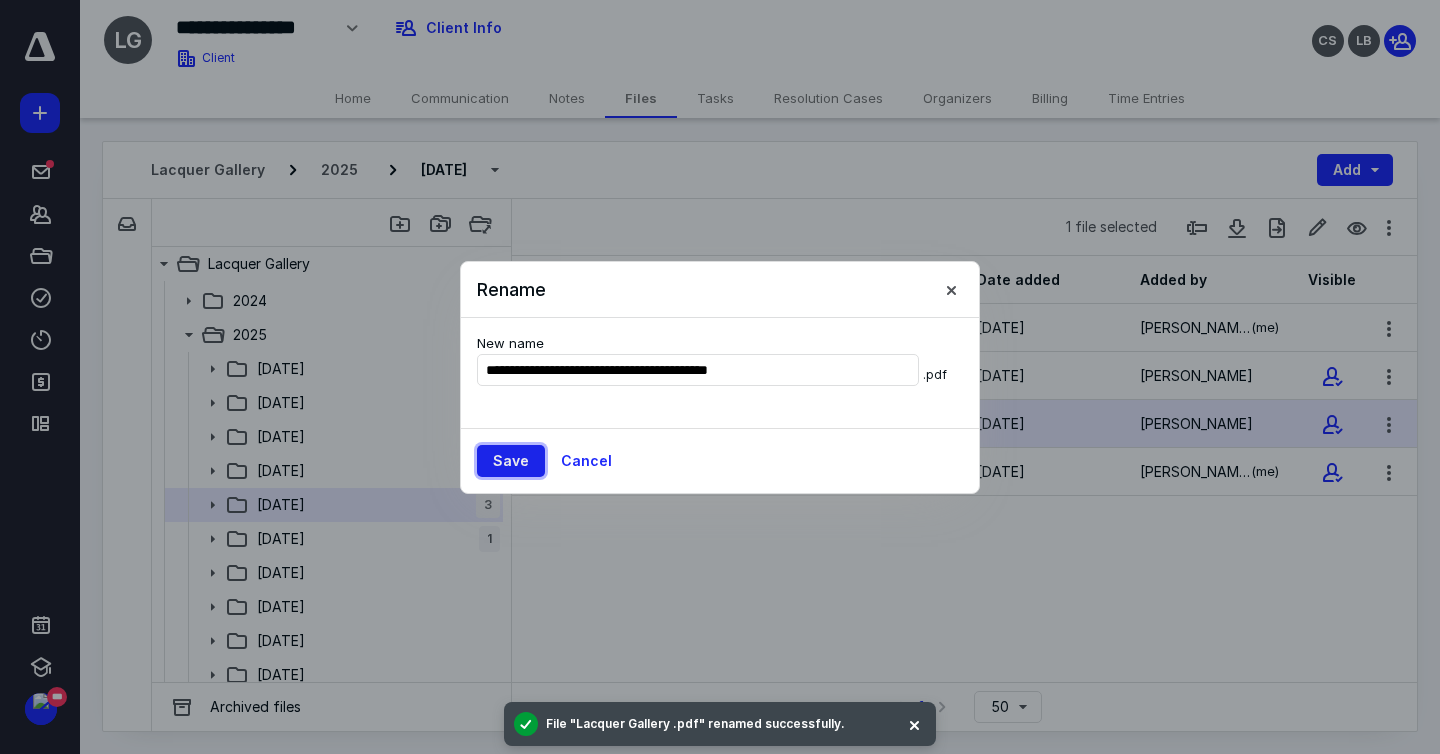click on "Save" at bounding box center (511, 461) 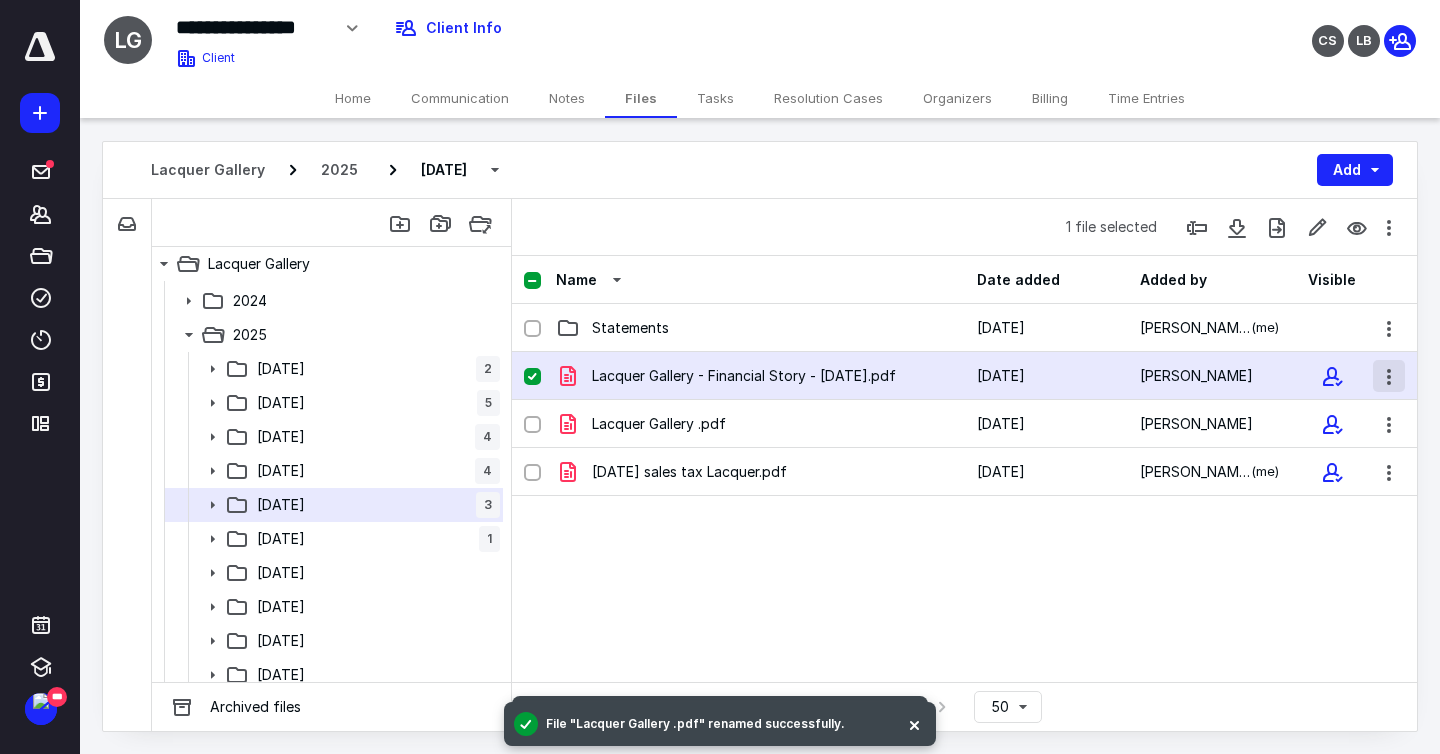click at bounding box center [1389, 376] 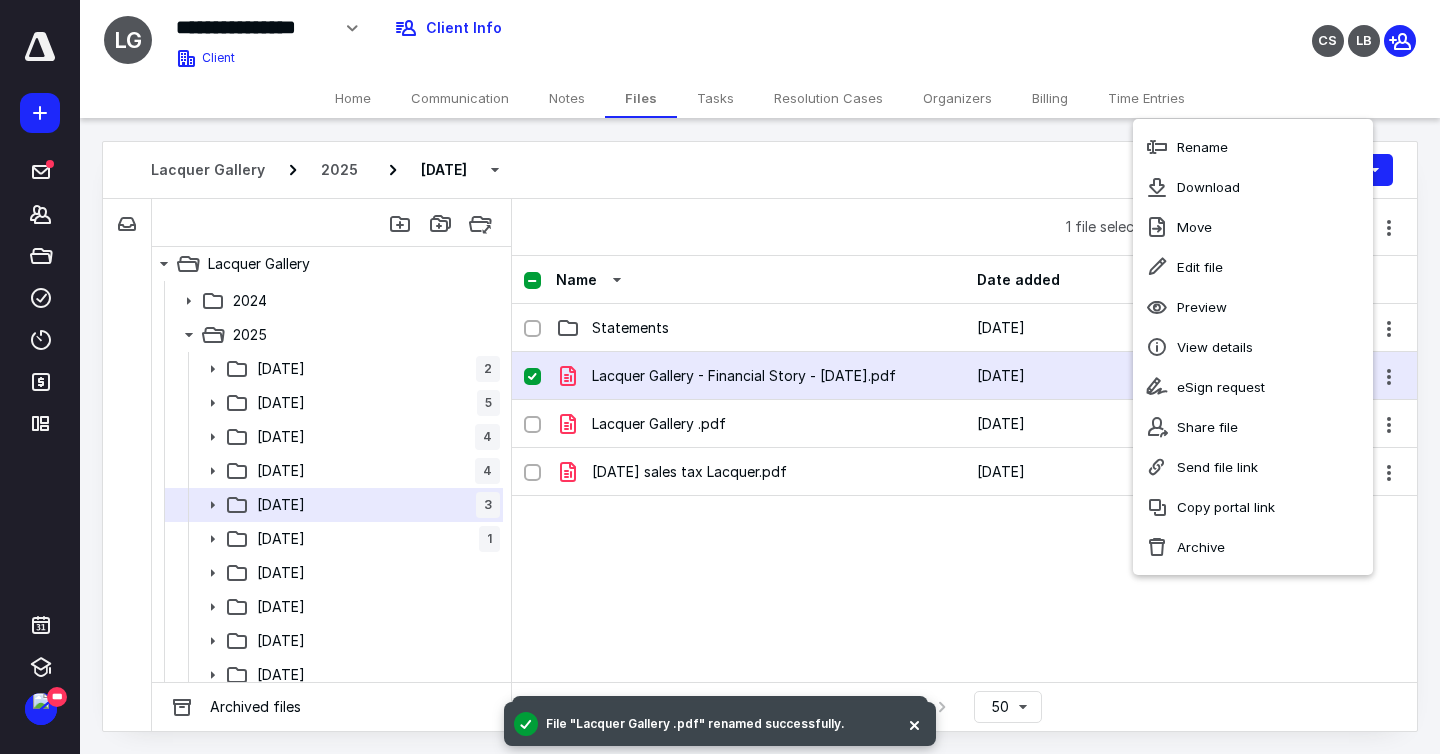 drag, startPoint x: 1024, startPoint y: 588, endPoint x: 1086, endPoint y: 510, distance: 99.63935 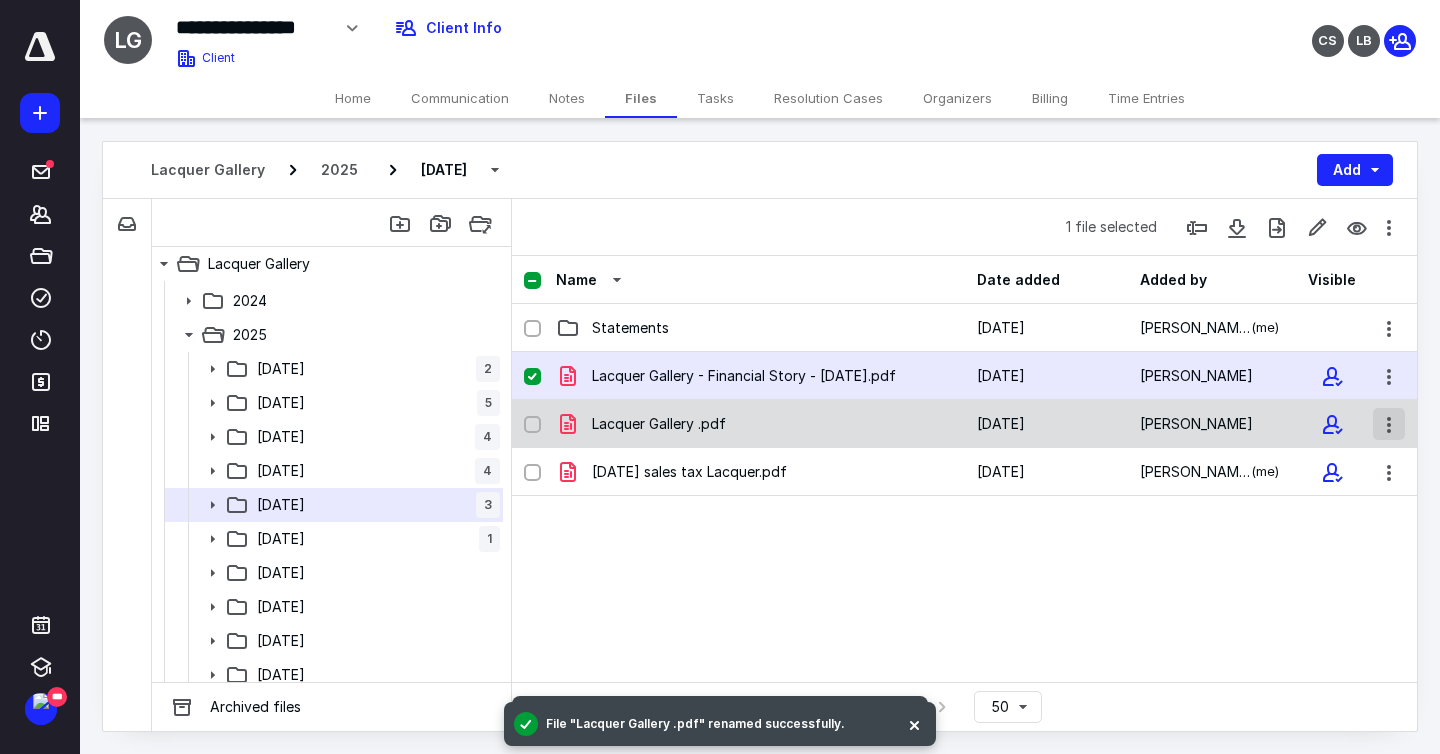 click at bounding box center (1389, 424) 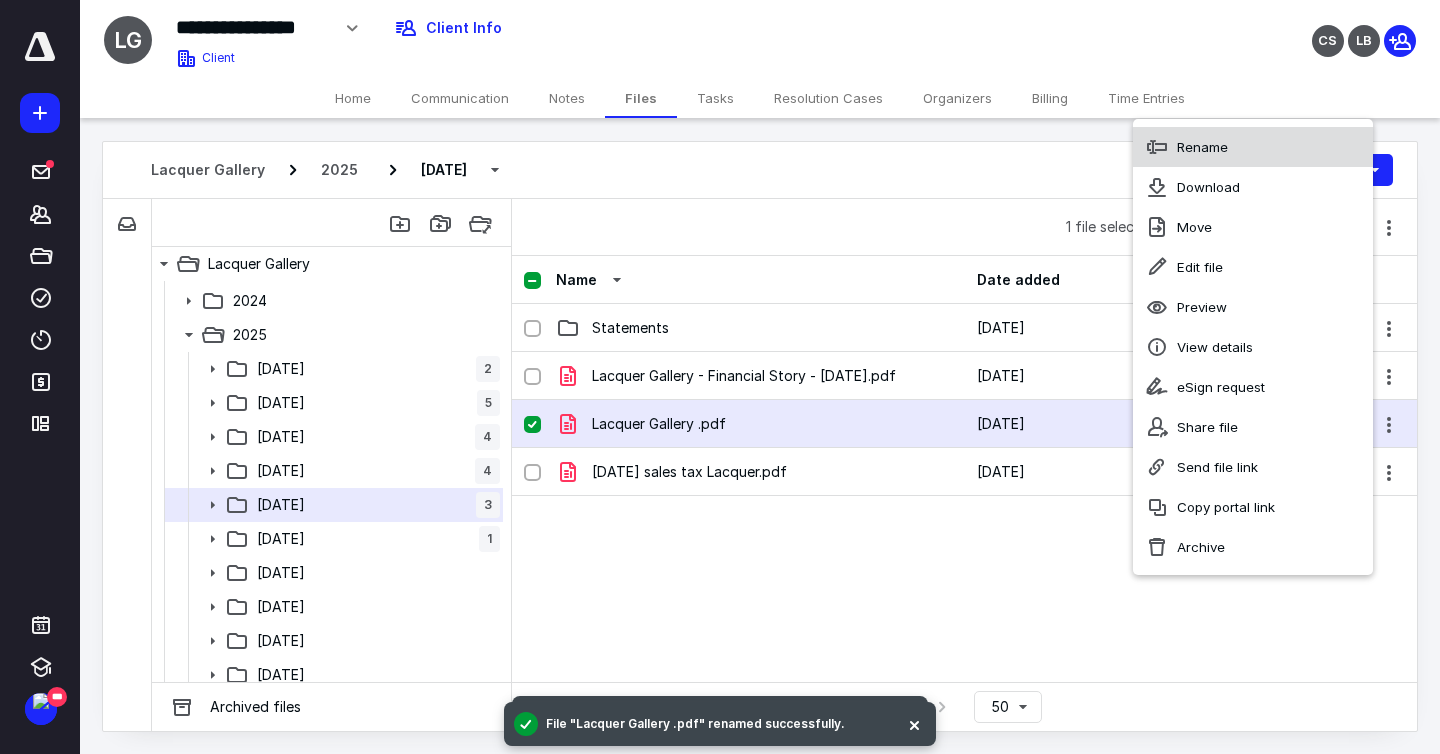 click on "Rename" at bounding box center (1253, 147) 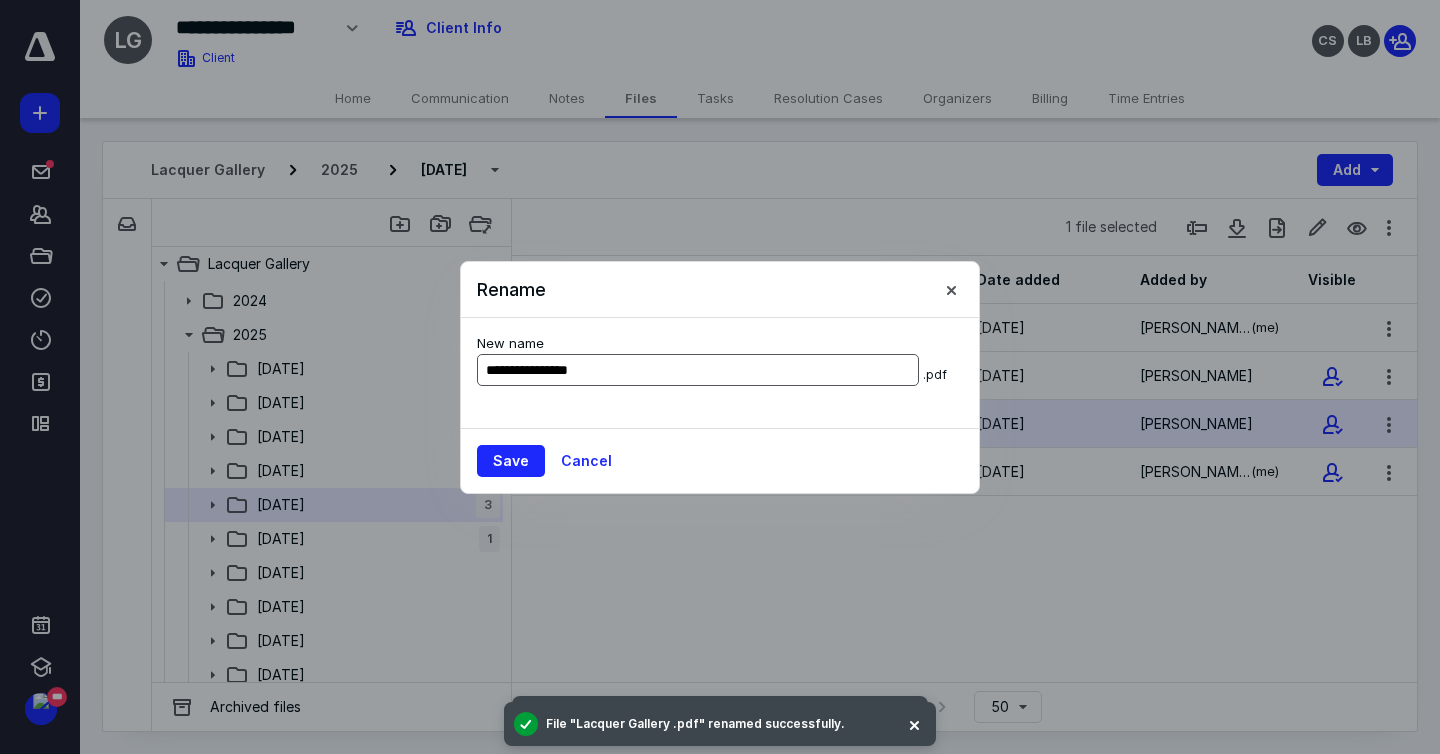 click on "**********" at bounding box center [698, 370] 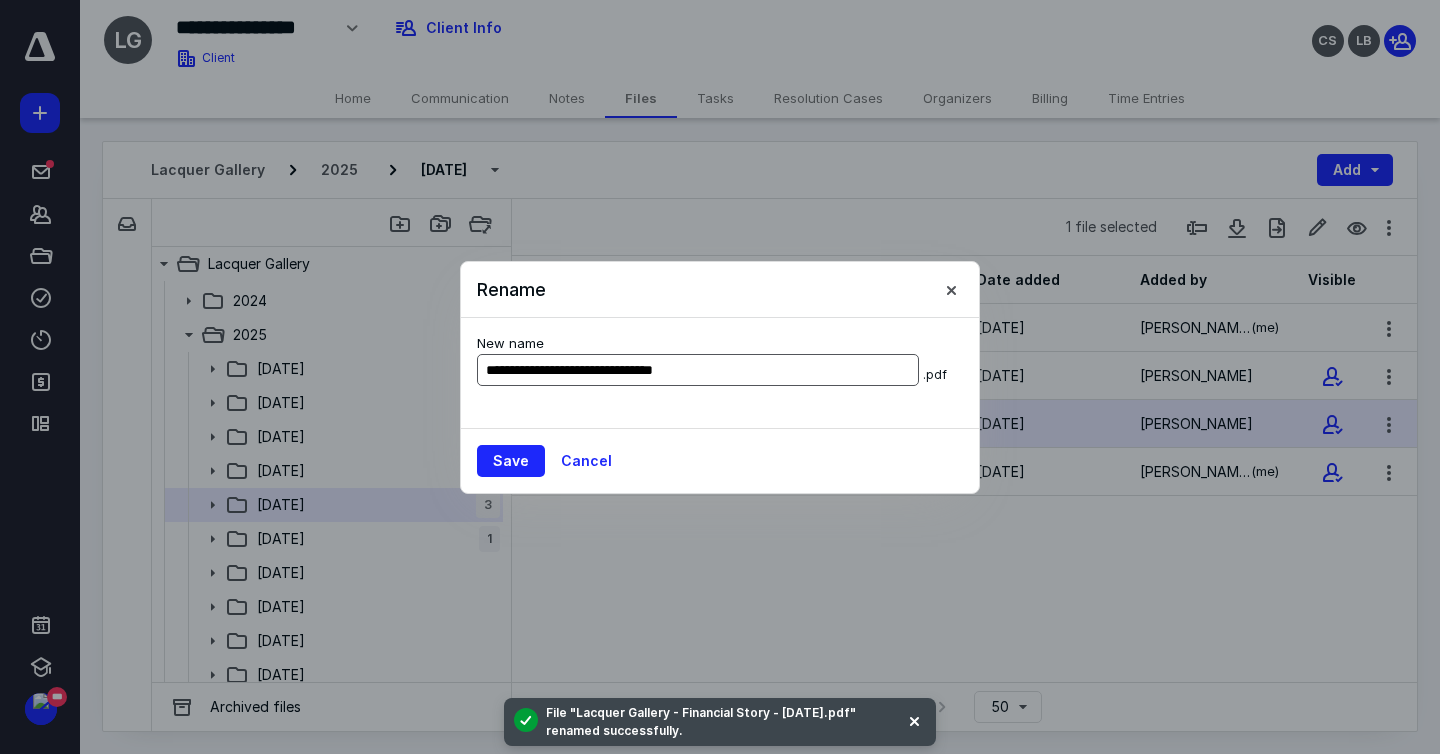 type on "**********" 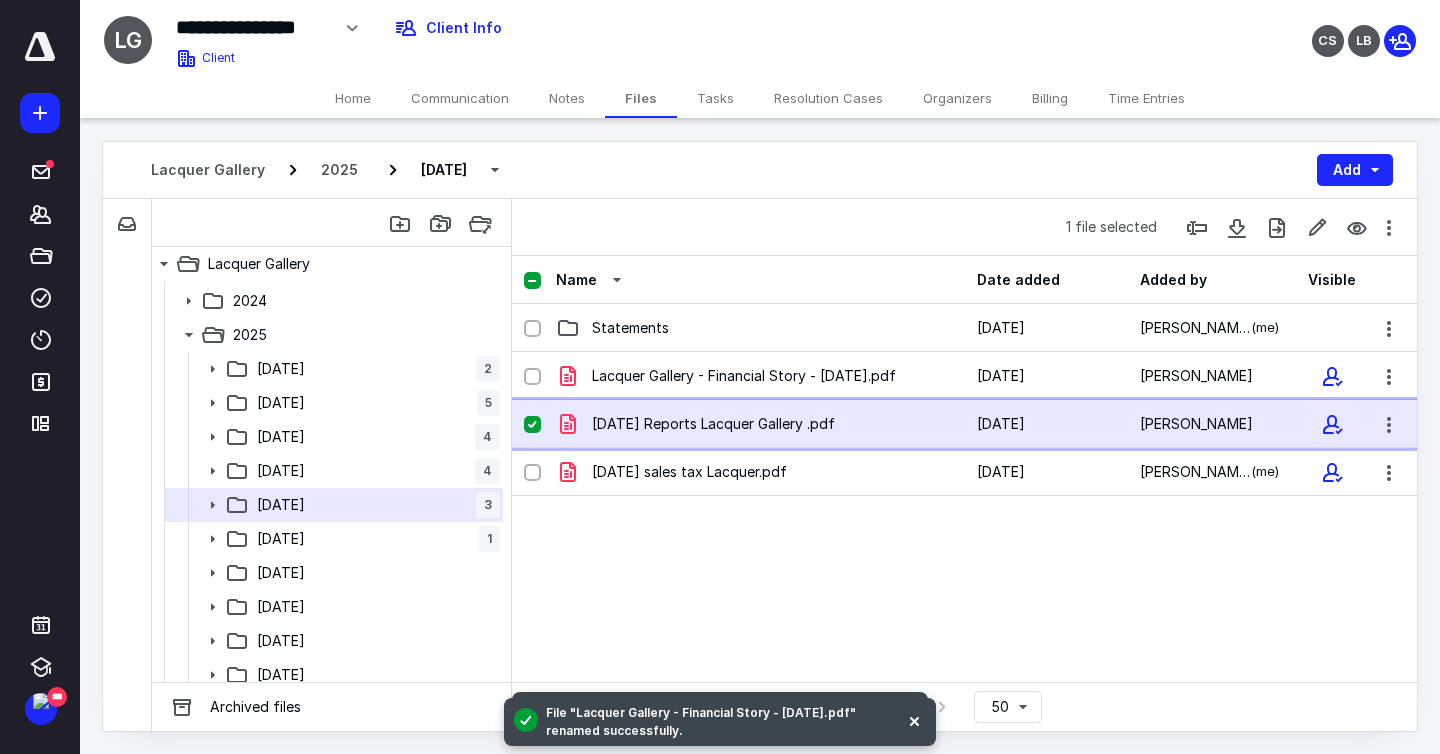 click on "[DATE] Reports Lacquer Gallery .pdf" at bounding box center (713, 424) 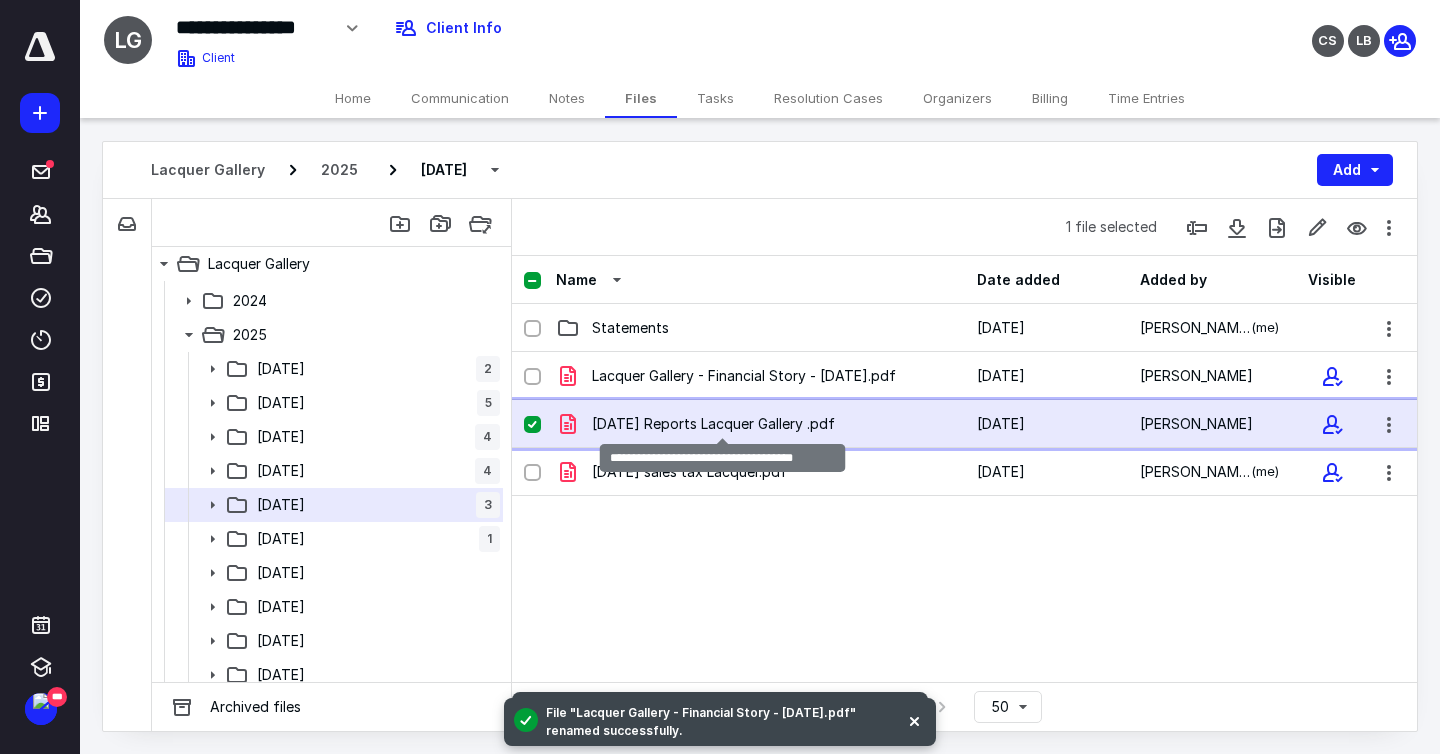 click on "[DATE] Reports Lacquer Gallery .pdf" at bounding box center [713, 424] 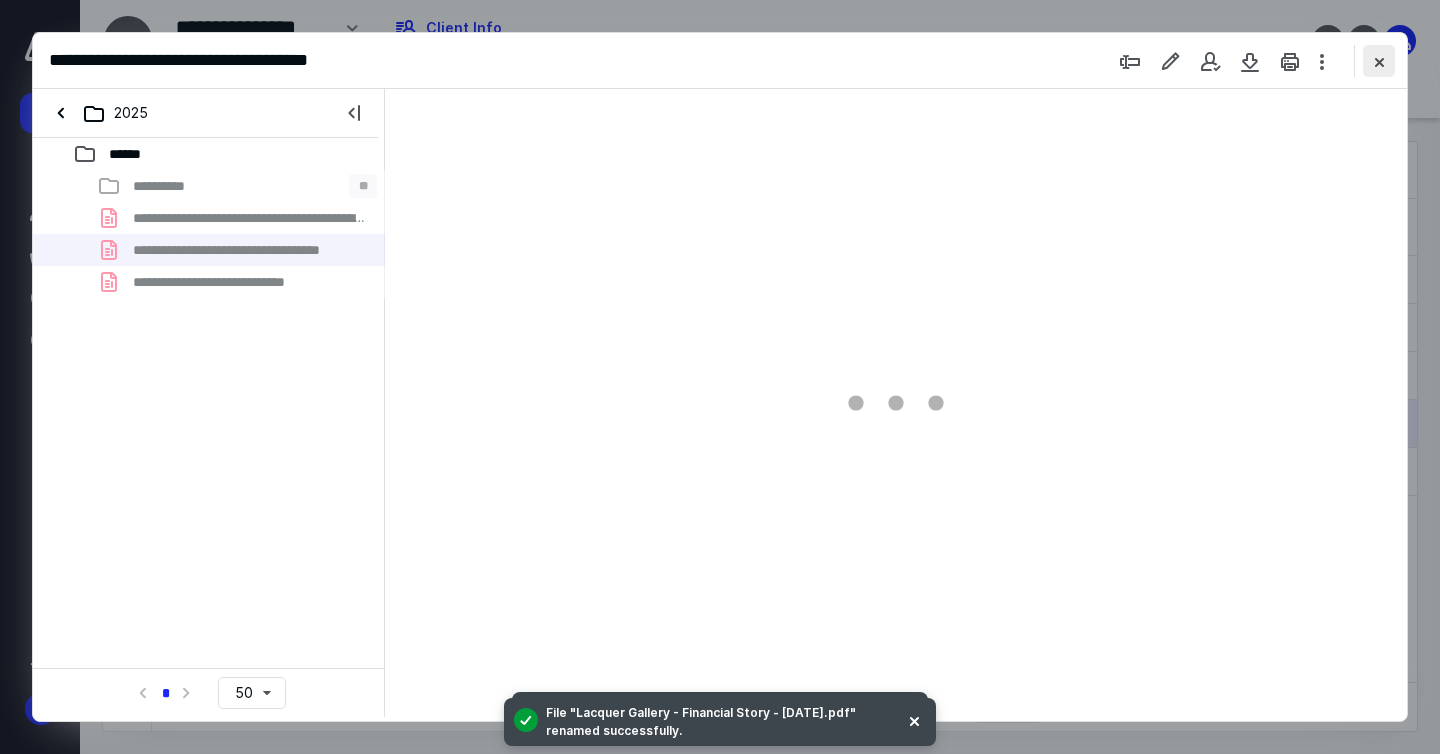 scroll, scrollTop: 0, scrollLeft: 0, axis: both 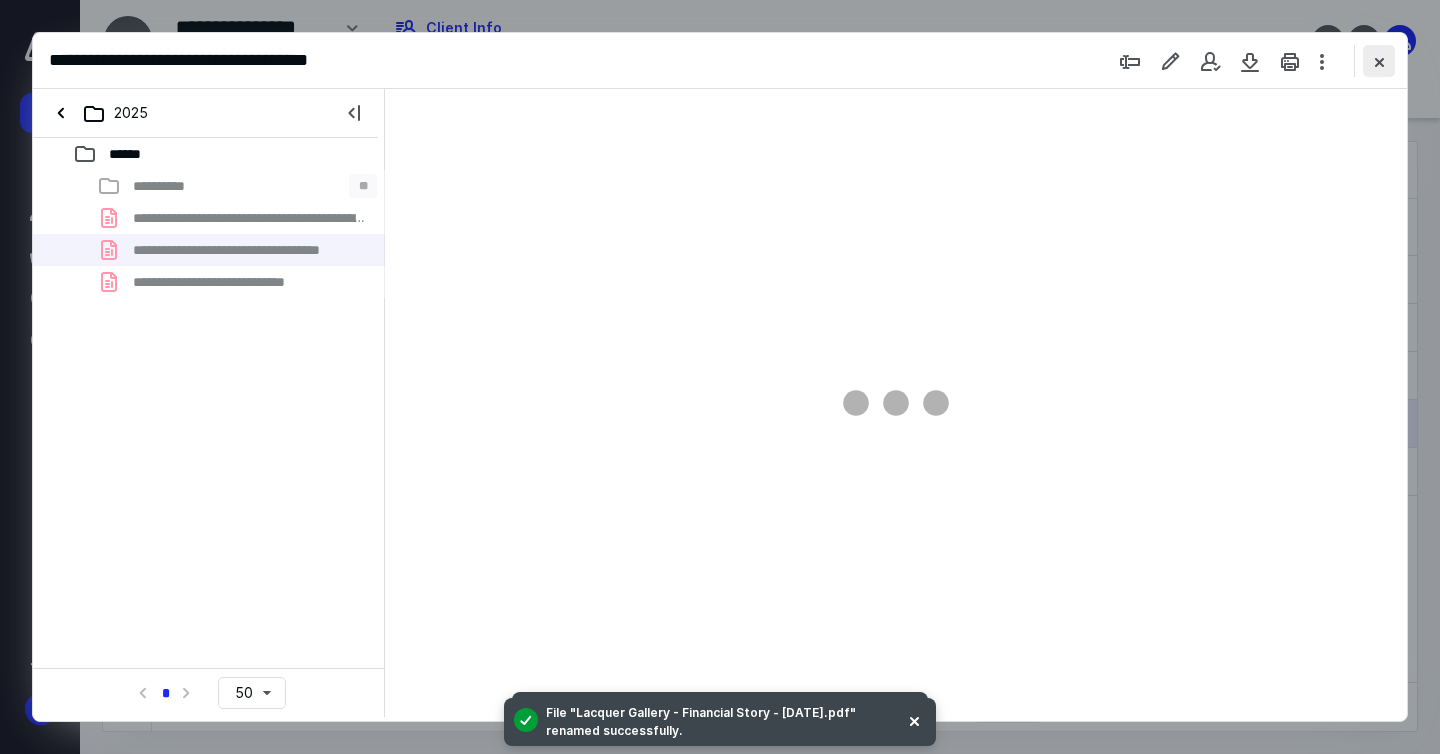 type on "69" 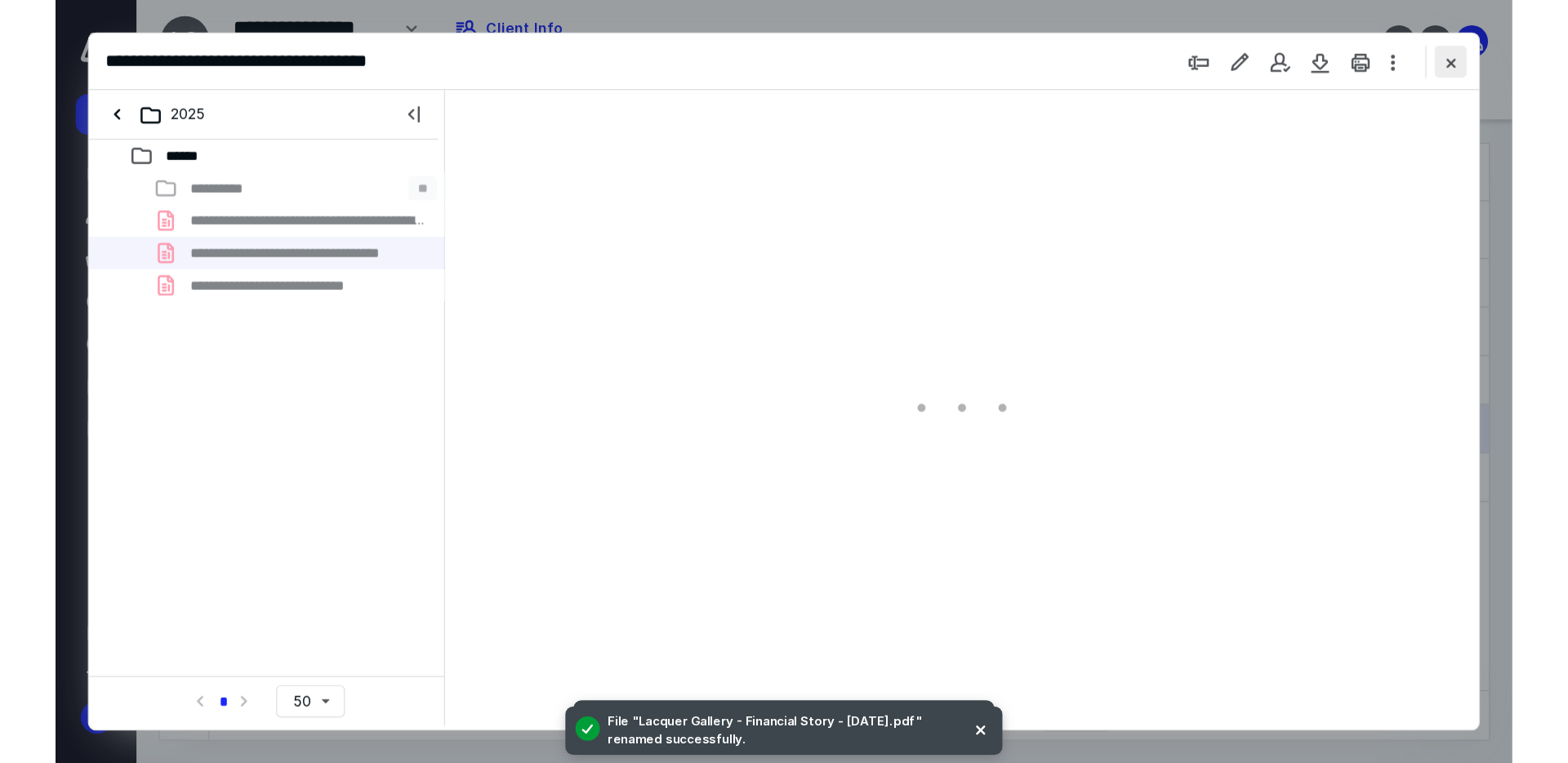 scroll, scrollTop: 65, scrollLeft: 0, axis: vertical 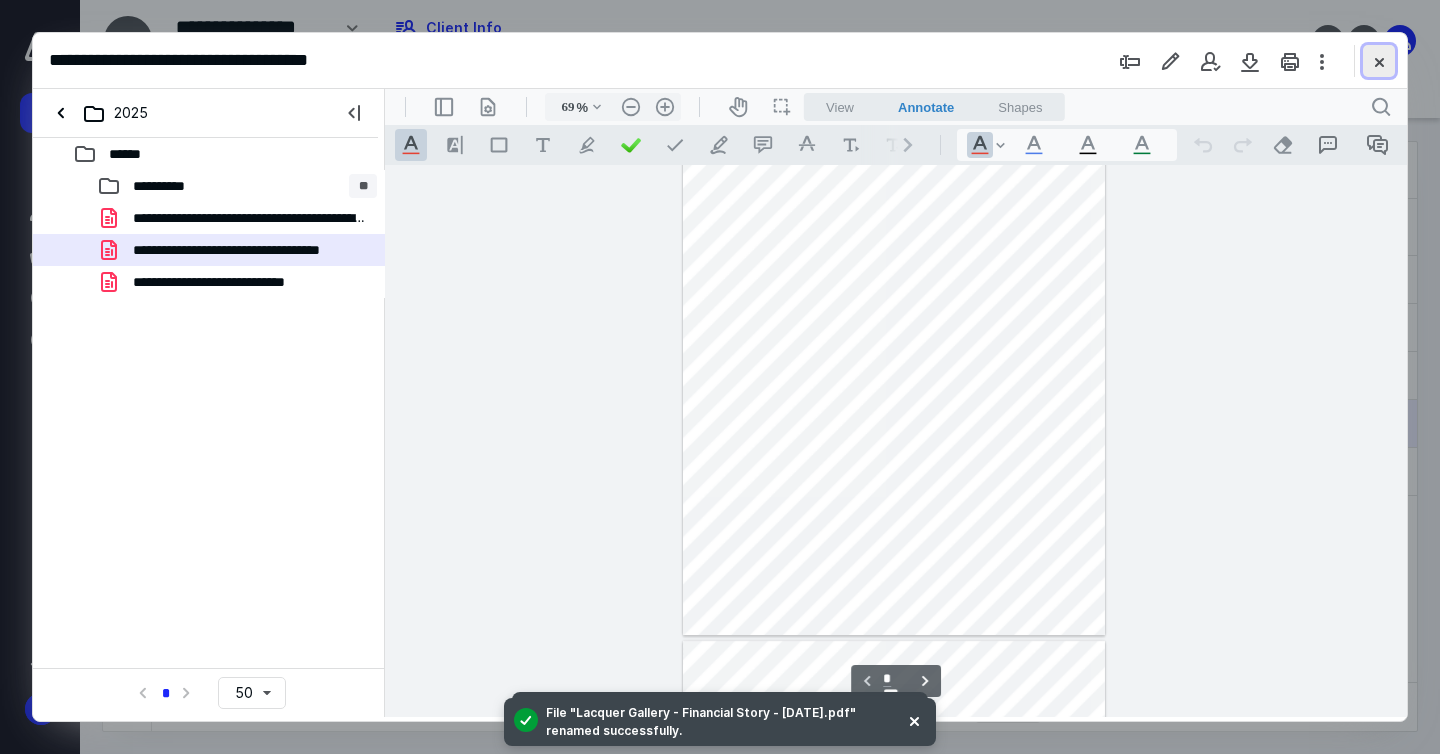 click at bounding box center (1379, 61) 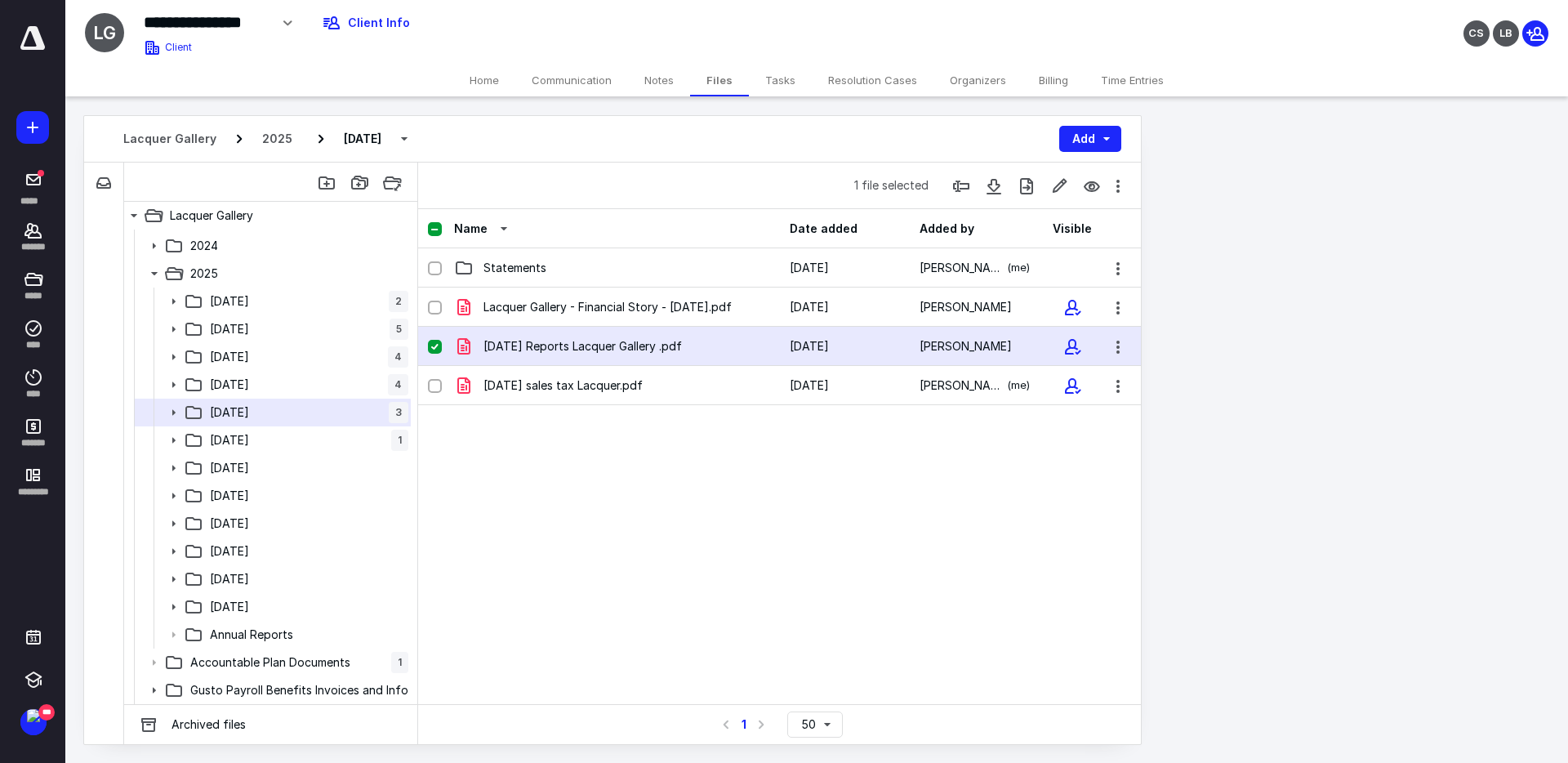scroll, scrollTop: 164, scrollLeft: 0, axis: vertical 